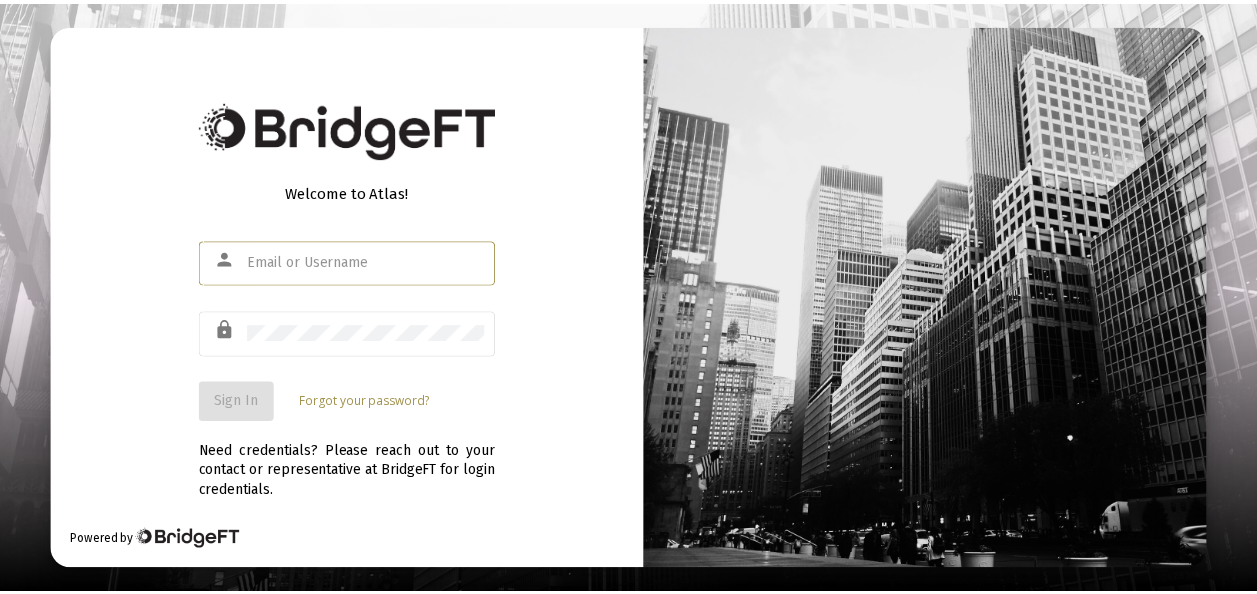 scroll, scrollTop: 0, scrollLeft: 0, axis: both 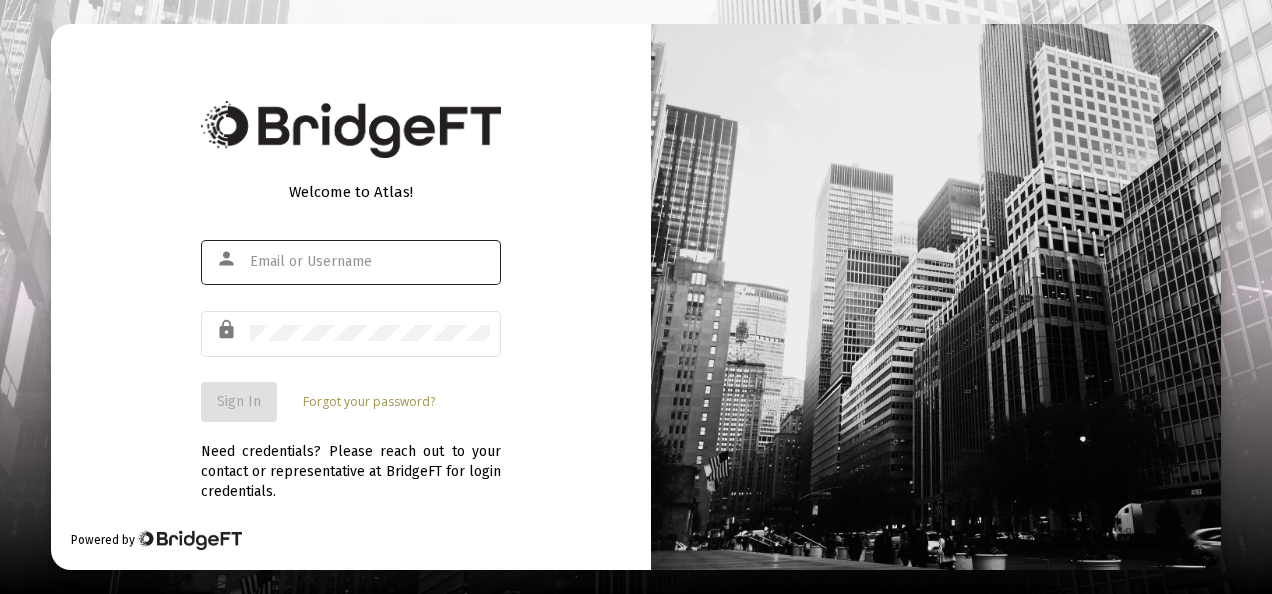 click at bounding box center (370, 261) 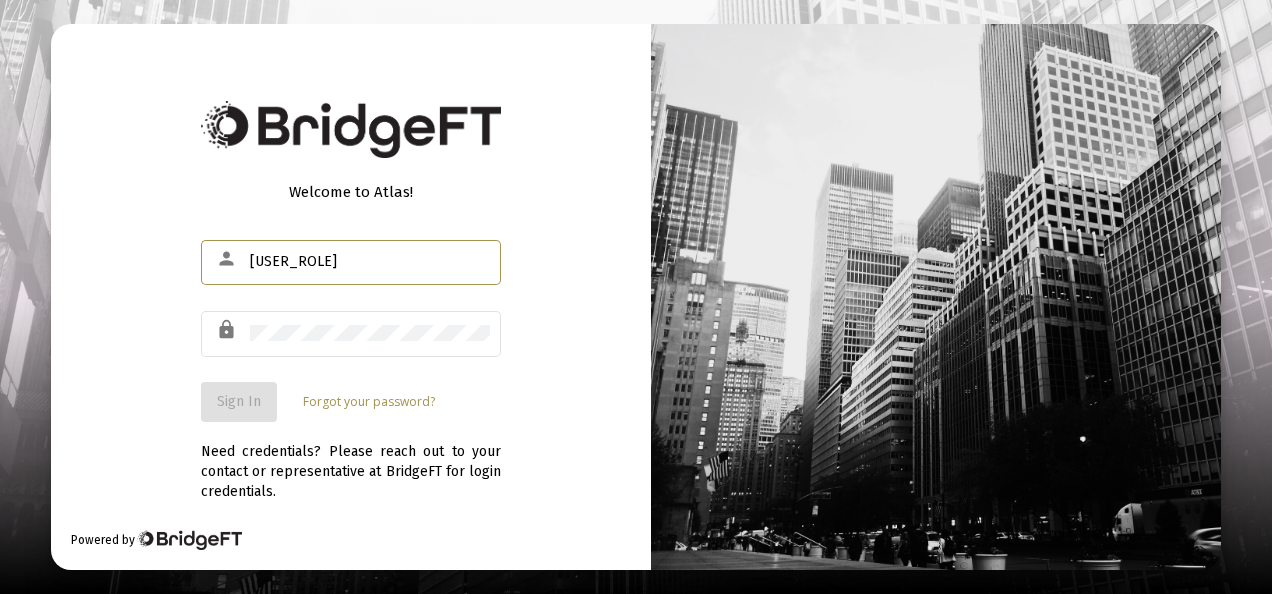 type on "admin@heritage-advisors.com" 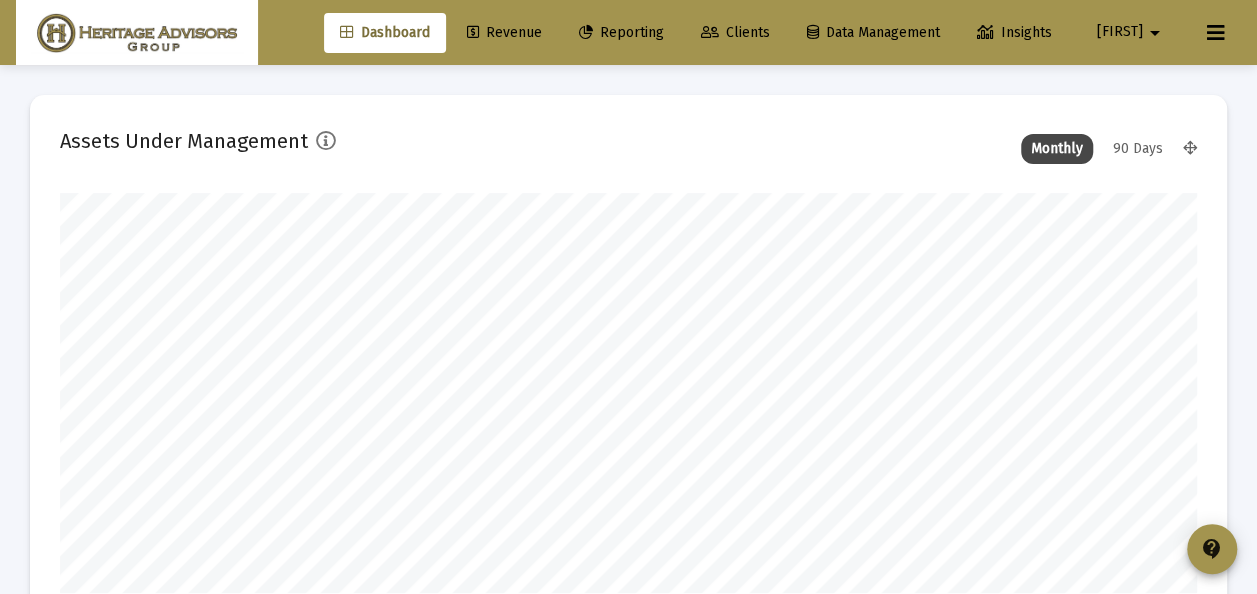 scroll, scrollTop: 999600, scrollLeft: 998863, axis: both 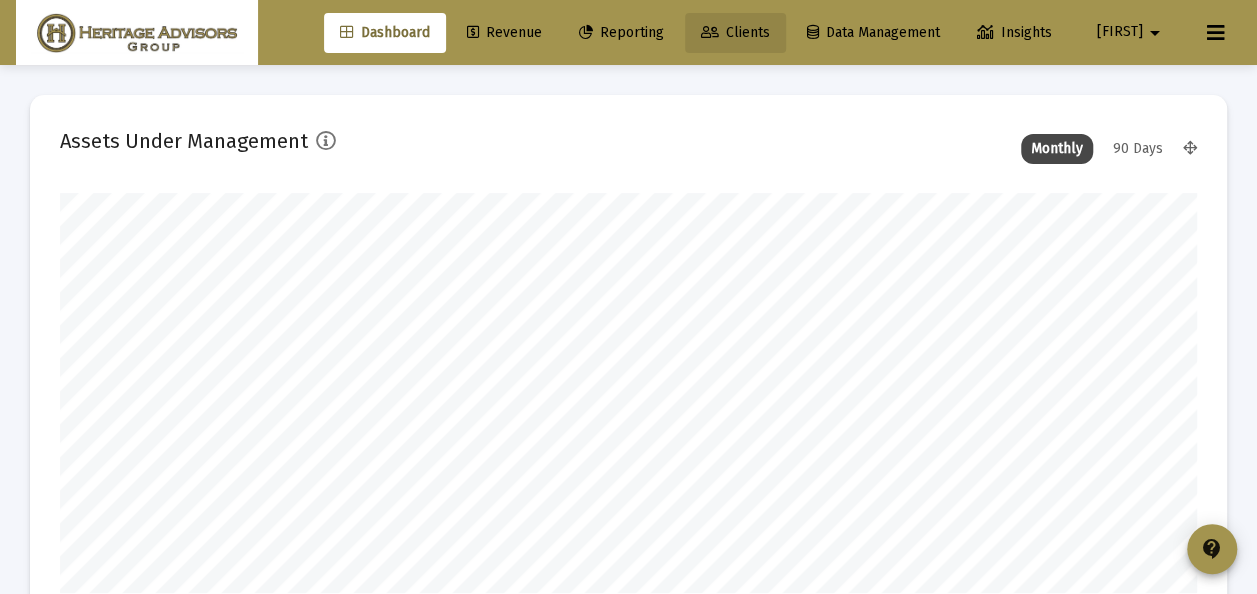 click on "Clients" at bounding box center (735, 32) 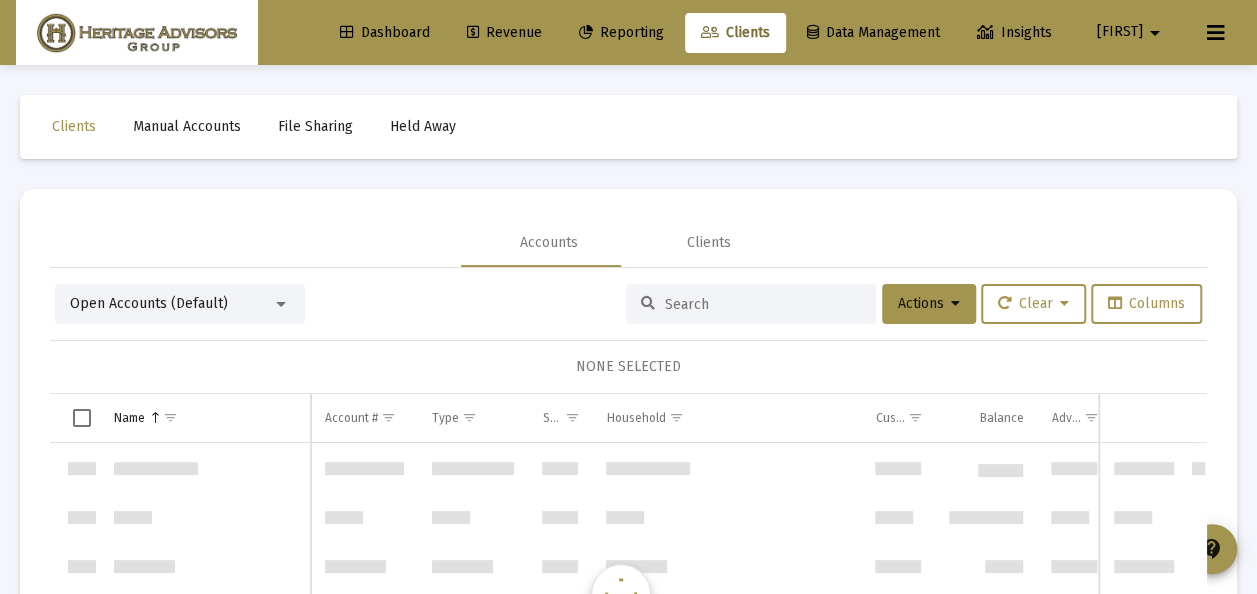 scroll, scrollTop: 25920, scrollLeft: 0, axis: vertical 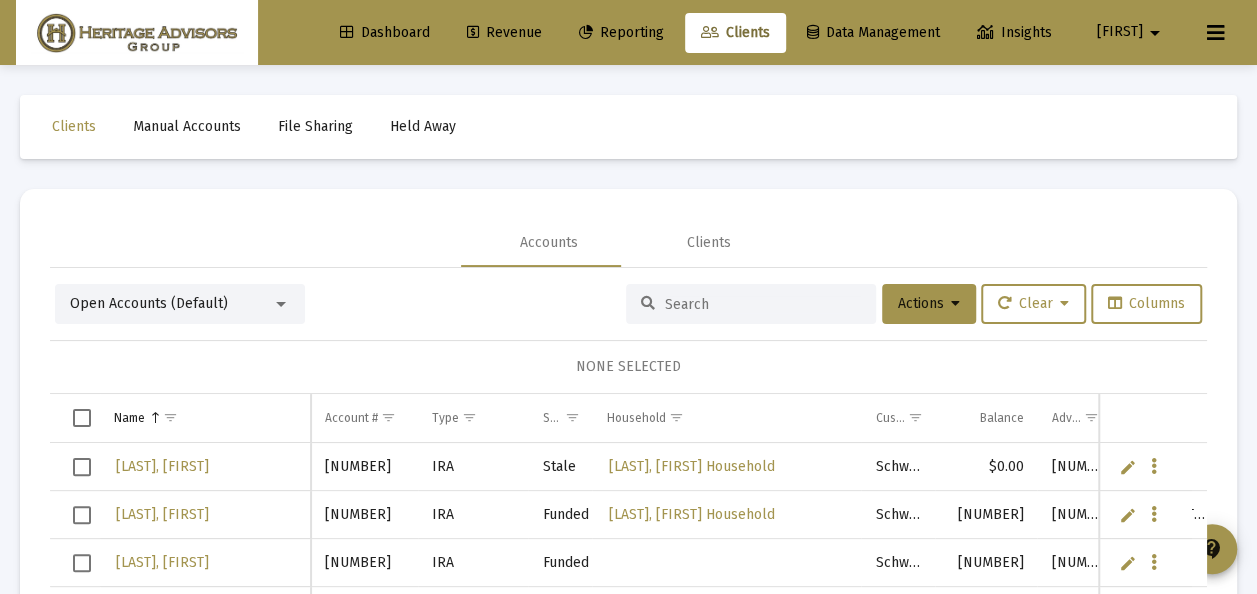 click at bounding box center [281, 304] 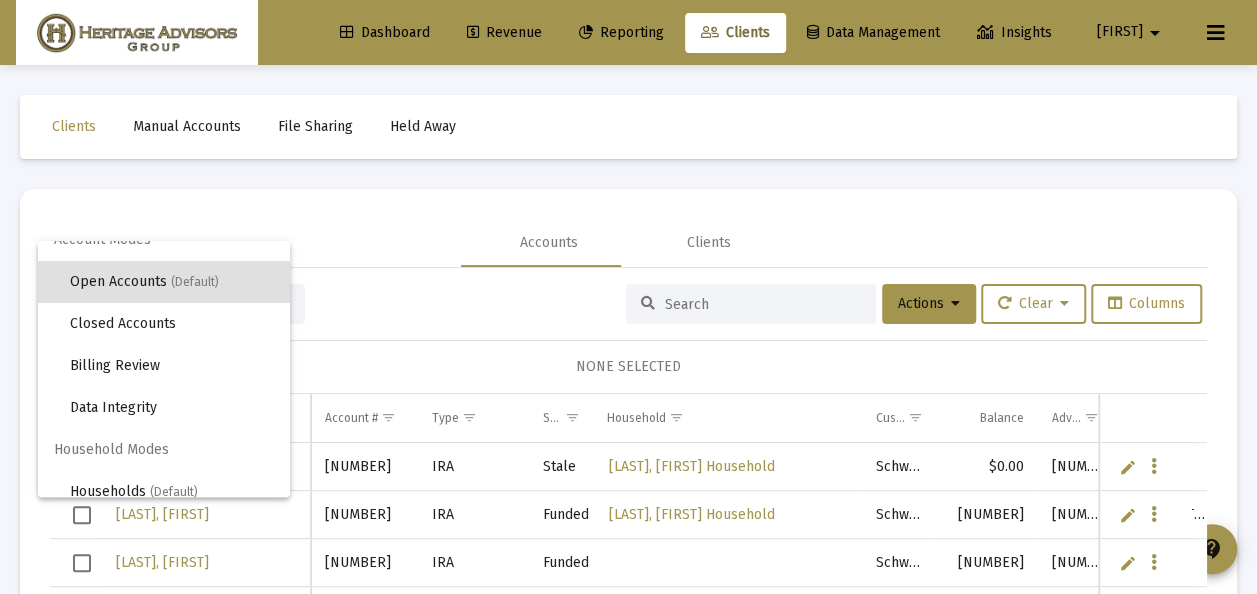 scroll, scrollTop: 38, scrollLeft: 0, axis: vertical 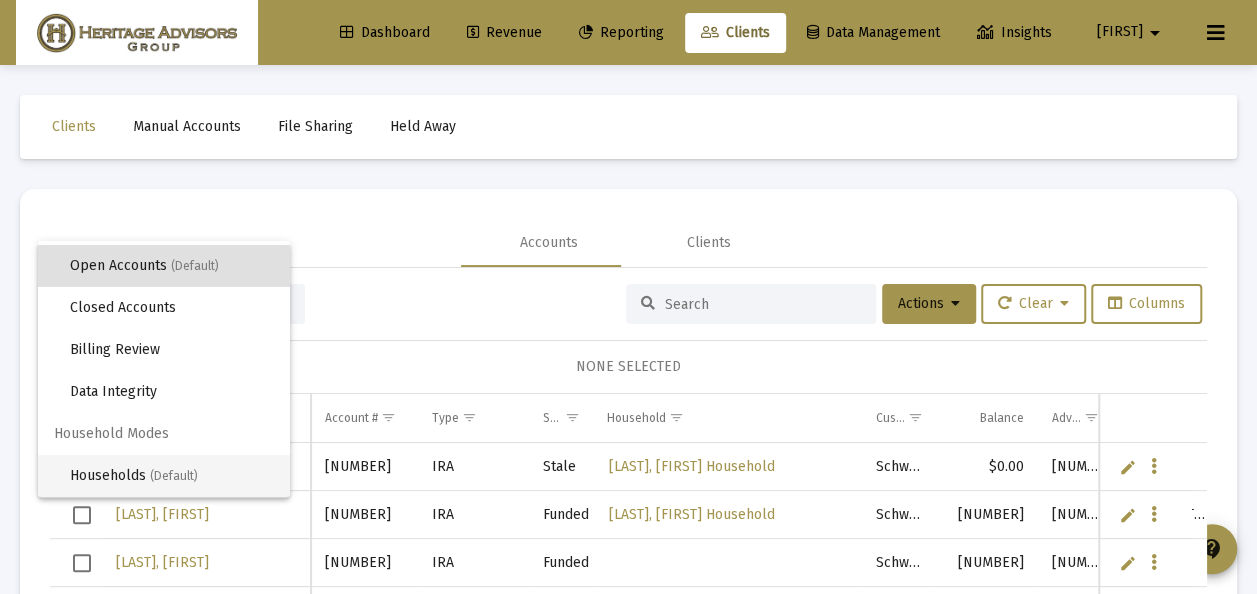 click on "Households  (Default)" at bounding box center [172, 476] 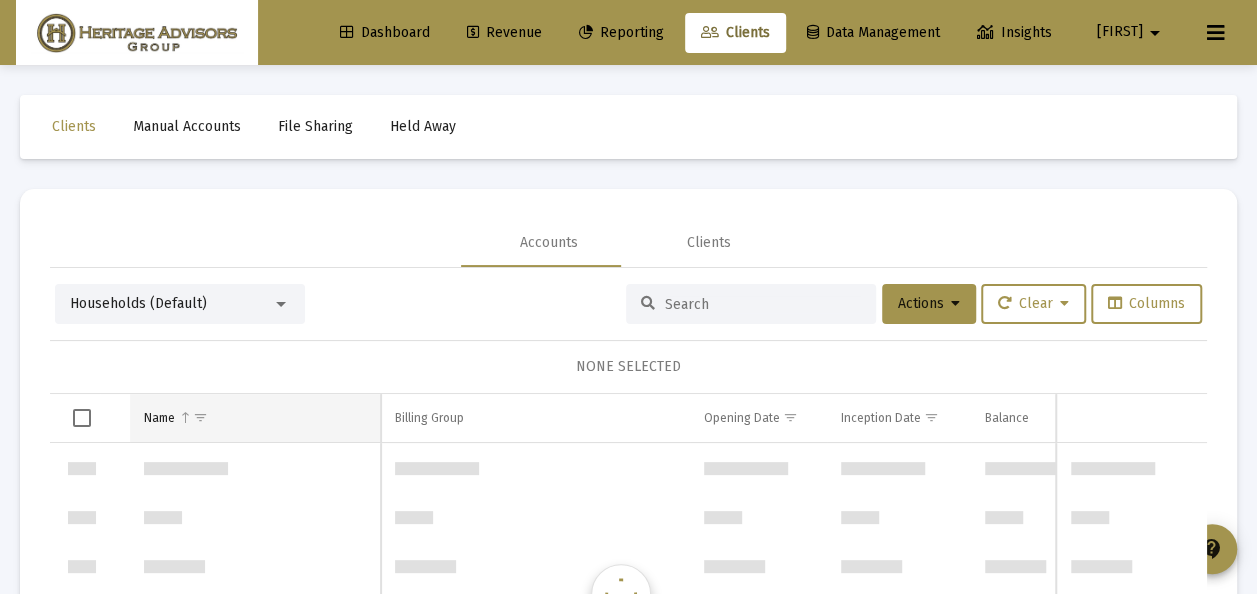 scroll, scrollTop: 3840, scrollLeft: 0, axis: vertical 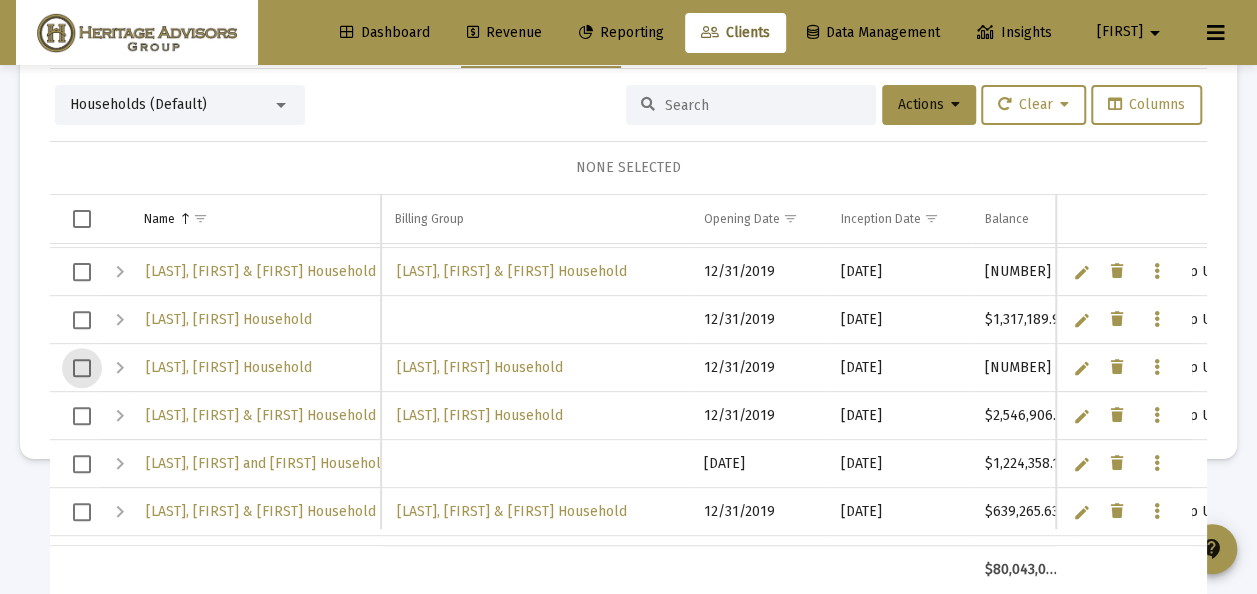 drag, startPoint x: 89, startPoint y: 364, endPoint x: 129, endPoint y: 378, distance: 42.379242 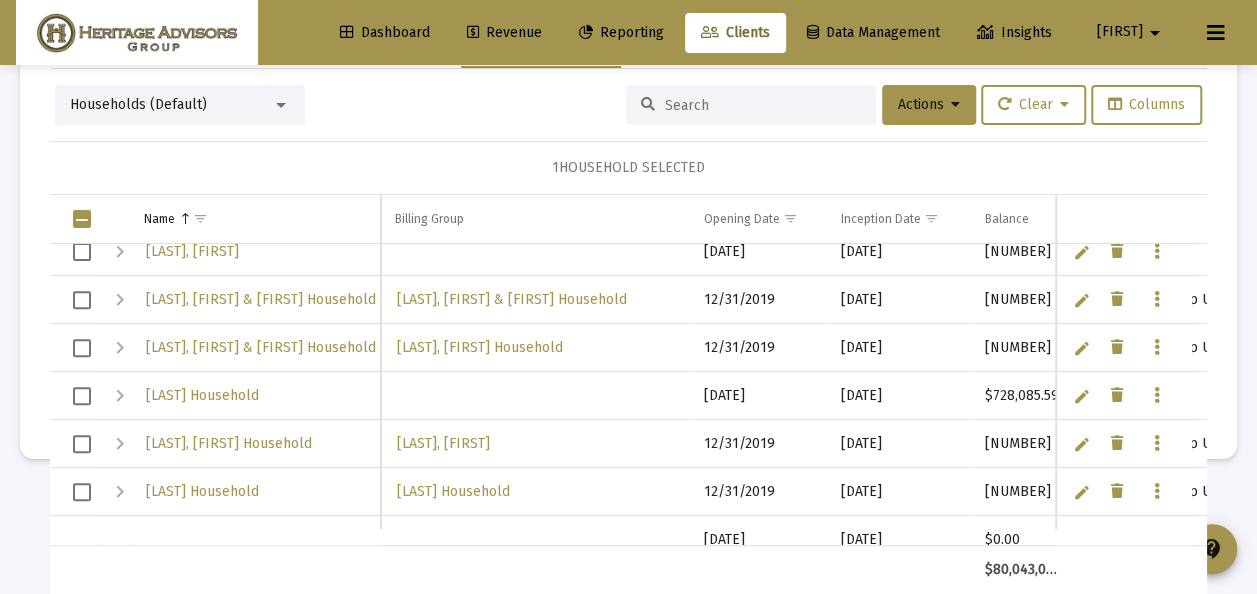 click at bounding box center (82, 396) 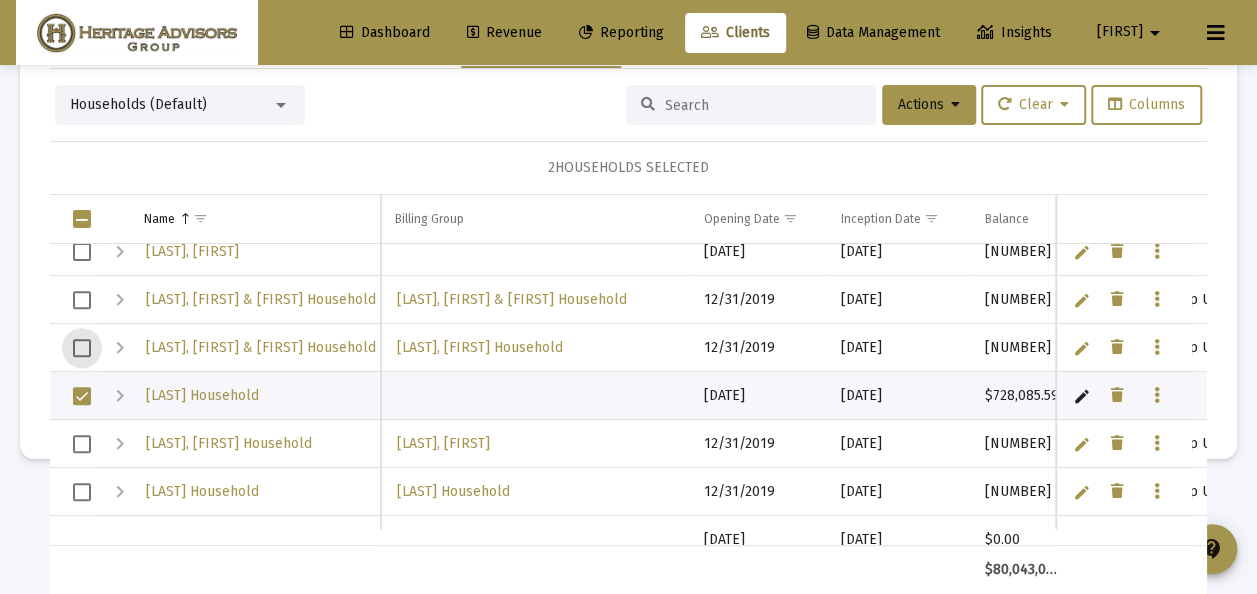 click at bounding box center (82, 348) 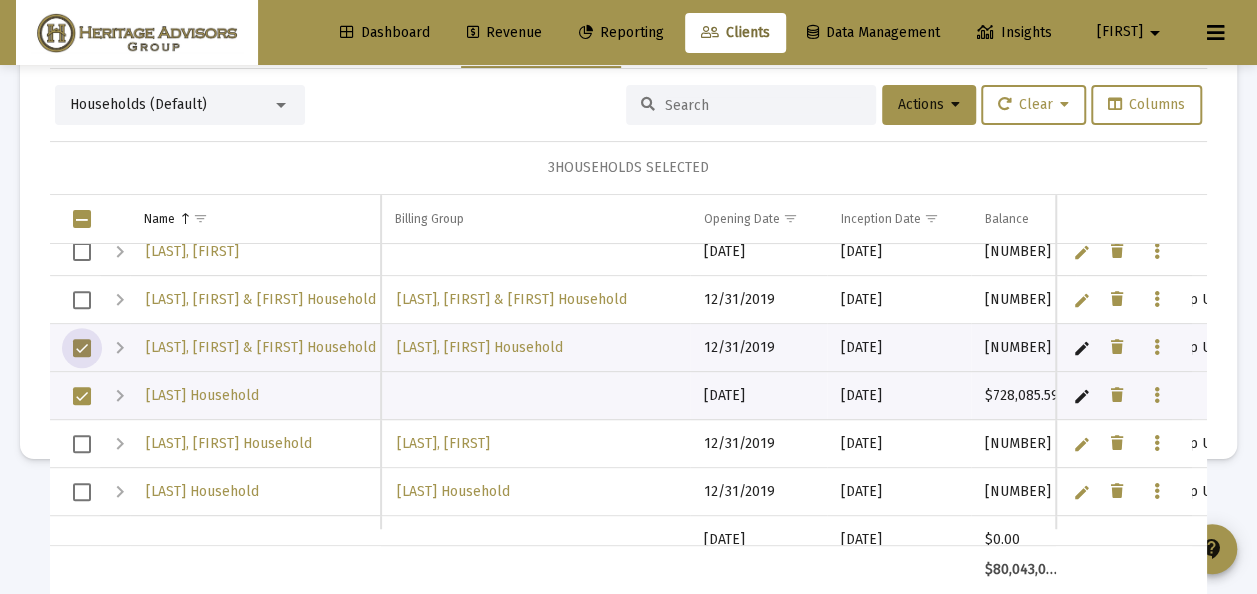 click at bounding box center (82, 348) 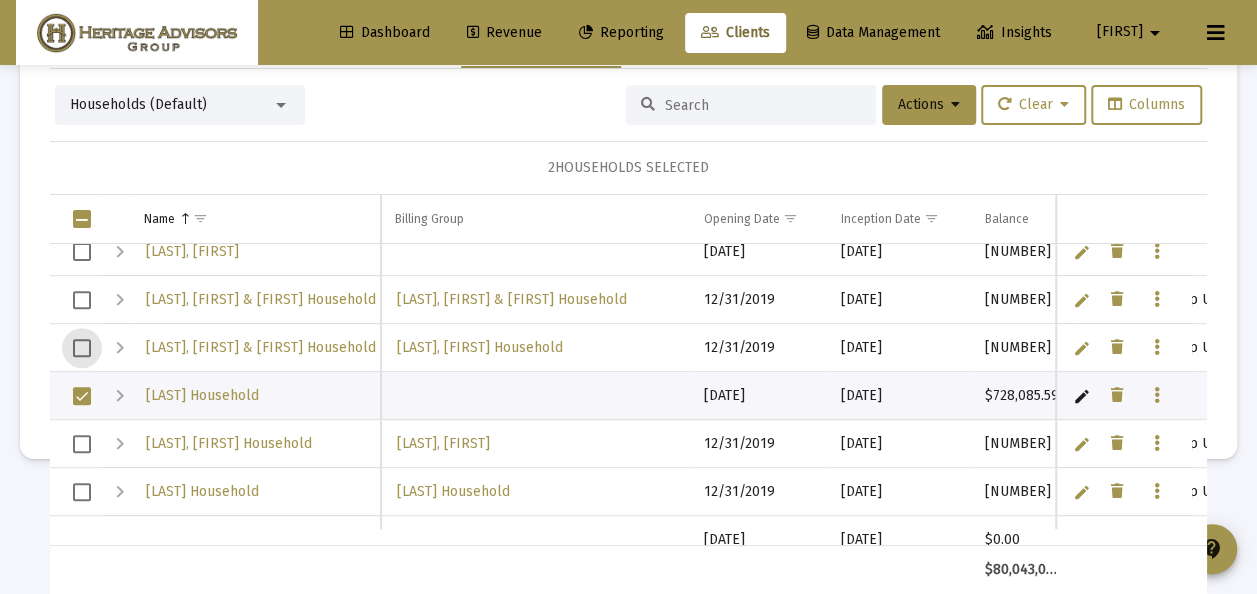 click at bounding box center (82, 300) 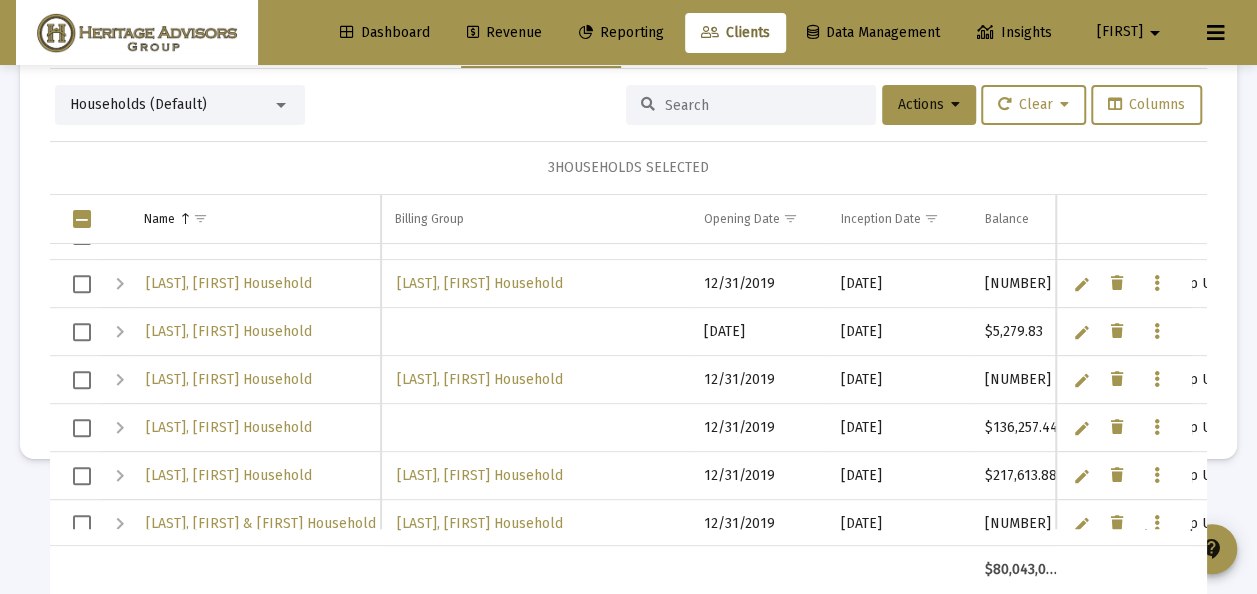 click at bounding box center (82, 428) 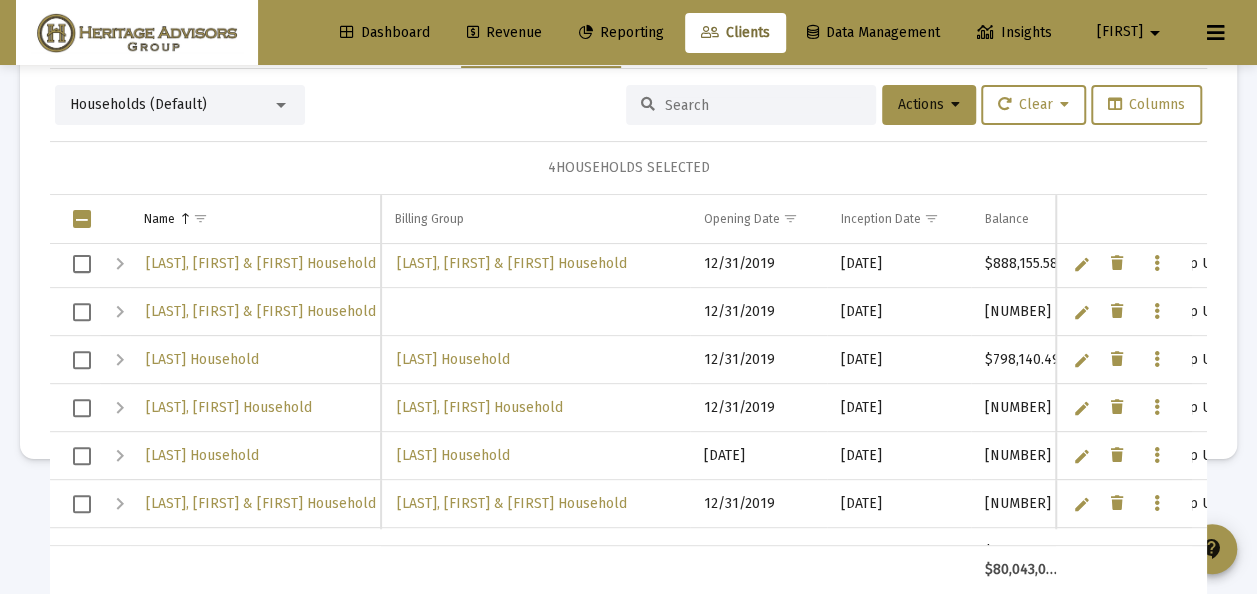 click at bounding box center [82, 504] 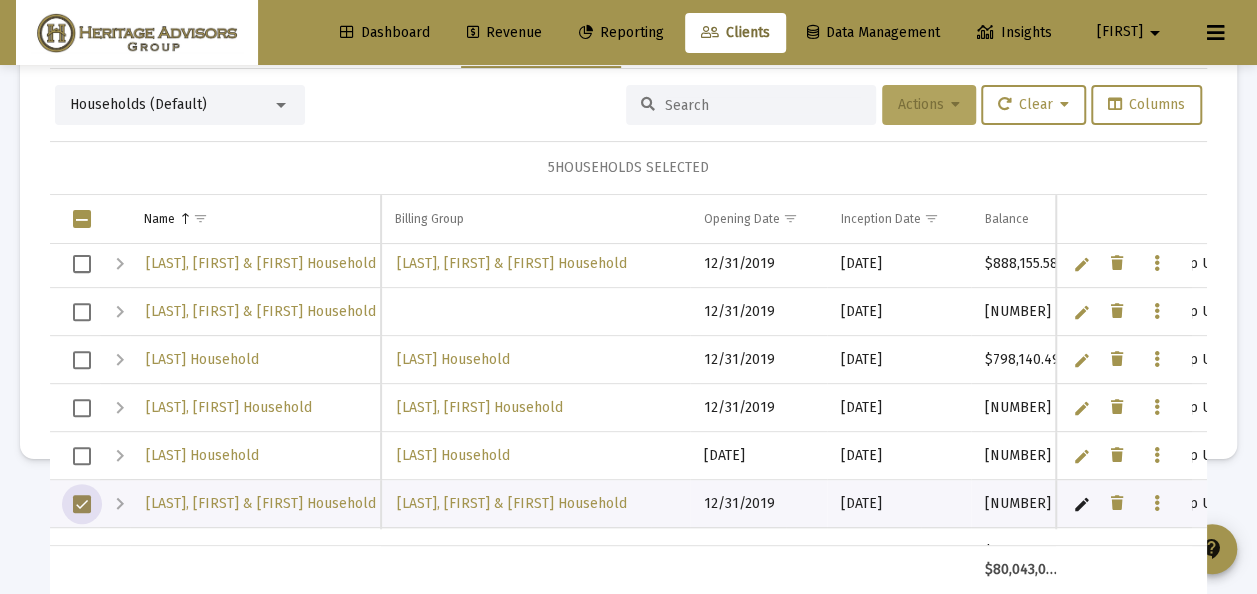 click at bounding box center (955, 105) 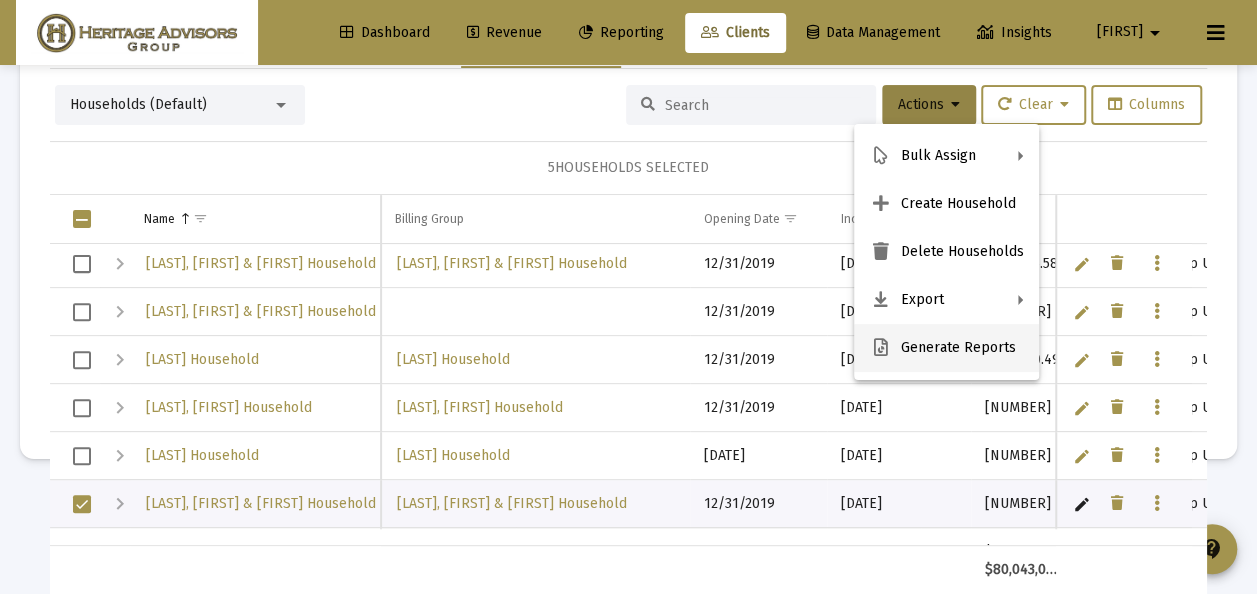 click on "Generate Reports" at bounding box center (946, 348) 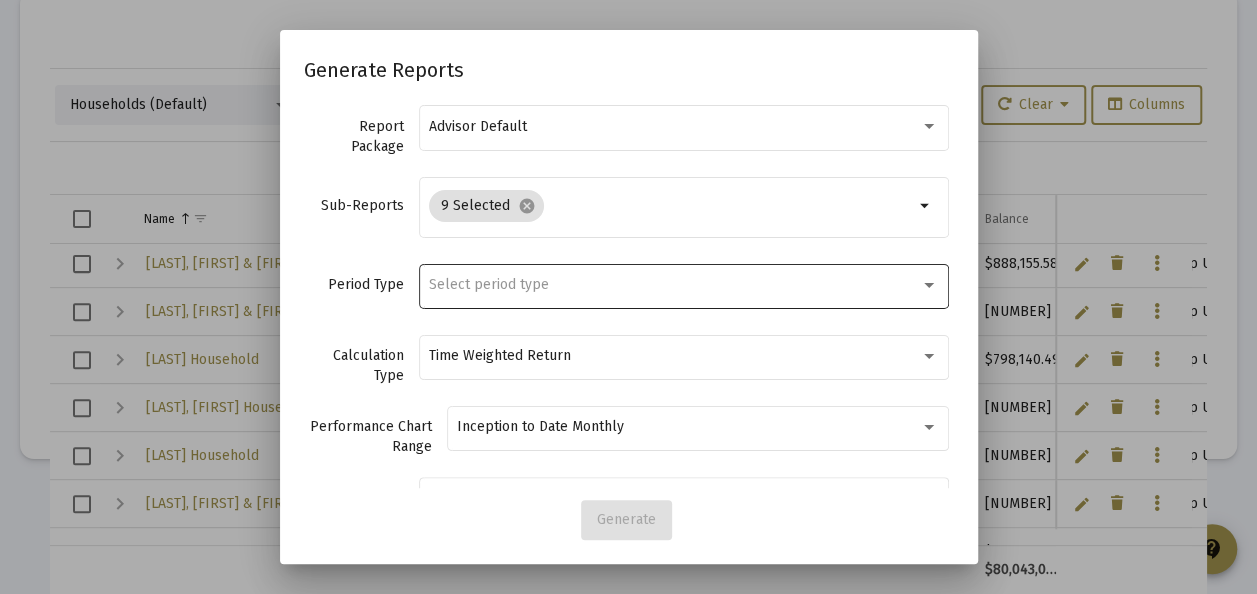 click on "Select period type" at bounding box center [489, 284] 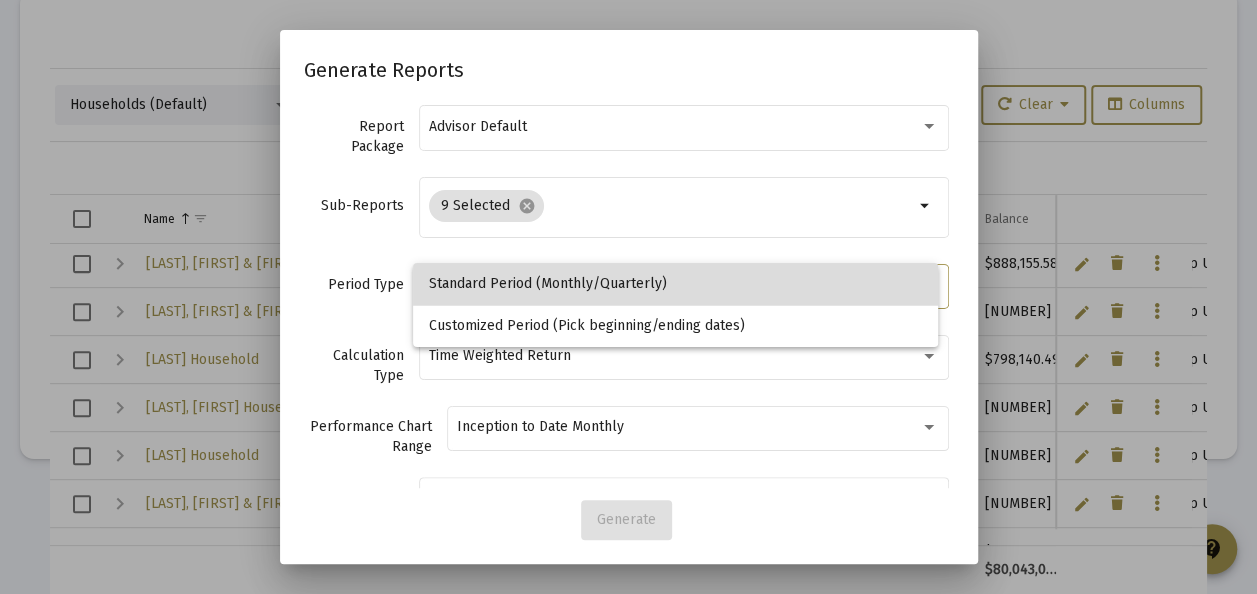 click on "Standard Period (Monthly/Quarterly)" at bounding box center (676, 284) 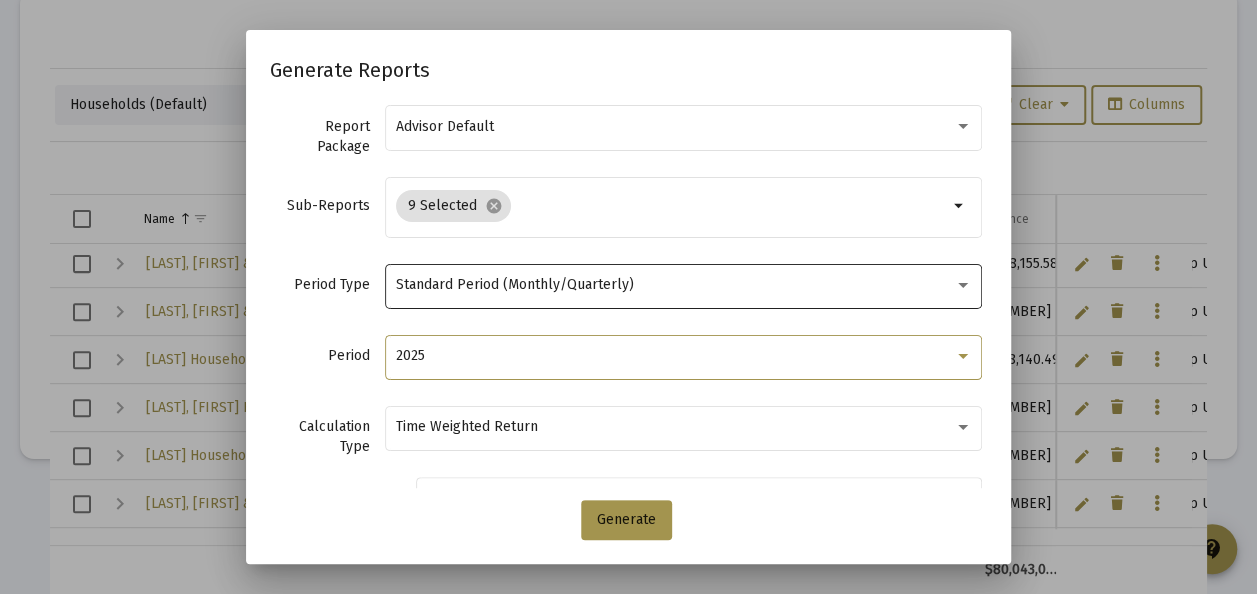 drag, startPoint x: 470, startPoint y: 286, endPoint x: 454, endPoint y: 350, distance: 65.96969 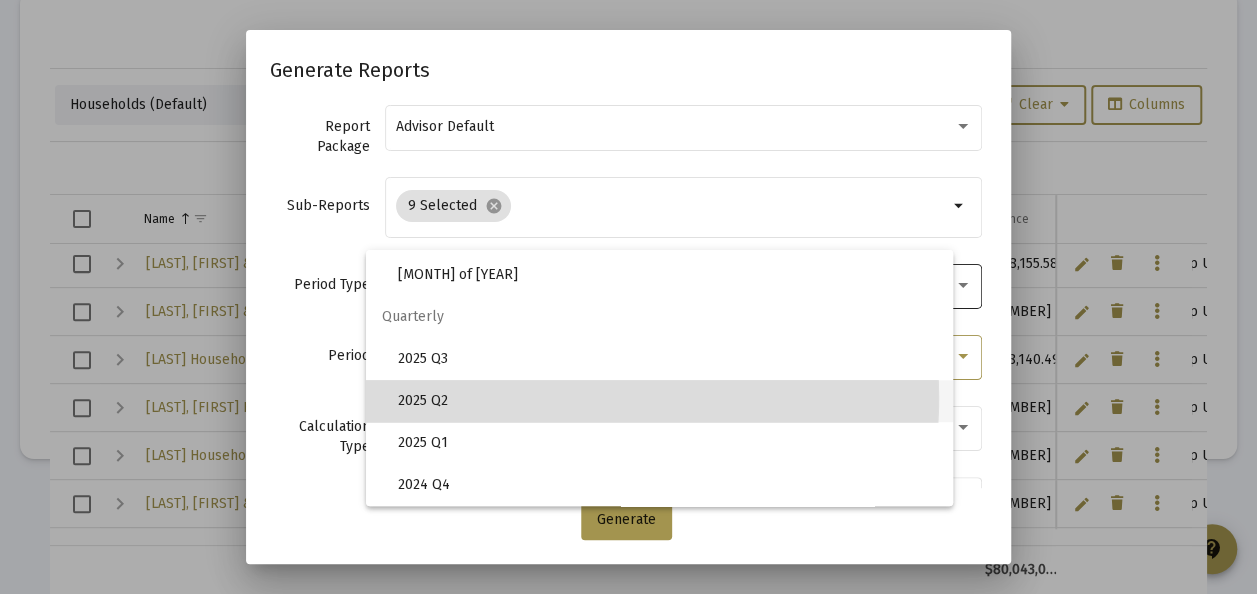 click on "2025 Q2" at bounding box center (667, 401) 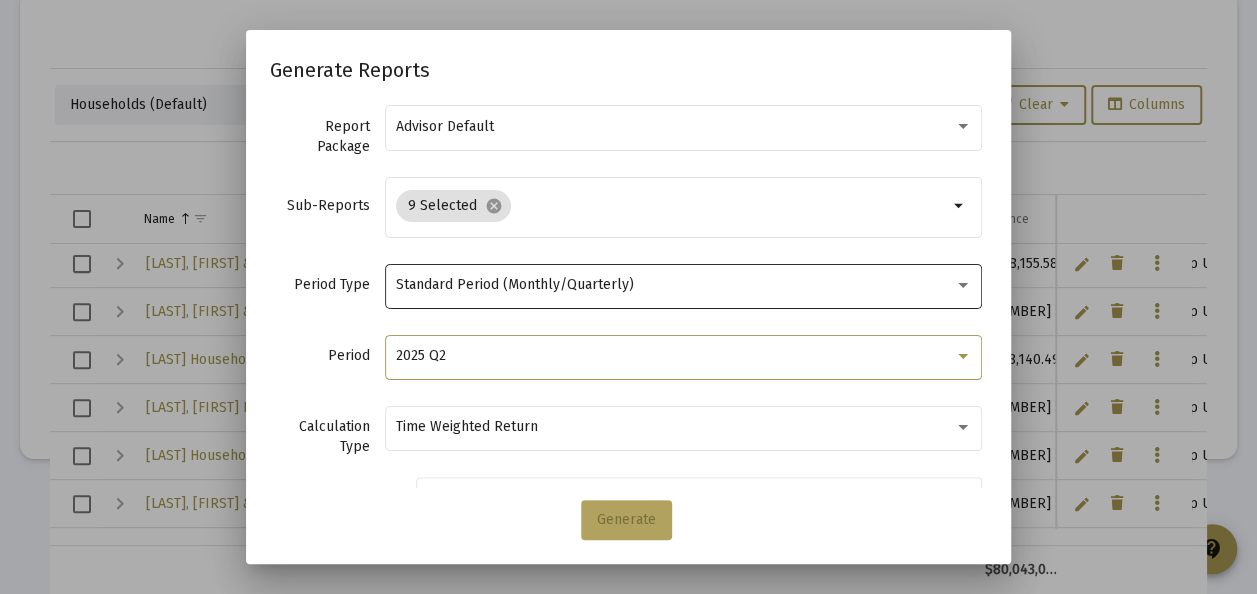 click on "Generate" at bounding box center (626, 519) 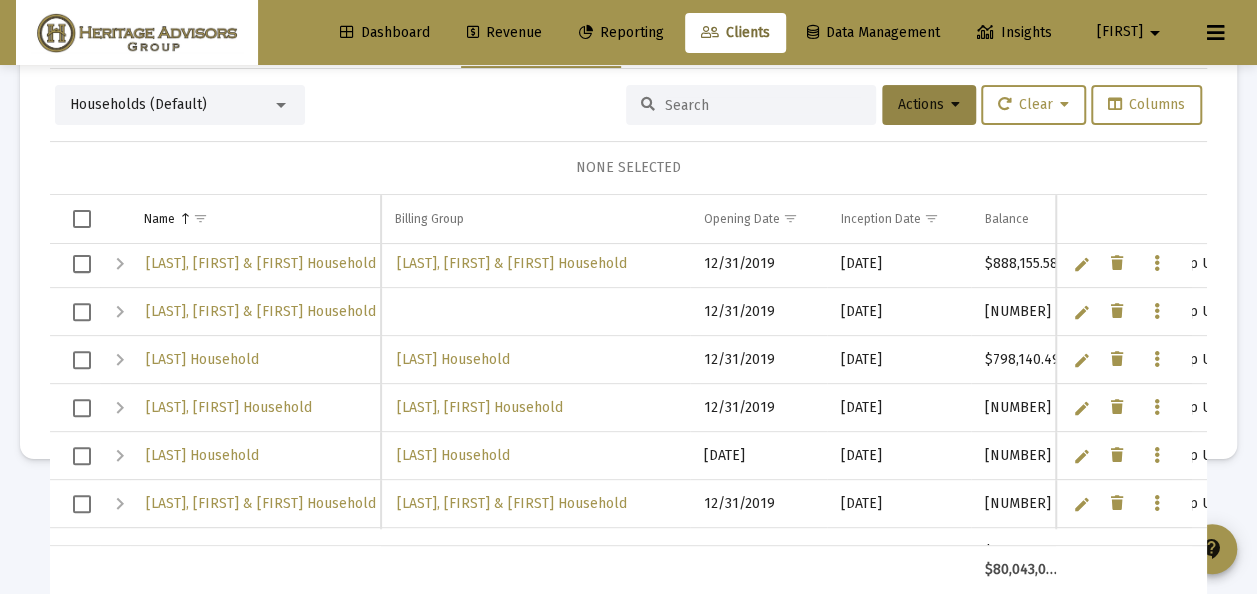 scroll, scrollTop: 7053, scrollLeft: 0, axis: vertical 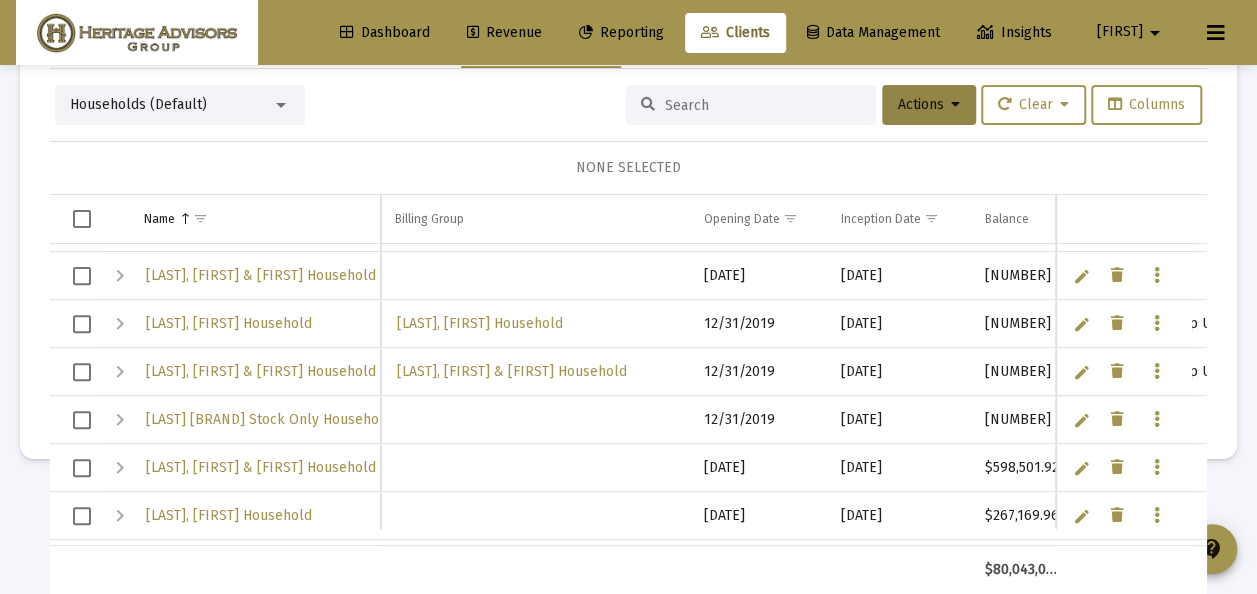 click on "Reporting" at bounding box center [621, 32] 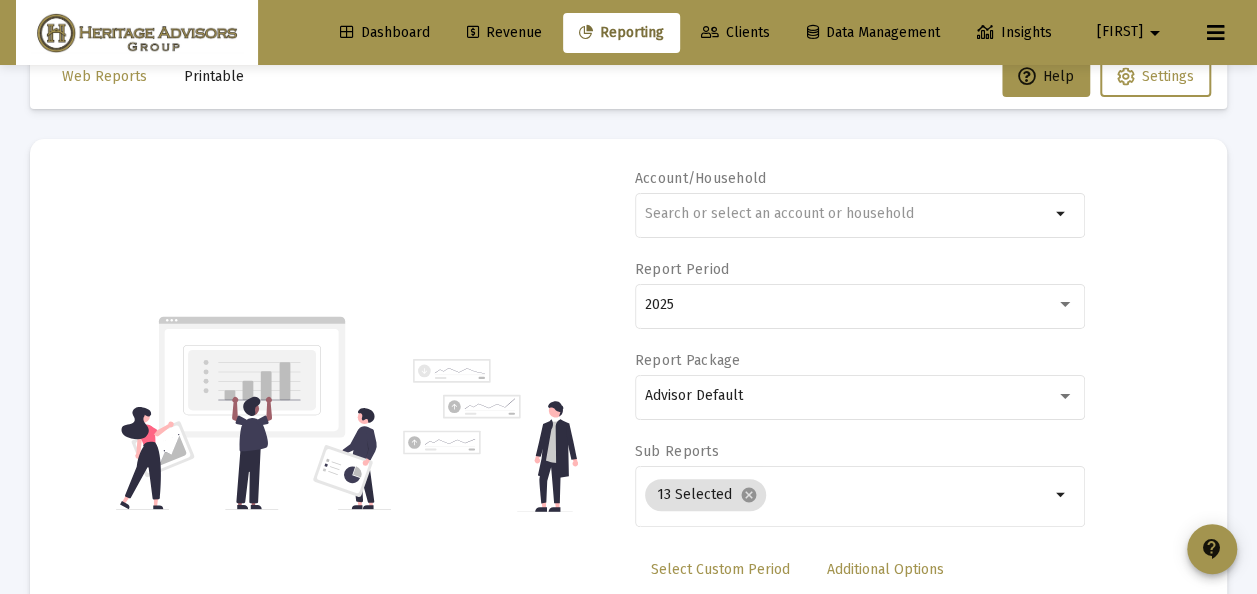 scroll, scrollTop: 0, scrollLeft: 0, axis: both 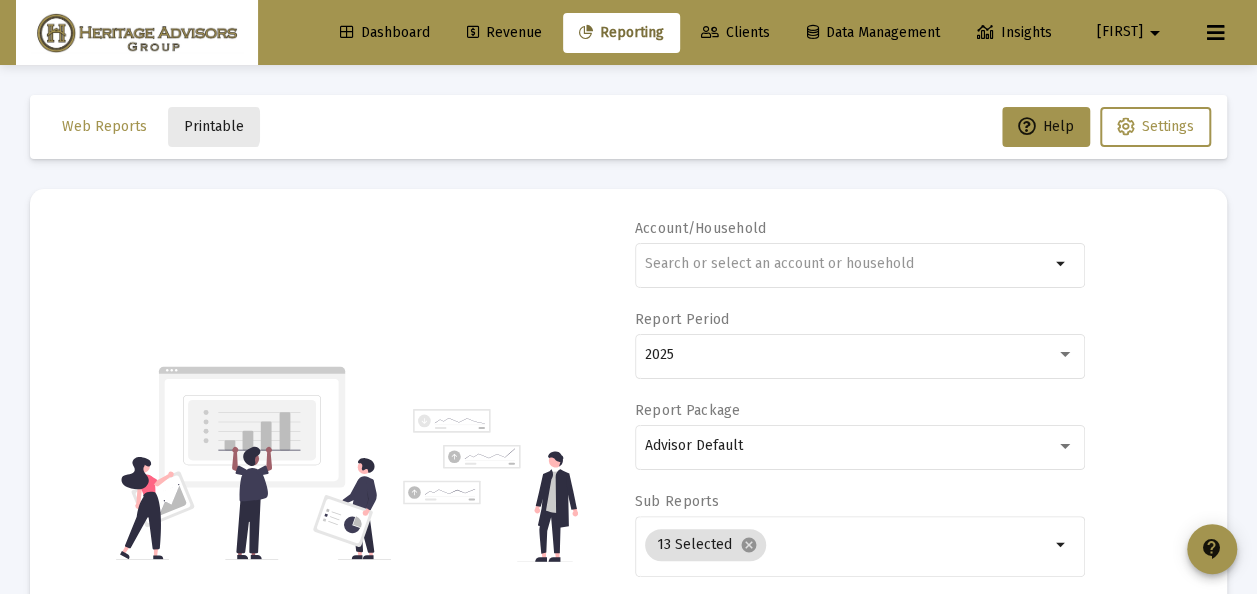 click on "Printable" at bounding box center (214, 126) 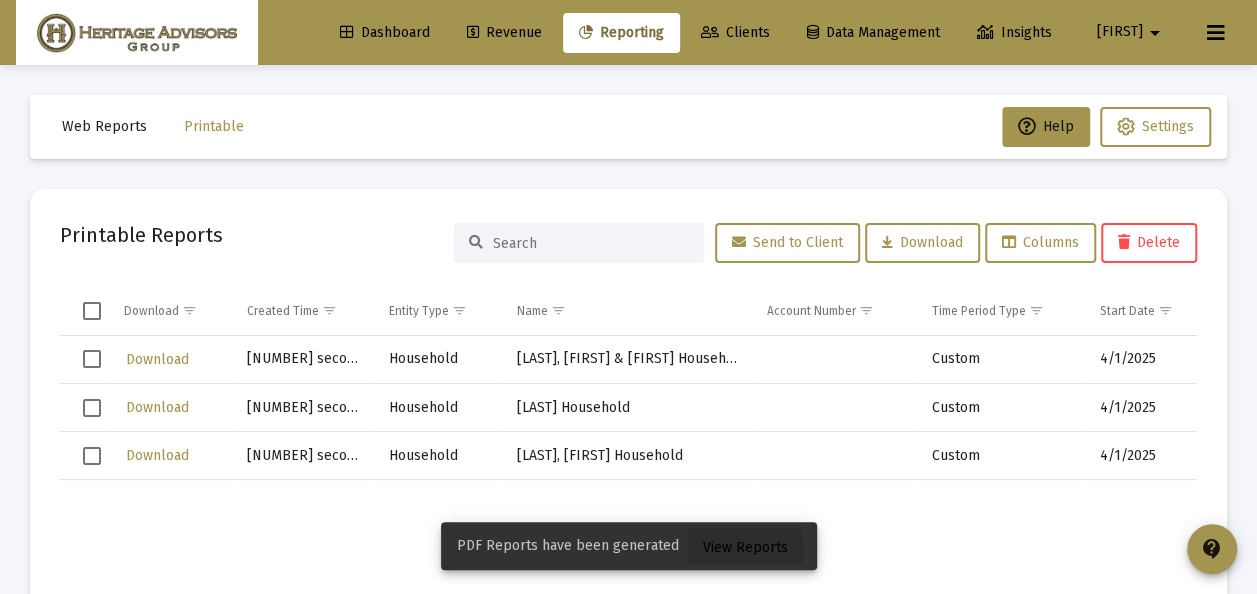 click on "View Reports" at bounding box center (745, 547) 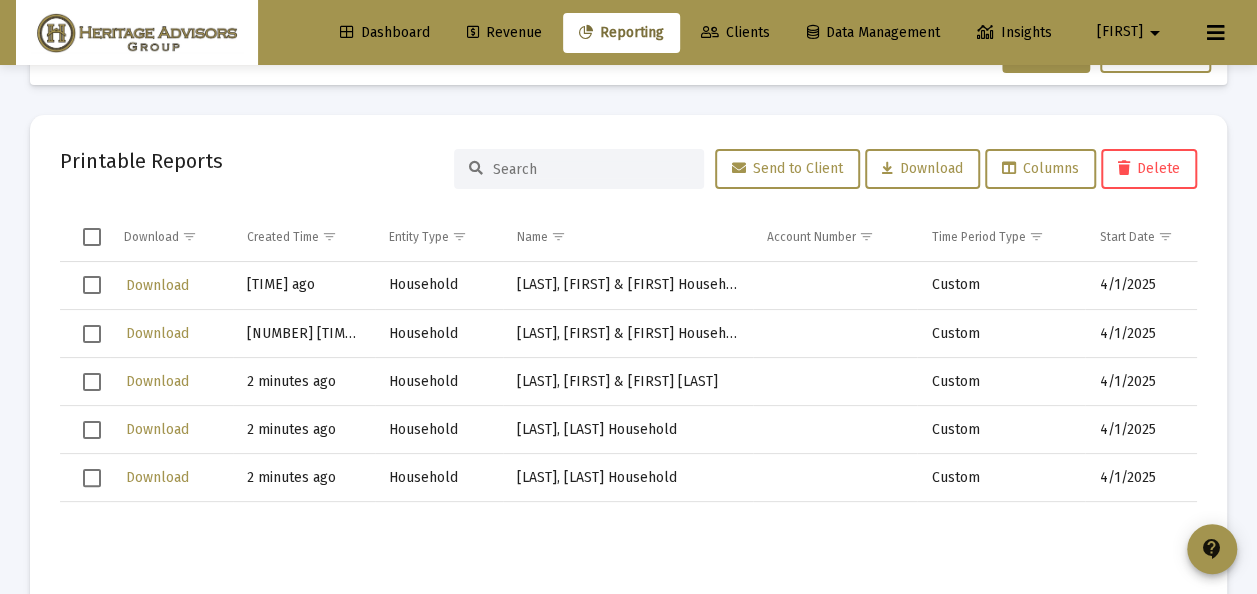 scroll, scrollTop: 153, scrollLeft: 0, axis: vertical 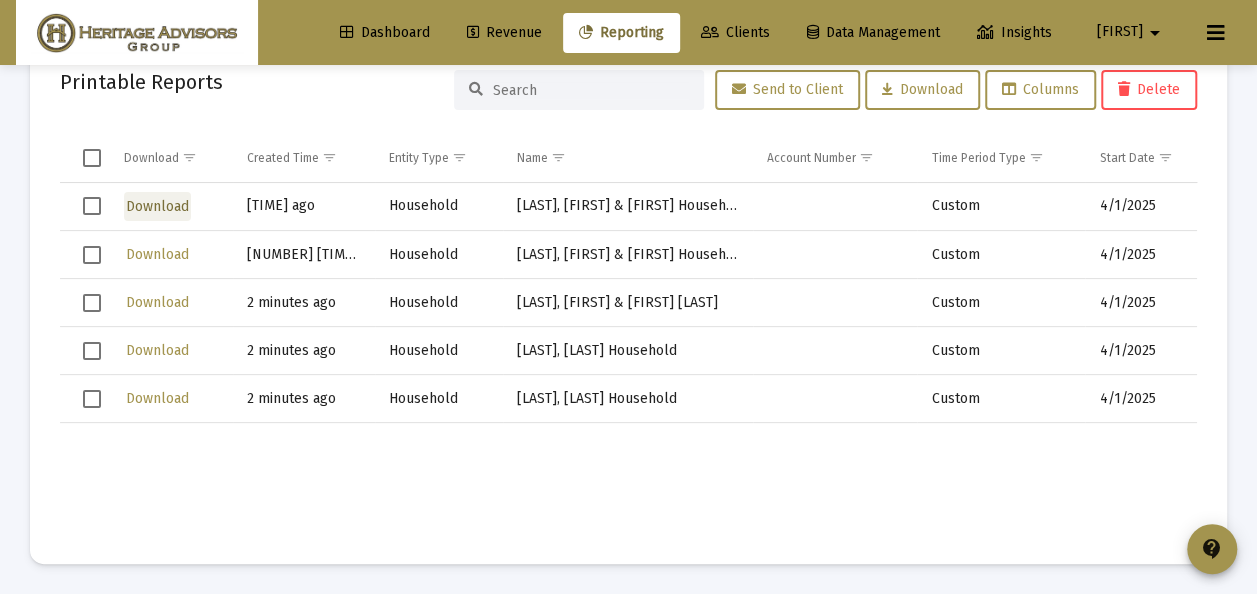 click on "Download" at bounding box center [157, 206] 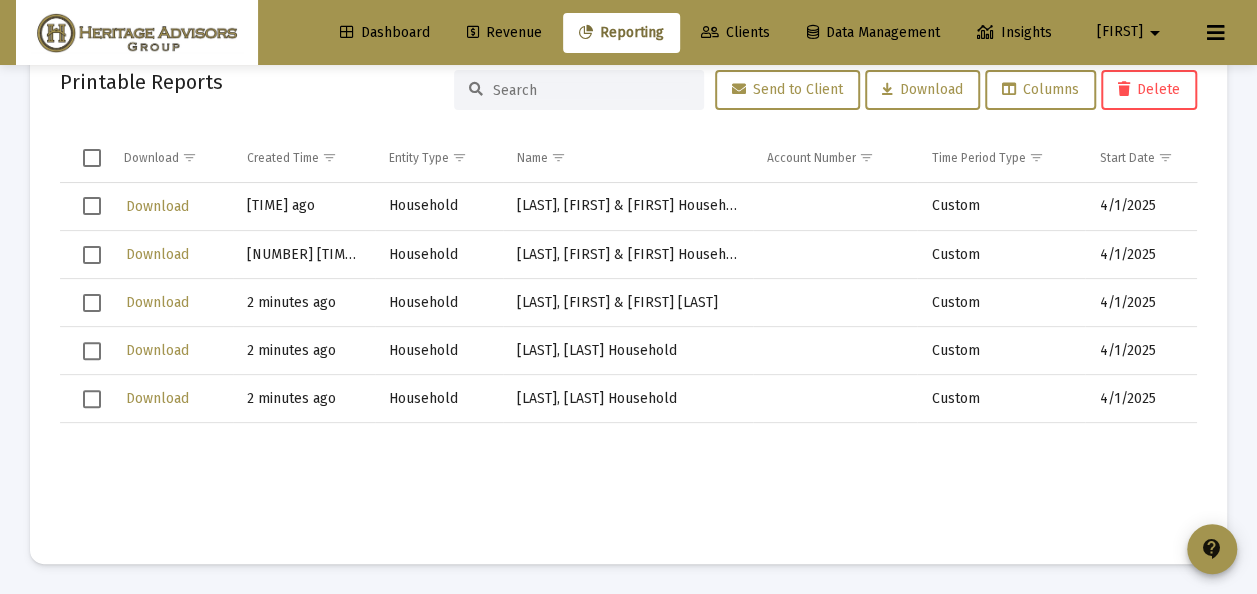 drag, startPoint x: 91, startPoint y: 204, endPoint x: 374, endPoint y: 222, distance: 283.57187 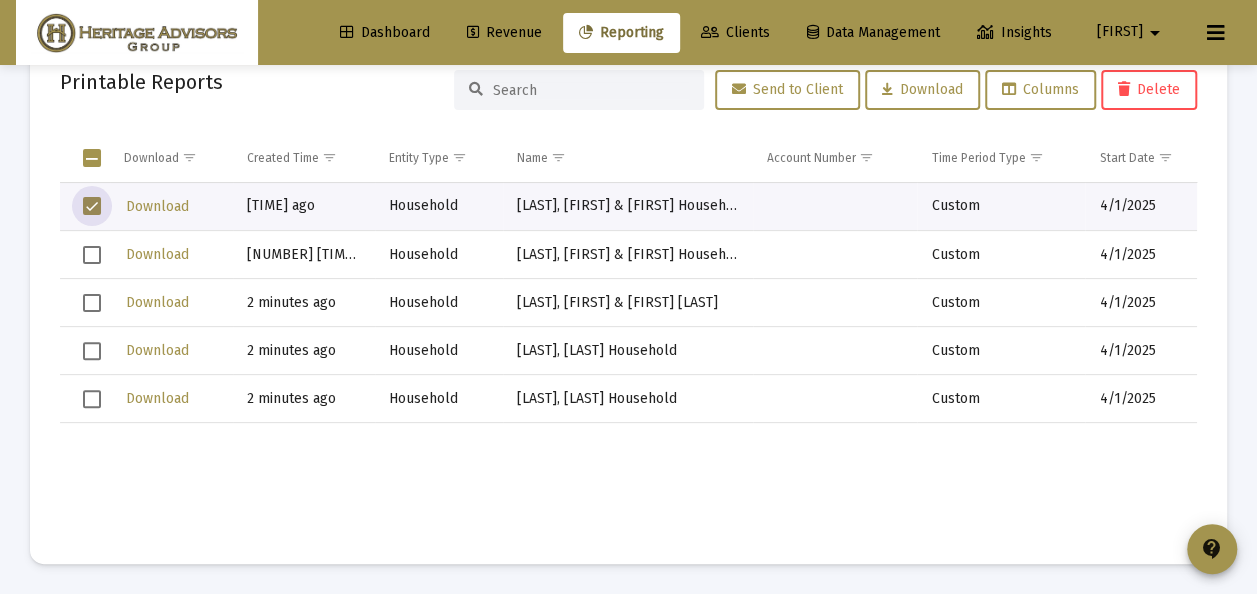 drag, startPoint x: 1167, startPoint y: 90, endPoint x: 1150, endPoint y: 101, distance: 20.248457 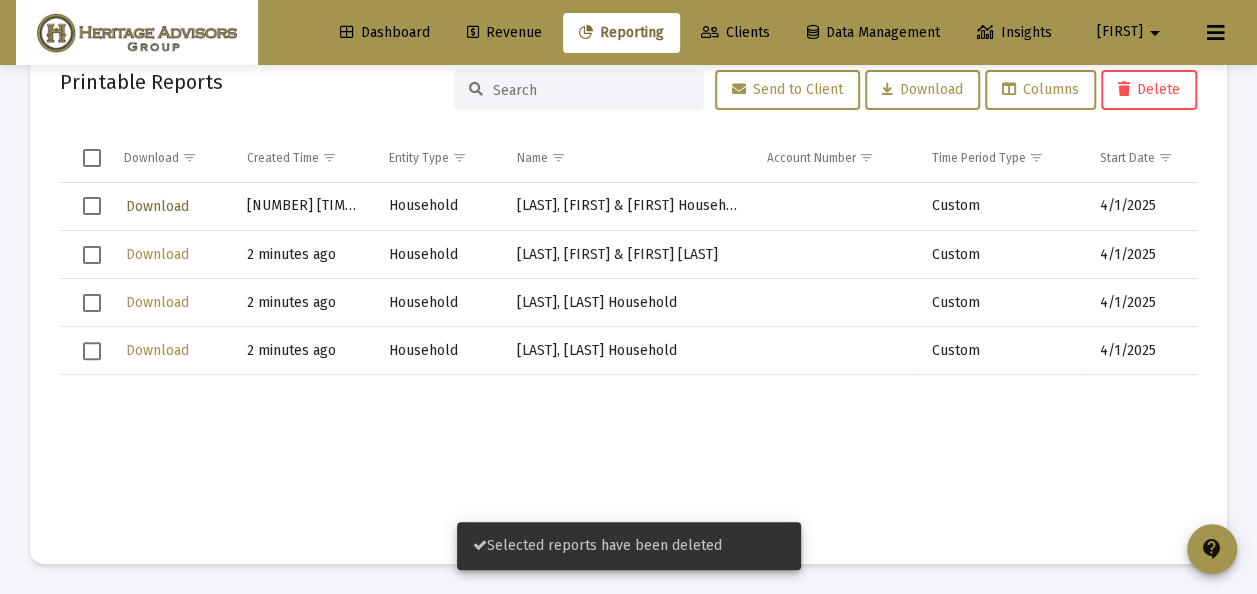 click on "Download" at bounding box center [157, 206] 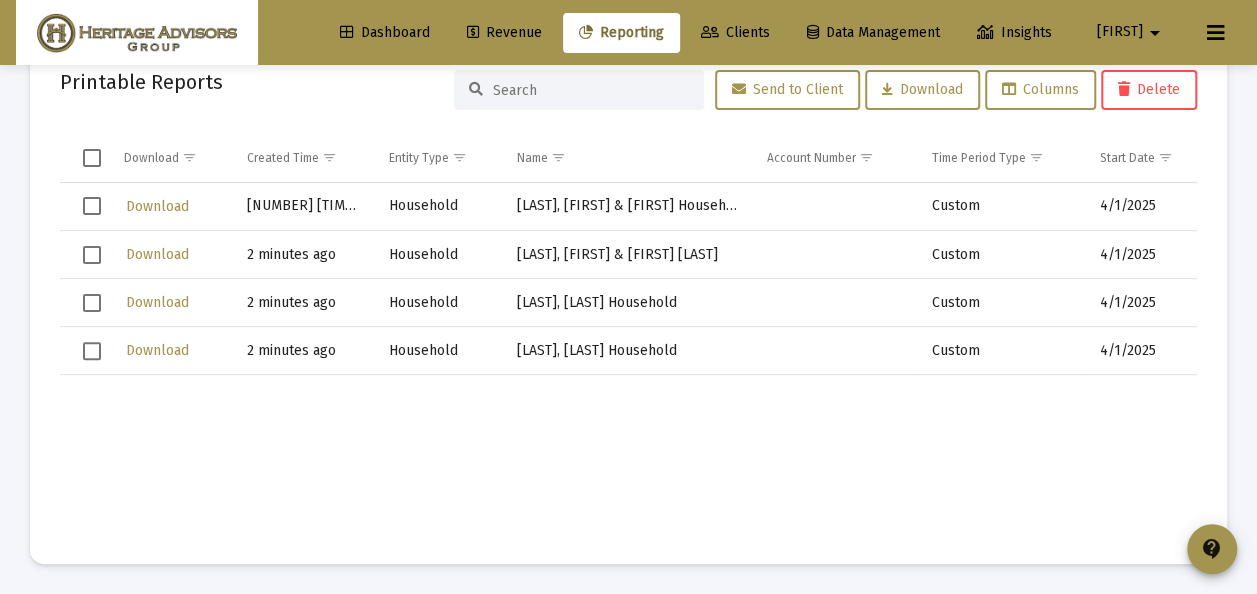 click at bounding box center [92, 206] 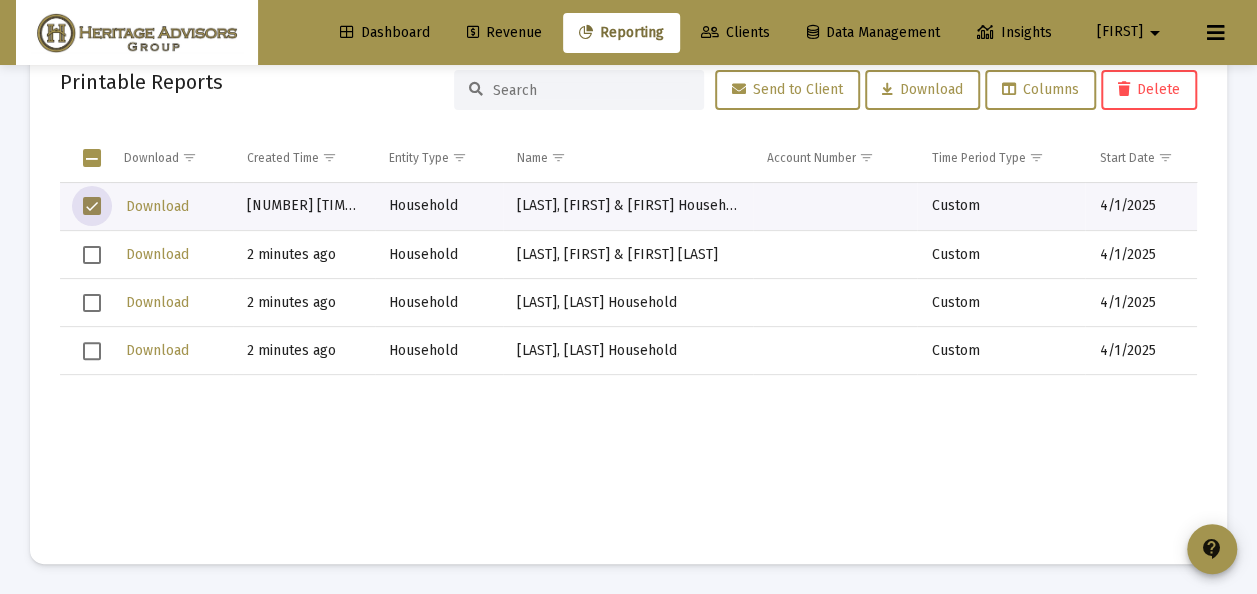 click on "Delete" at bounding box center (1149, 89) 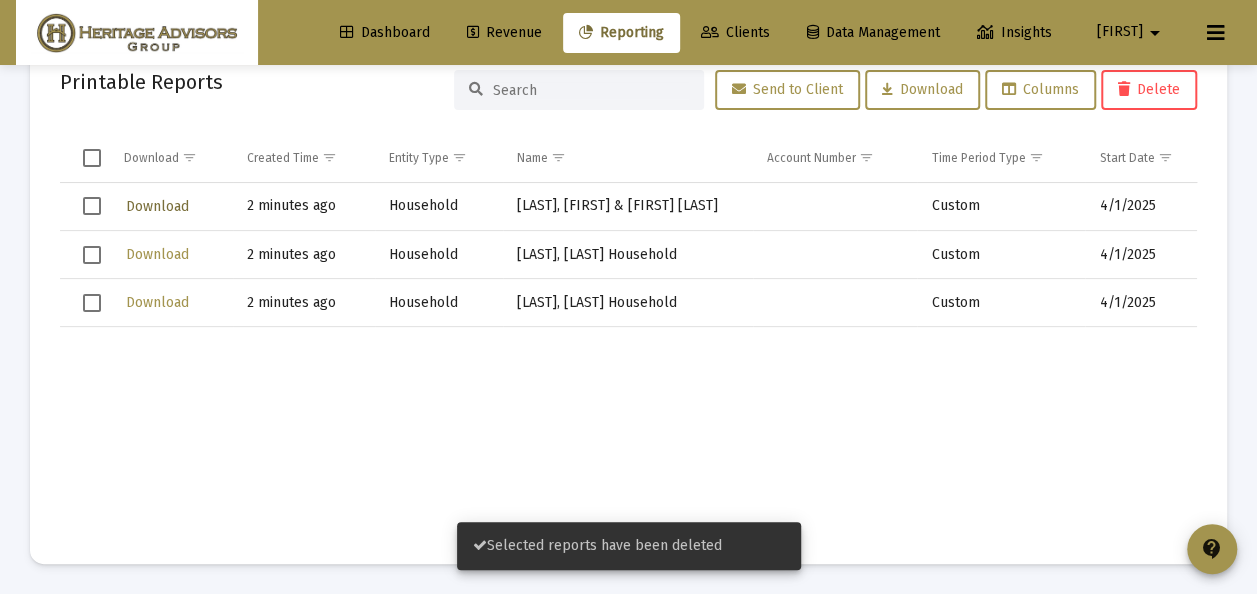 click on "Download" at bounding box center (157, 206) 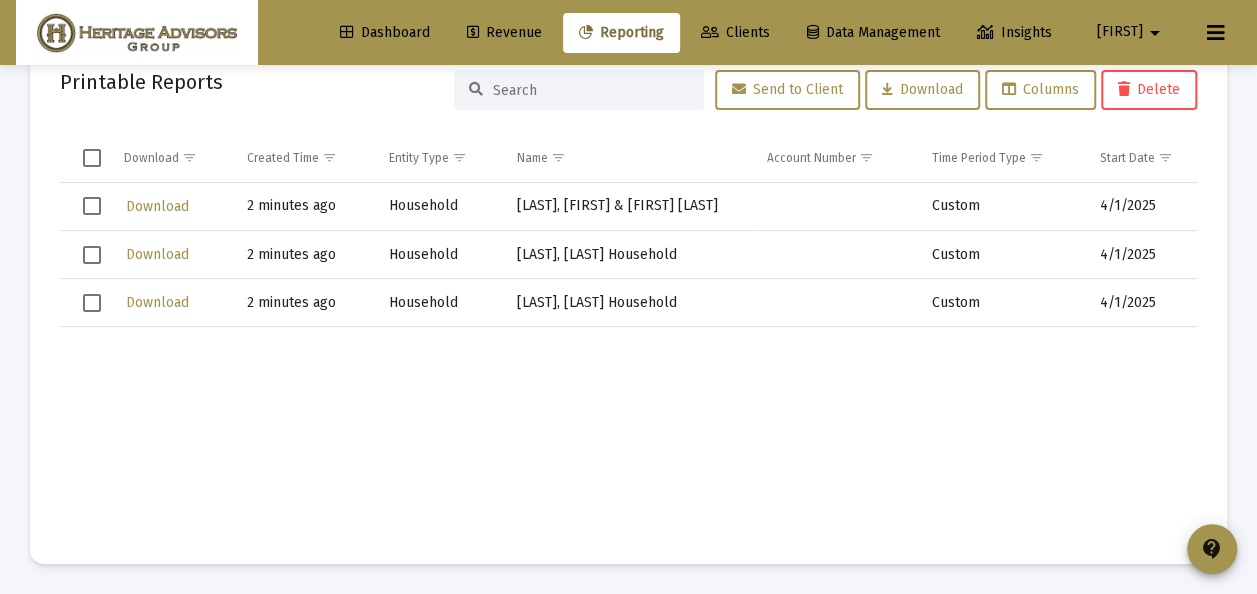 drag, startPoint x: 90, startPoint y: 204, endPoint x: 106, endPoint y: 197, distance: 17.464249 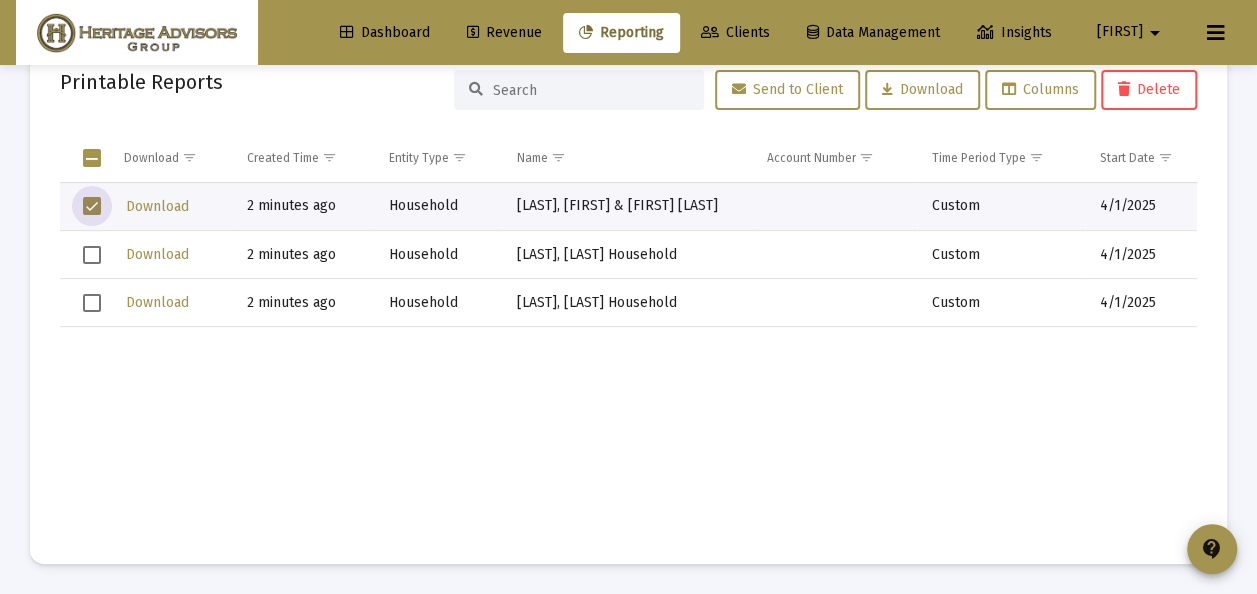 drag, startPoint x: 1146, startPoint y: 84, endPoint x: 1052, endPoint y: 115, distance: 98.9798 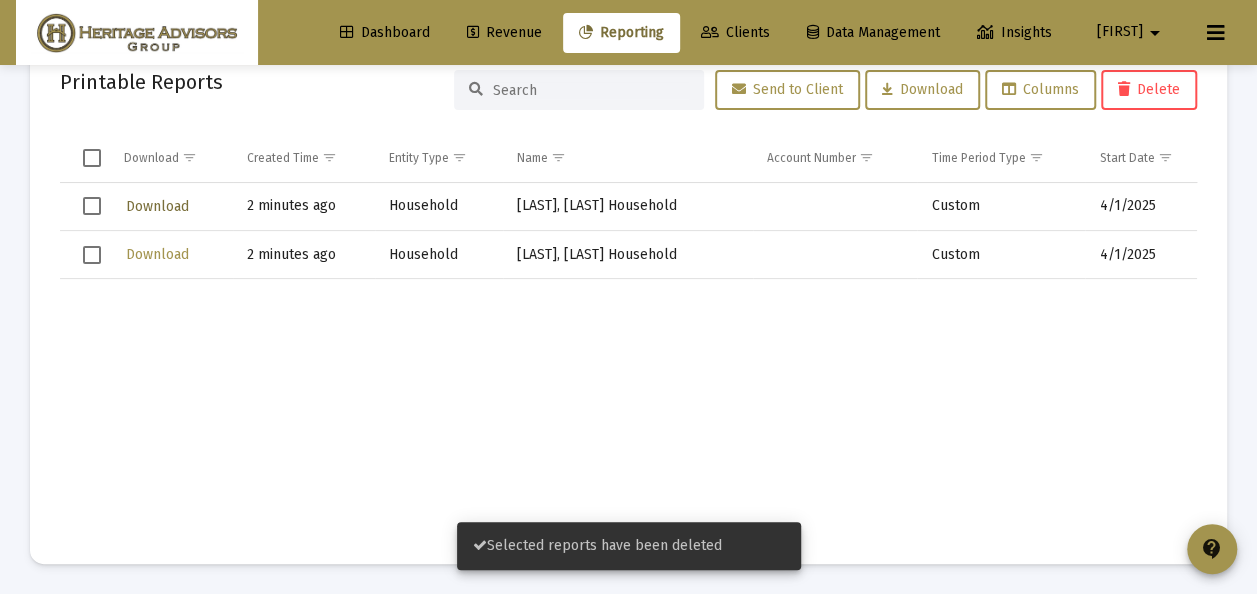 click on "Download" at bounding box center (157, 206) 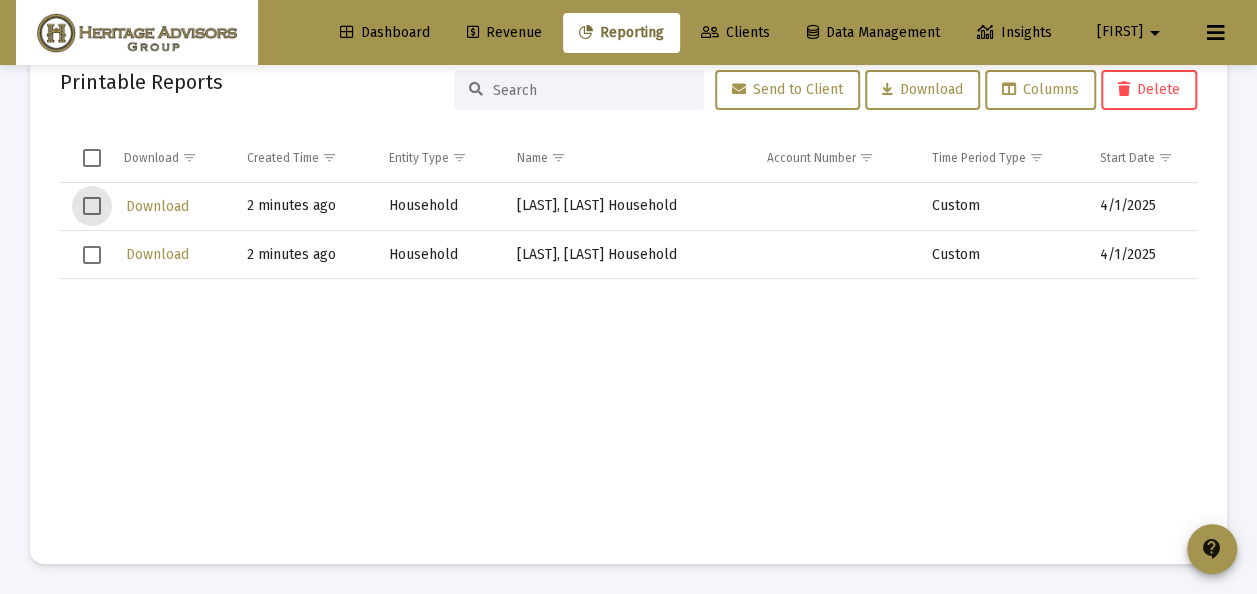 click at bounding box center [92, 206] 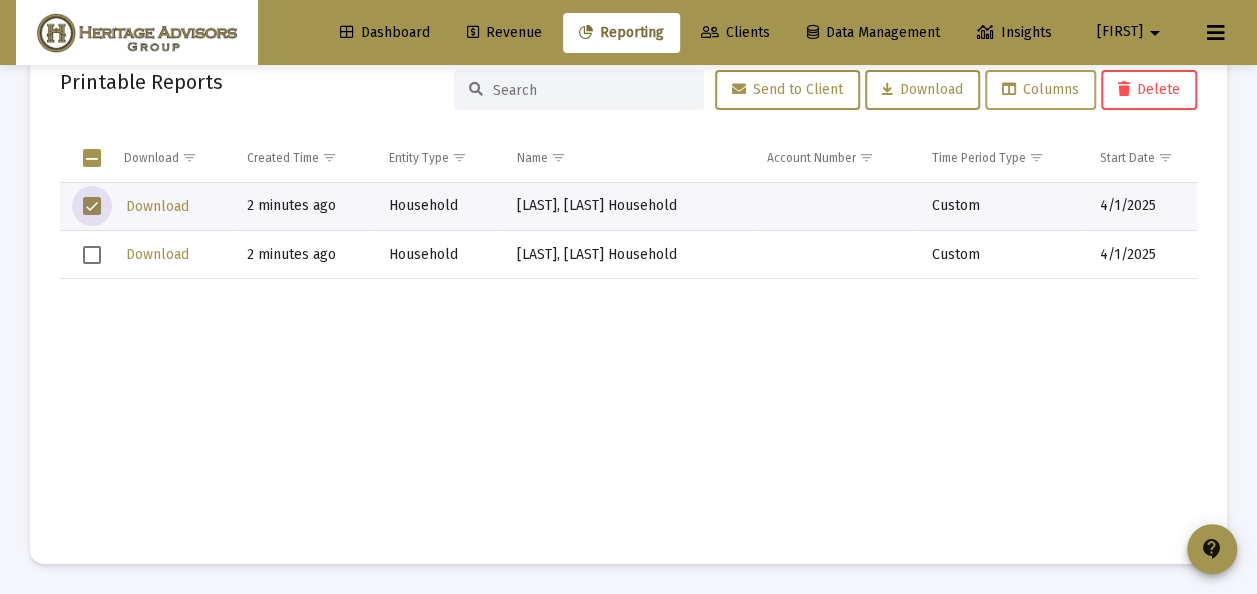 drag, startPoint x: 1161, startPoint y: 85, endPoint x: 1092, endPoint y: 102, distance: 71.063354 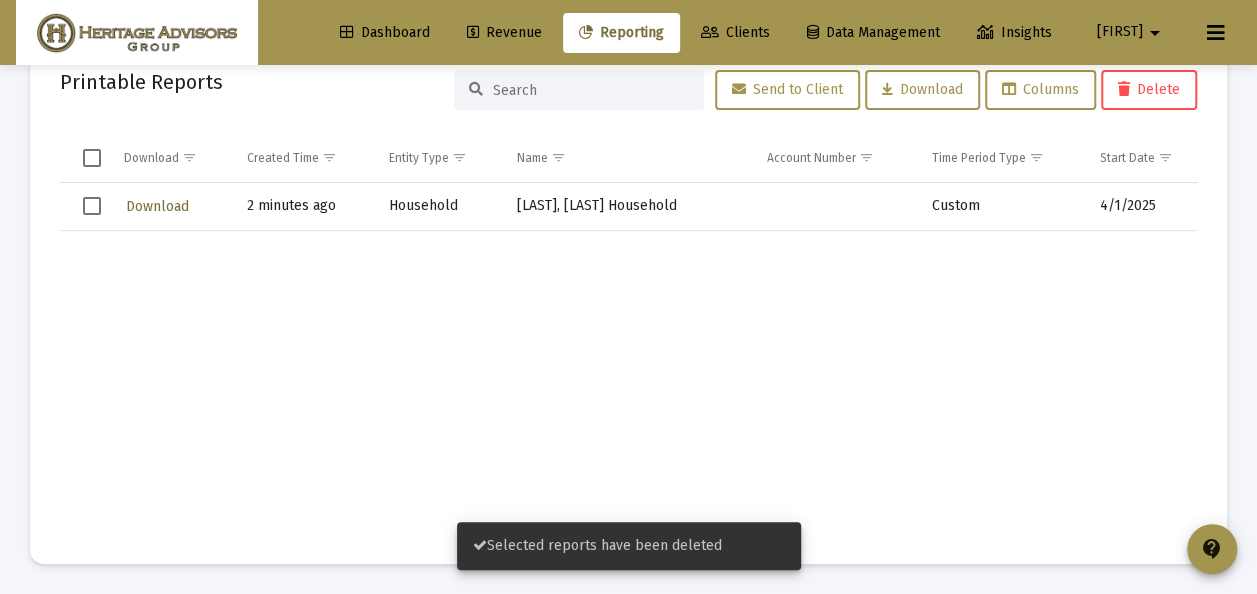 click on "Download" at bounding box center [157, 206] 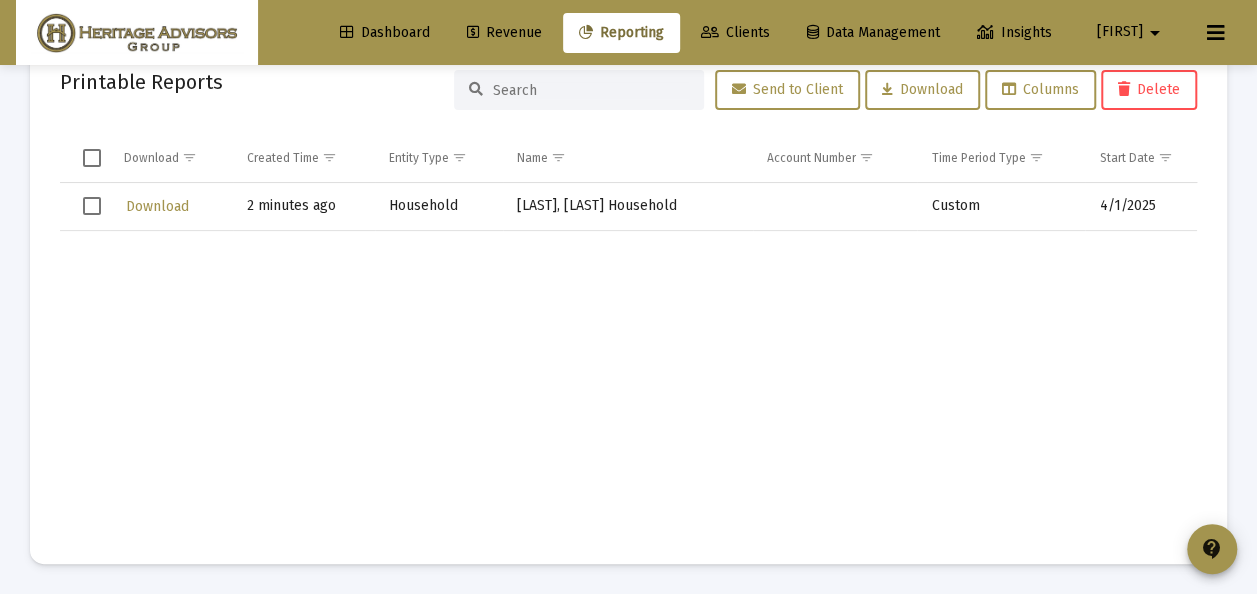 drag, startPoint x: 89, startPoint y: 203, endPoint x: 125, endPoint y: 211, distance: 36.878178 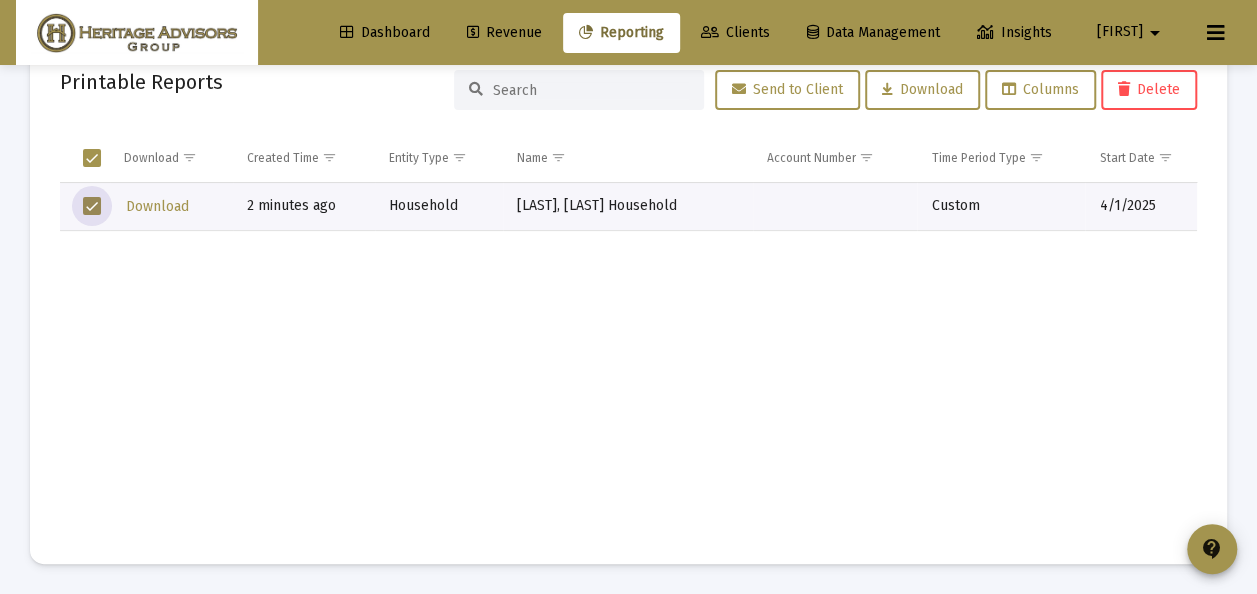 click on "Delete" at bounding box center [1149, 89] 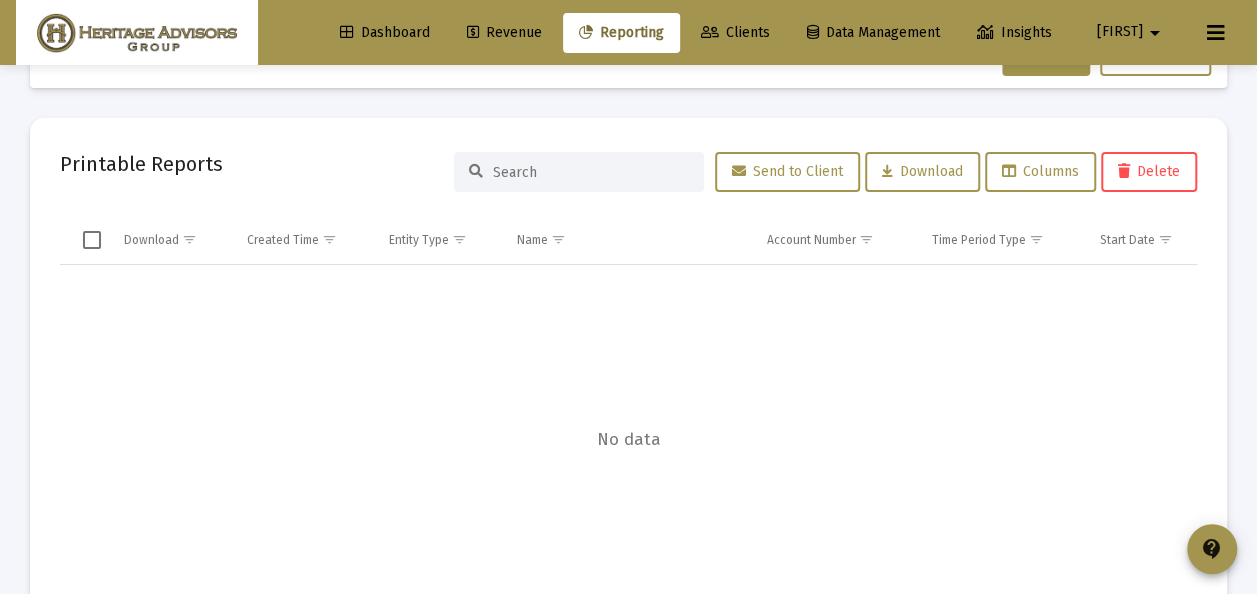scroll, scrollTop: 0, scrollLeft: 0, axis: both 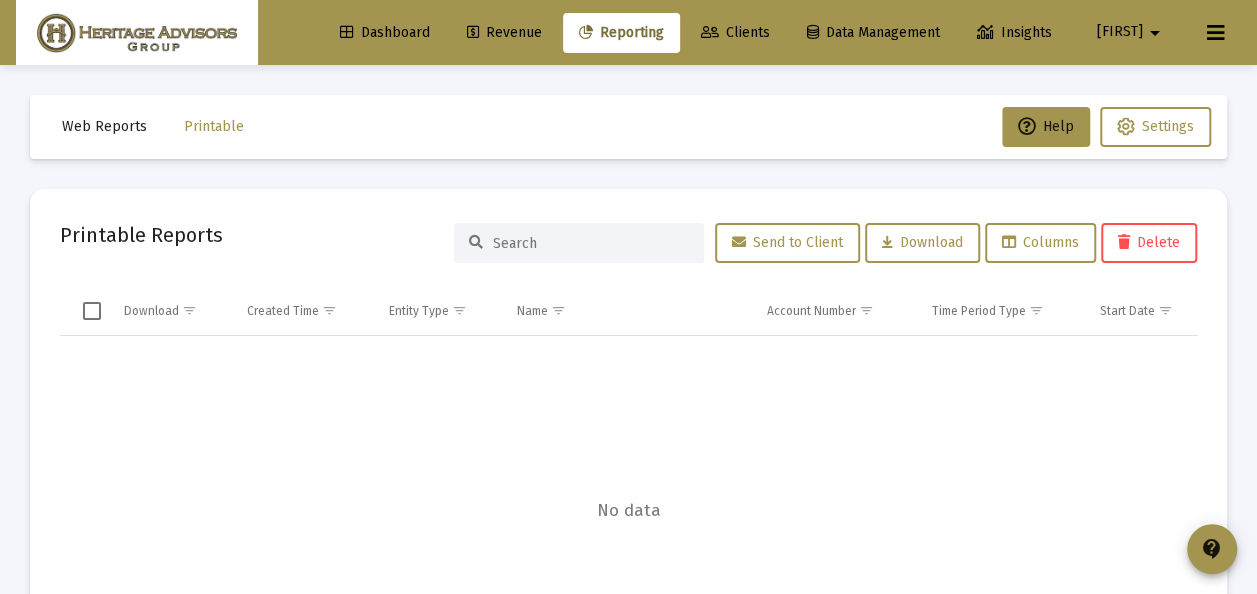 click on "Clients" at bounding box center [735, 32] 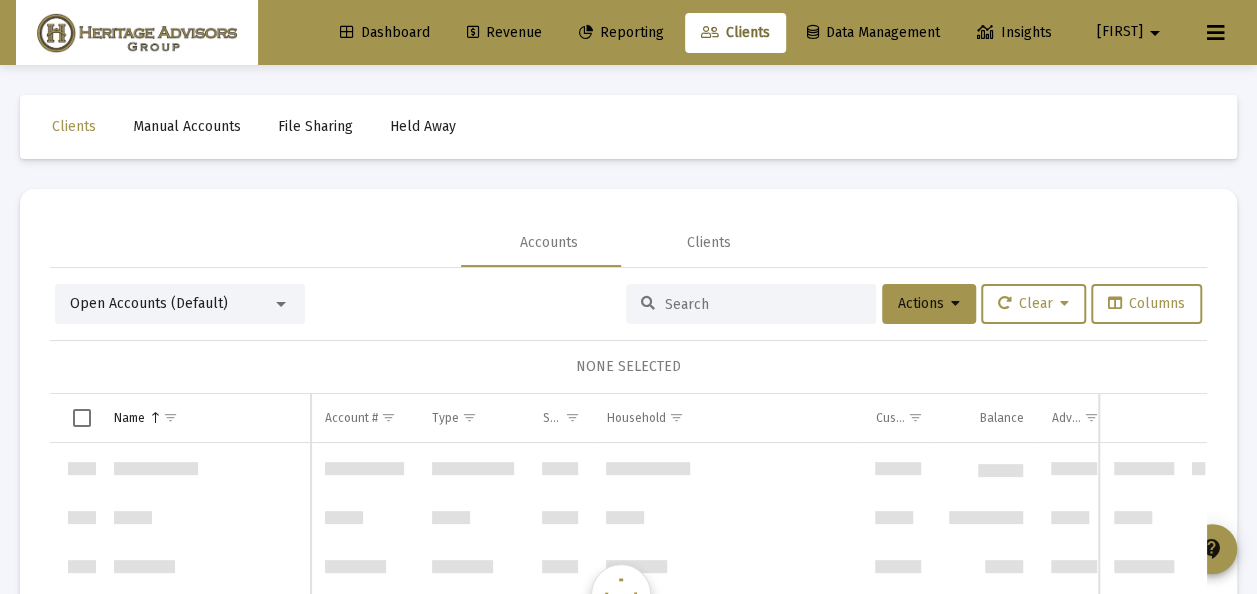 scroll, scrollTop: 25920, scrollLeft: 0, axis: vertical 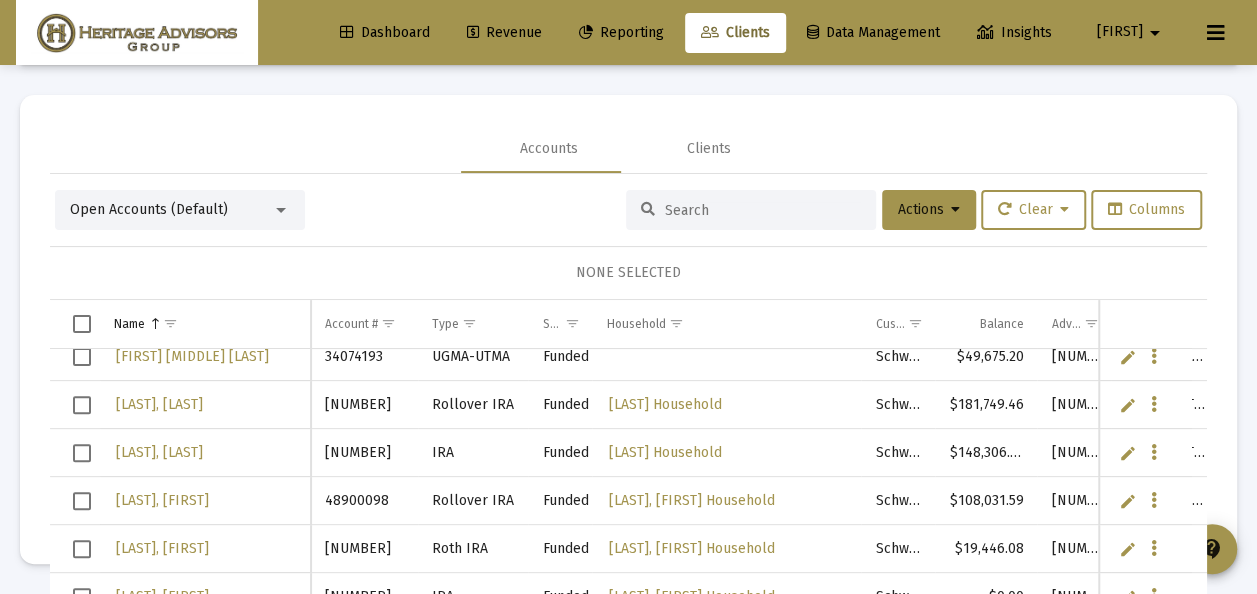 click at bounding box center (281, 210) 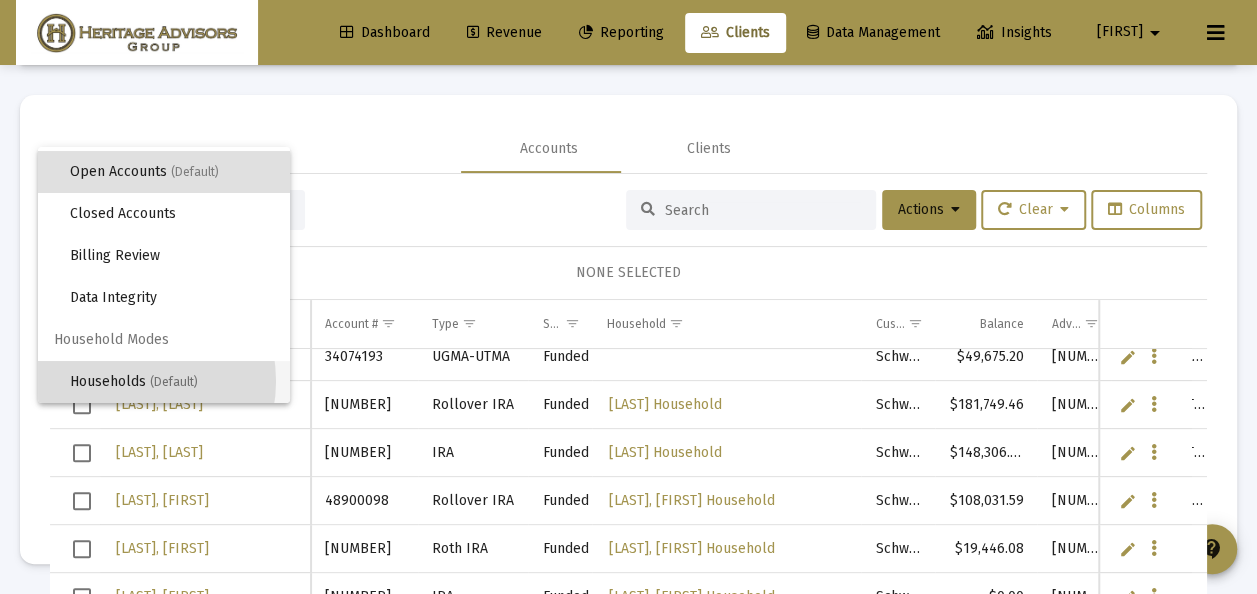 click on "Households  (Default)" at bounding box center (172, 382) 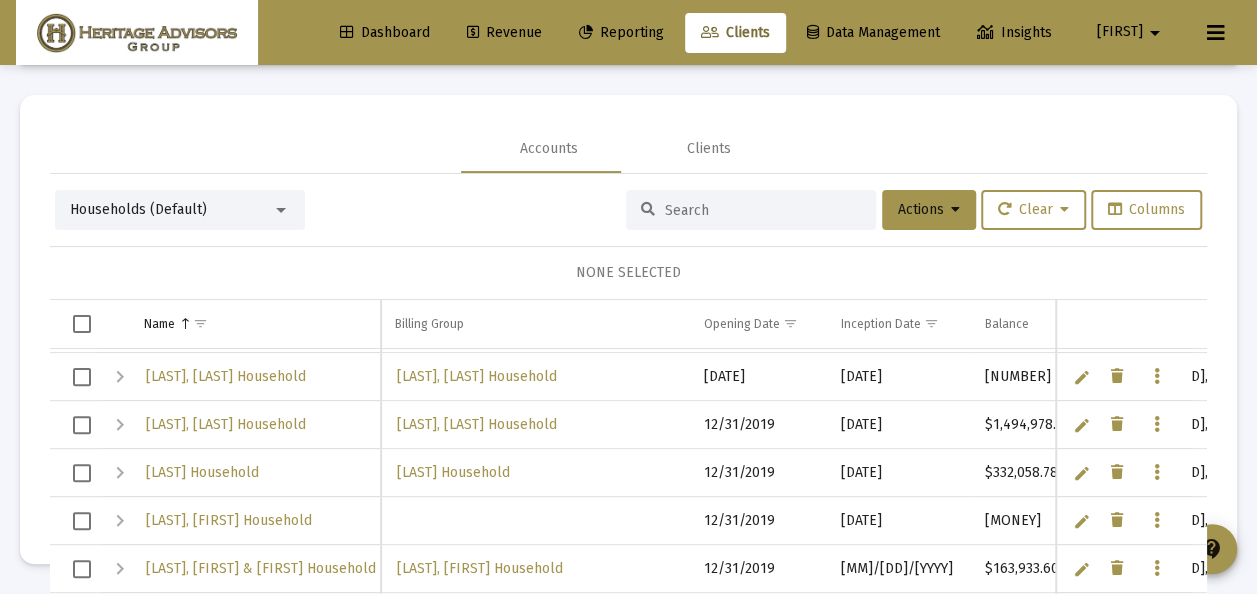 click at bounding box center (82, 521) 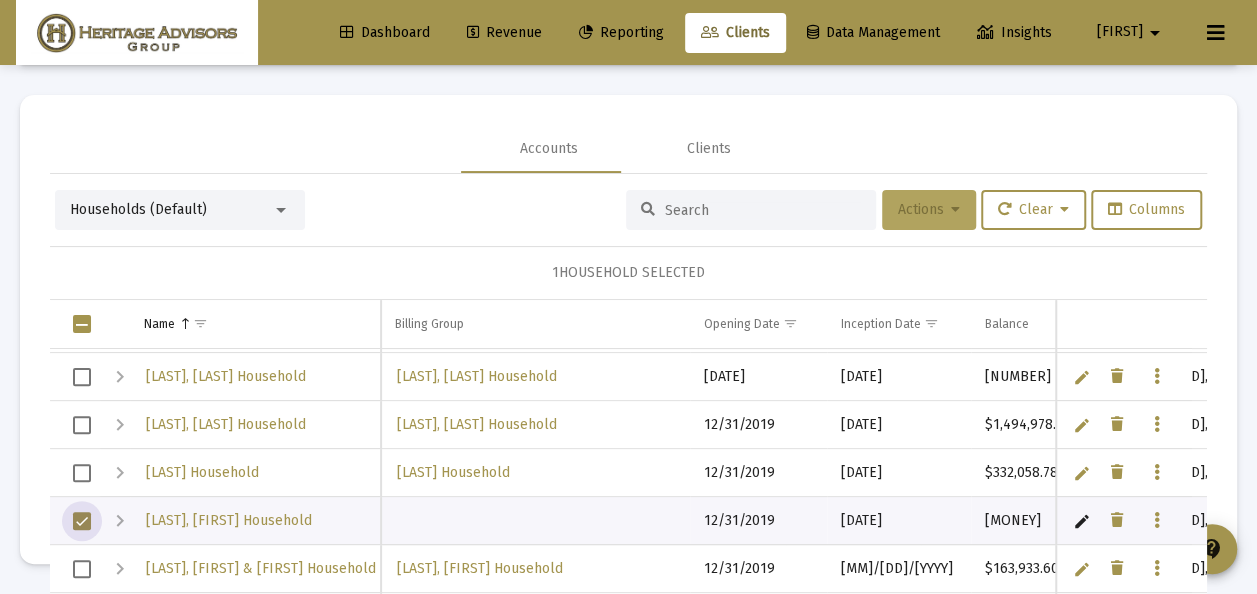 click on "Actions" at bounding box center (929, 209) 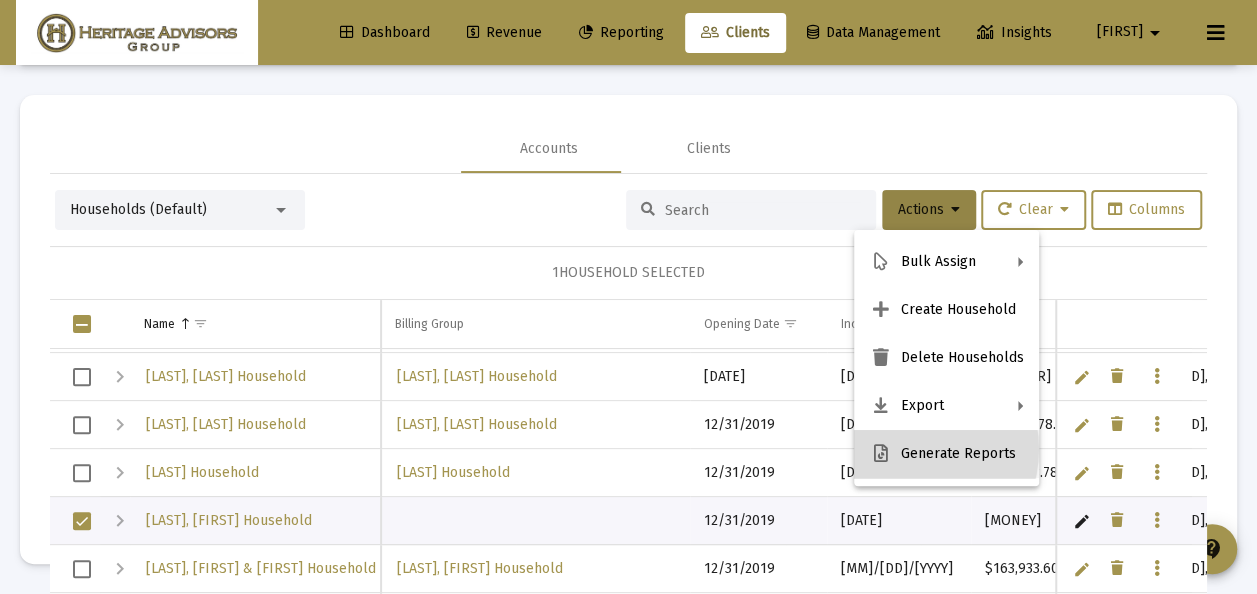 click on "Generate Reports" at bounding box center (946, 454) 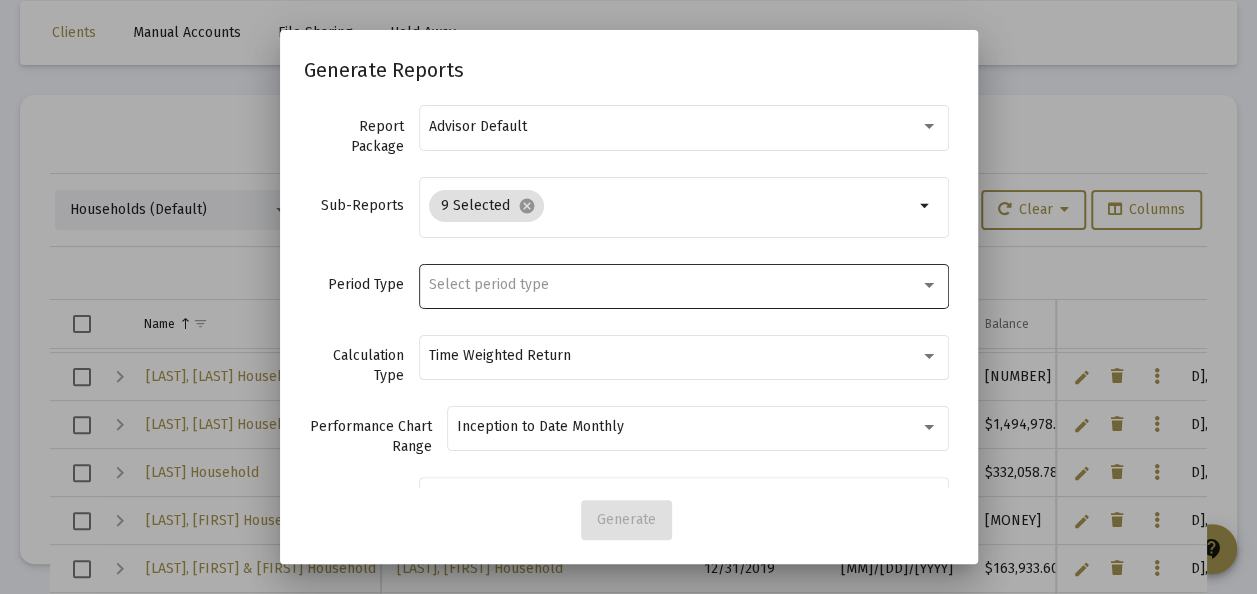 click on "Select period type" at bounding box center [489, 284] 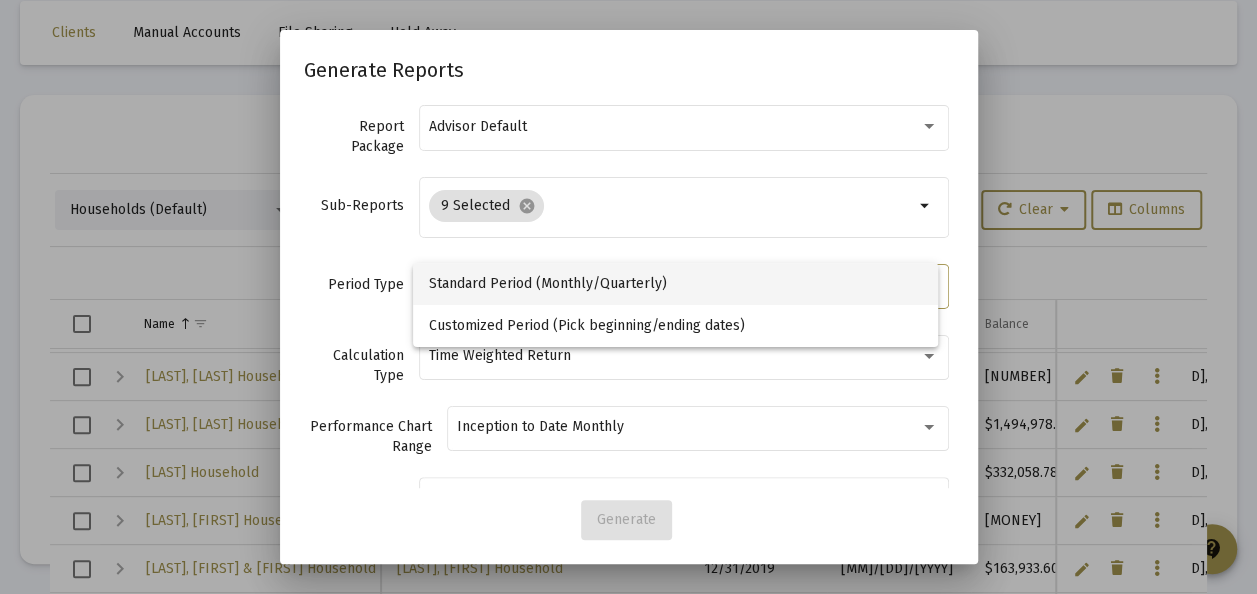 click on "Standard Period (Monthly/Quarterly)" at bounding box center (676, 284) 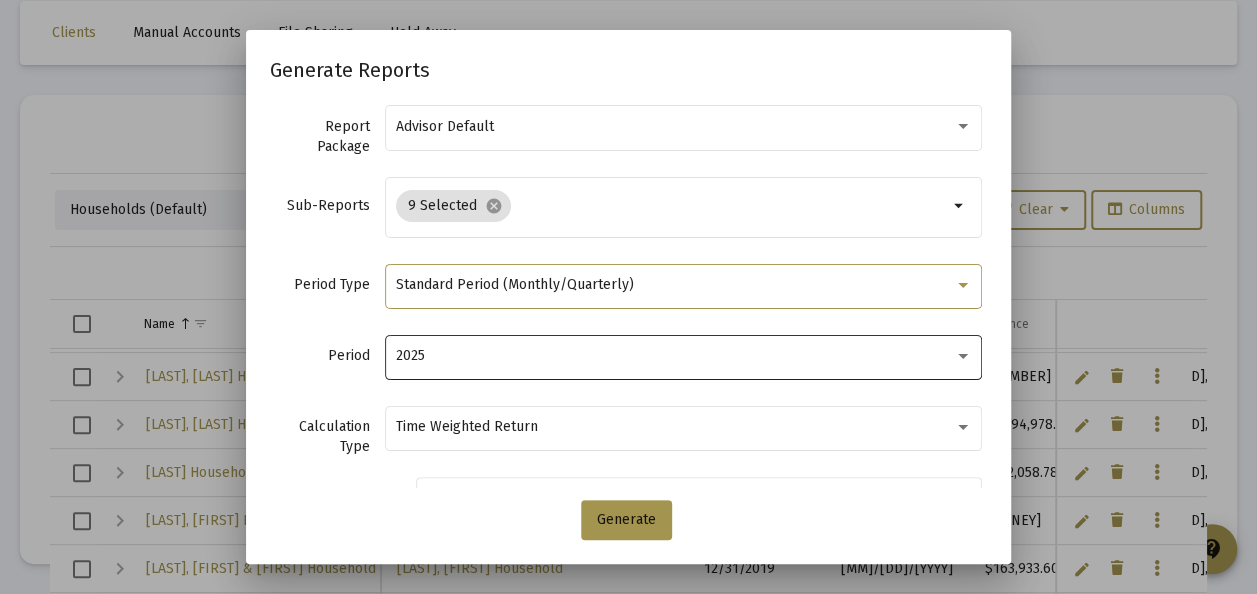 click on "2025" at bounding box center (675, 356) 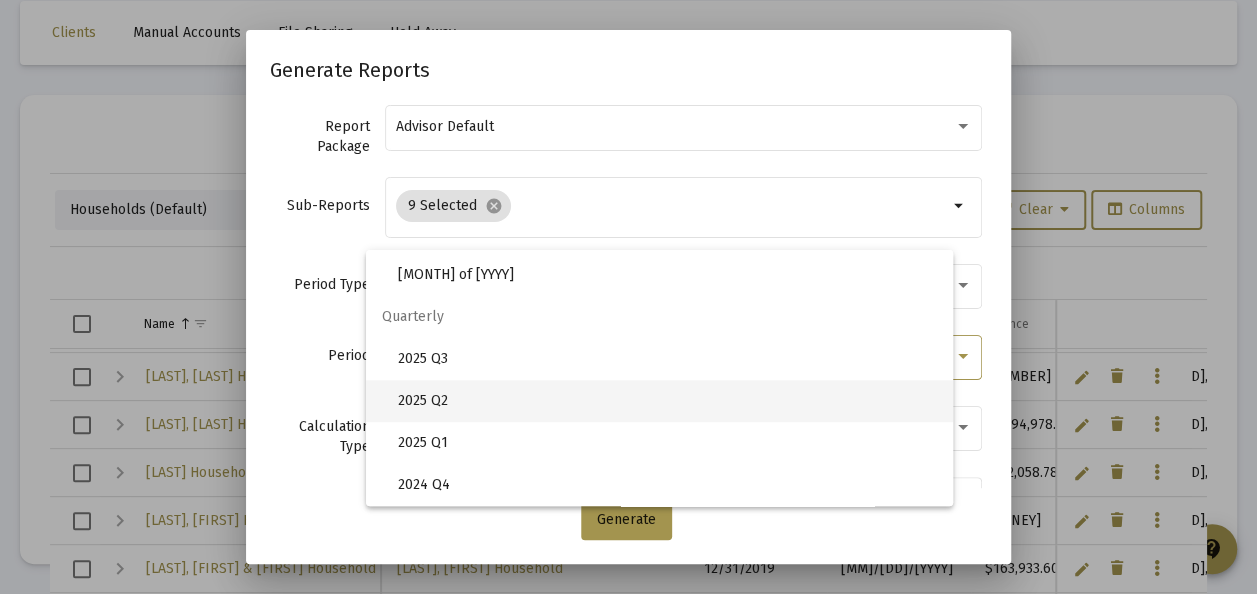 click on "2025 Q2" at bounding box center (667, 401) 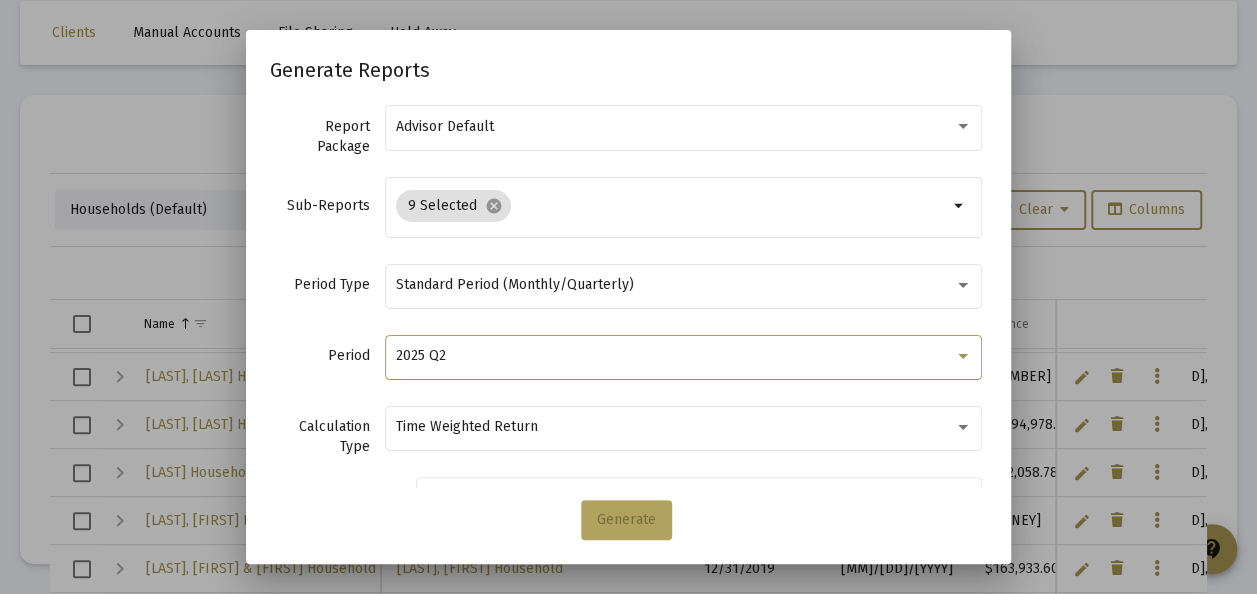 click on "Generate" at bounding box center [626, 519] 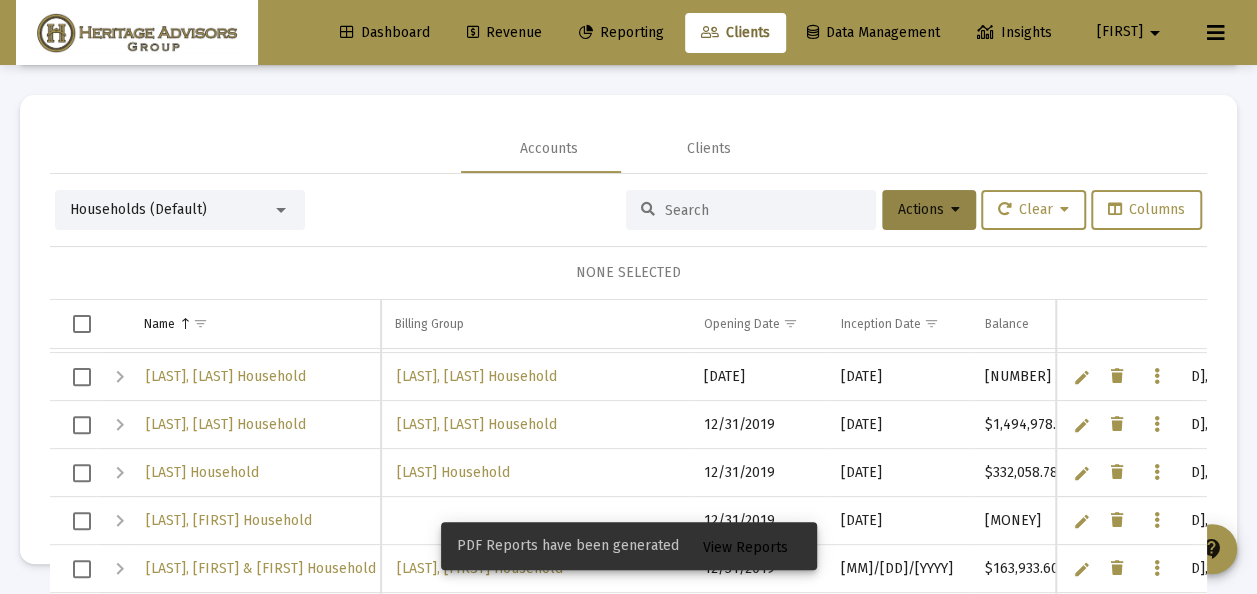 click on "View Reports" at bounding box center (745, 547) 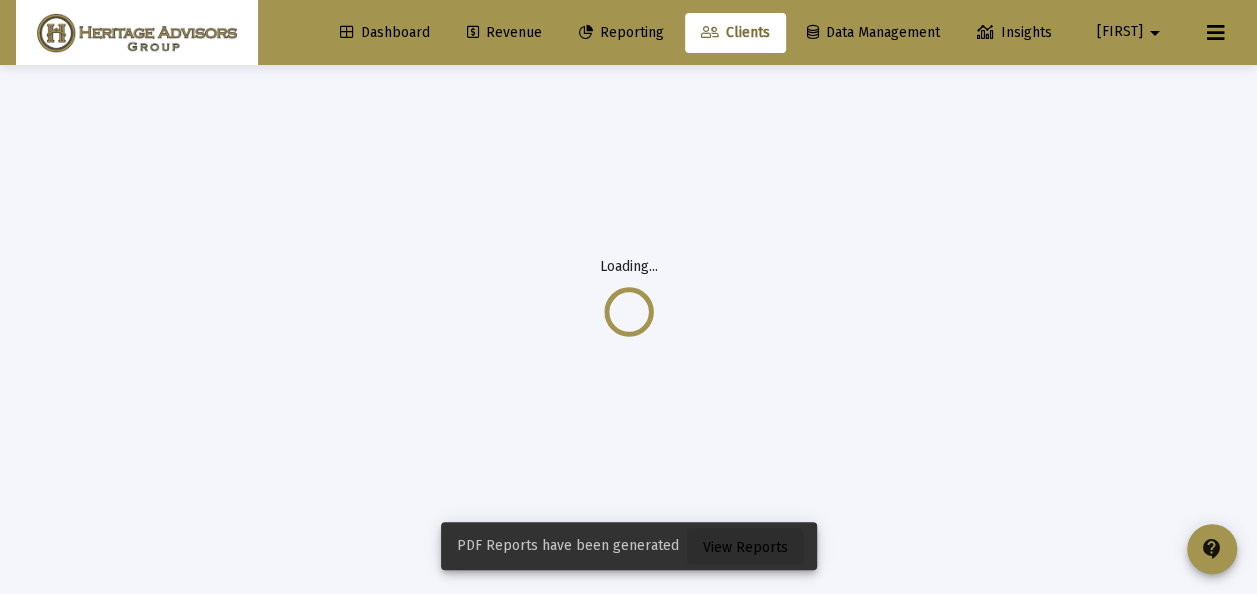 scroll, scrollTop: 65, scrollLeft: 0, axis: vertical 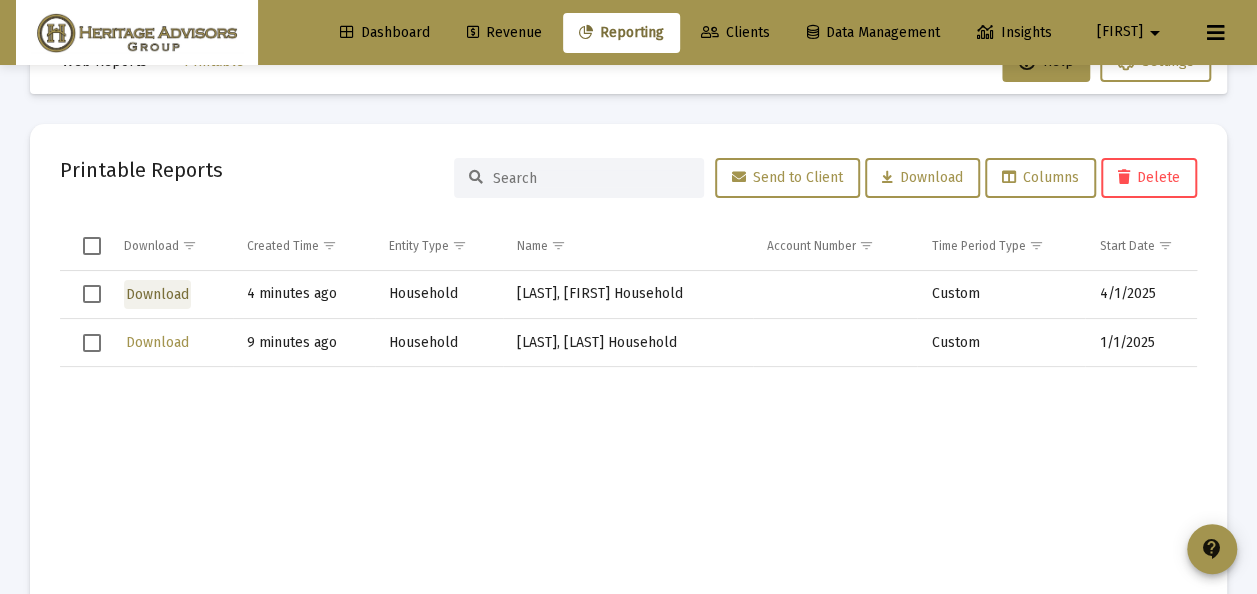 click on "Download" at bounding box center (157, 294) 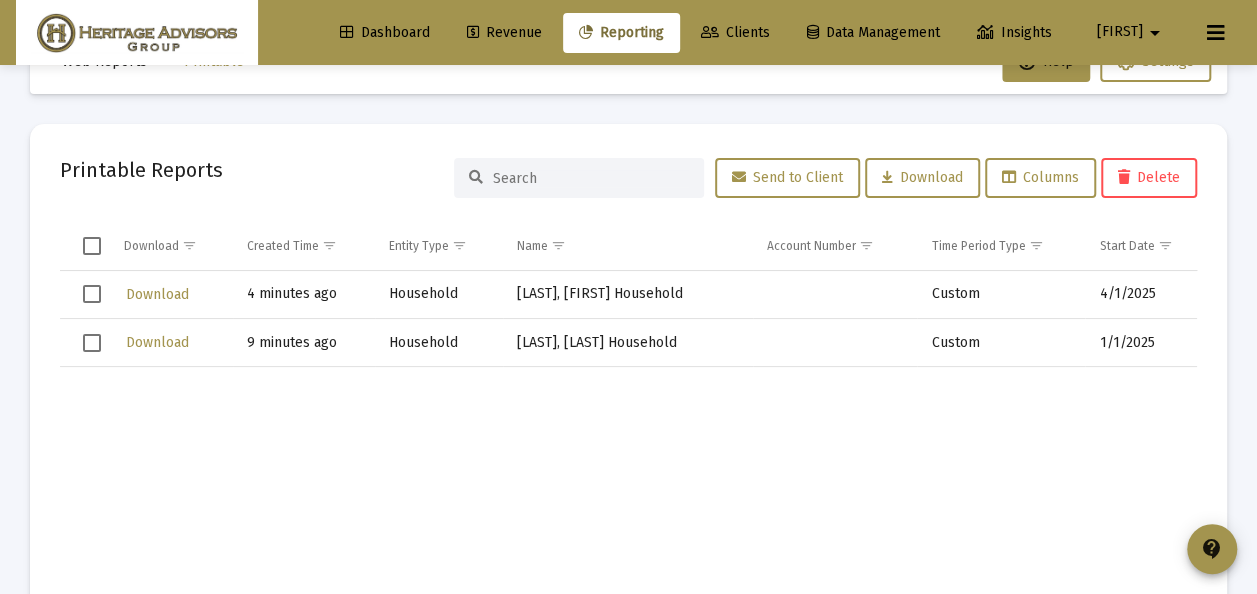 click at bounding box center (92, 294) 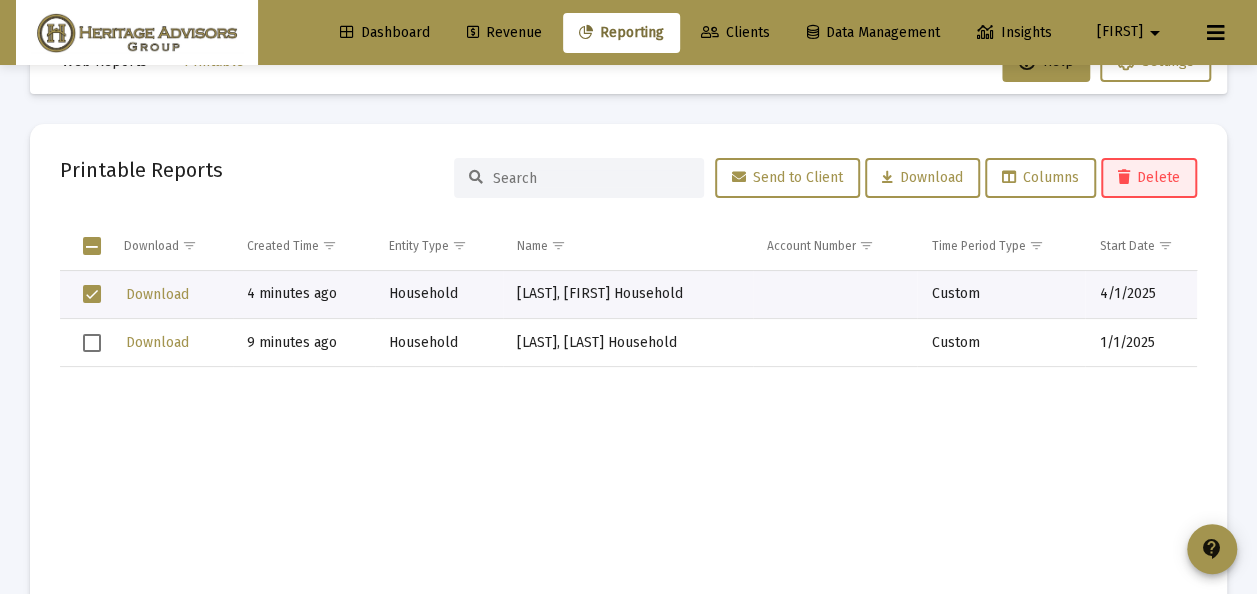 click on "Delete" at bounding box center (1149, 177) 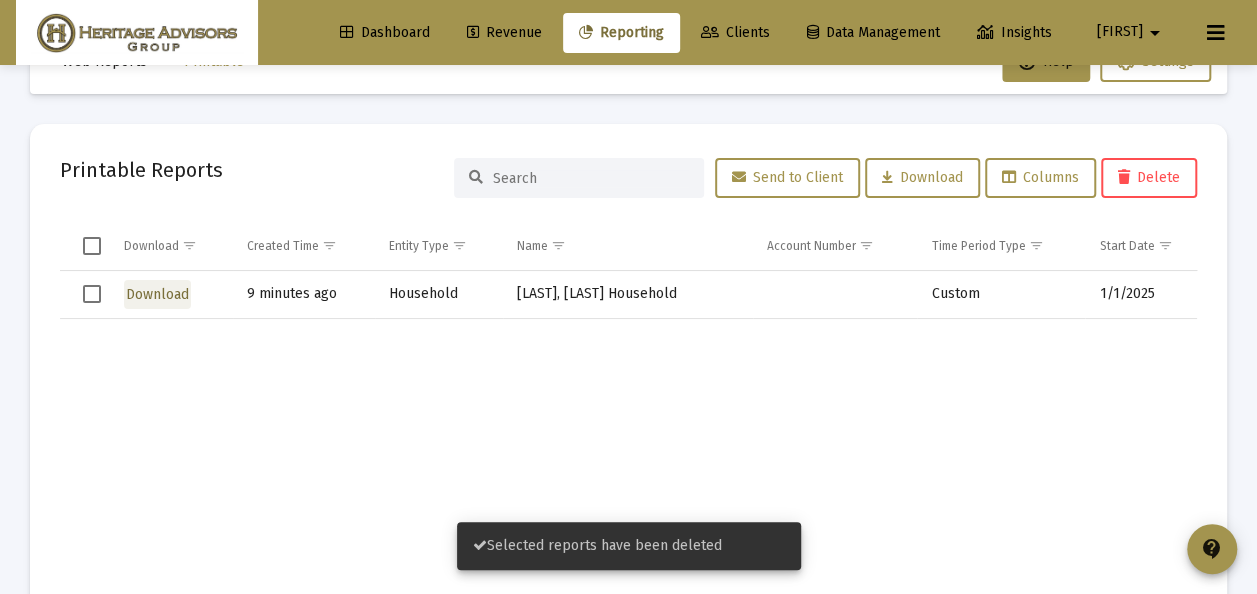 click on "Download" at bounding box center [157, 294] 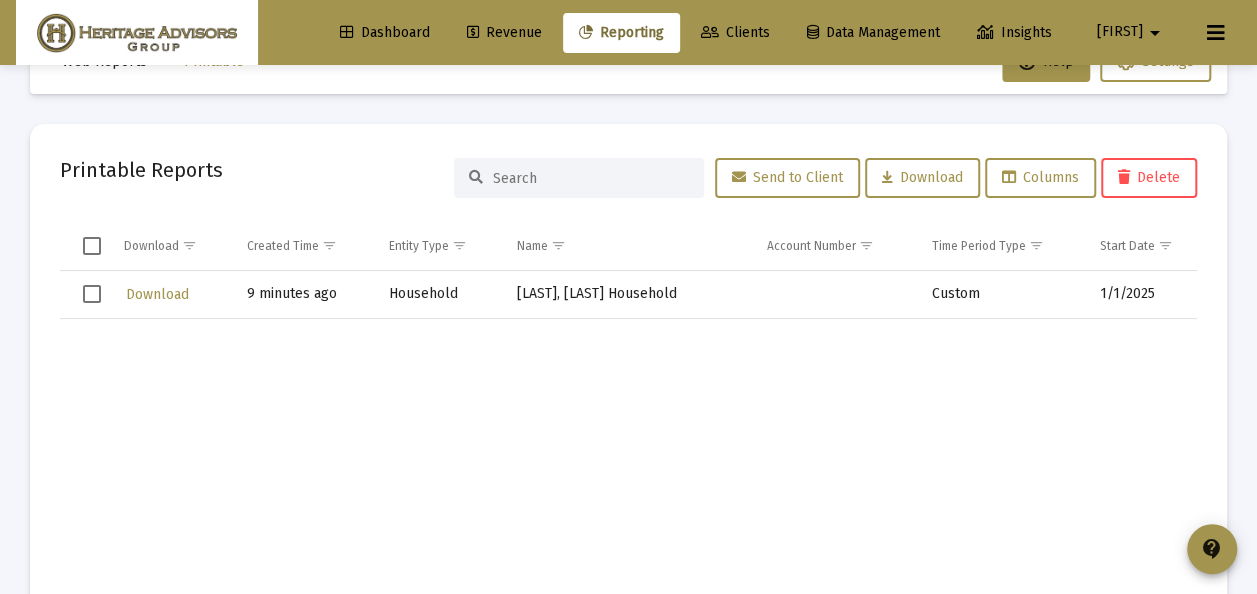 click on "Clients" at bounding box center (735, 32) 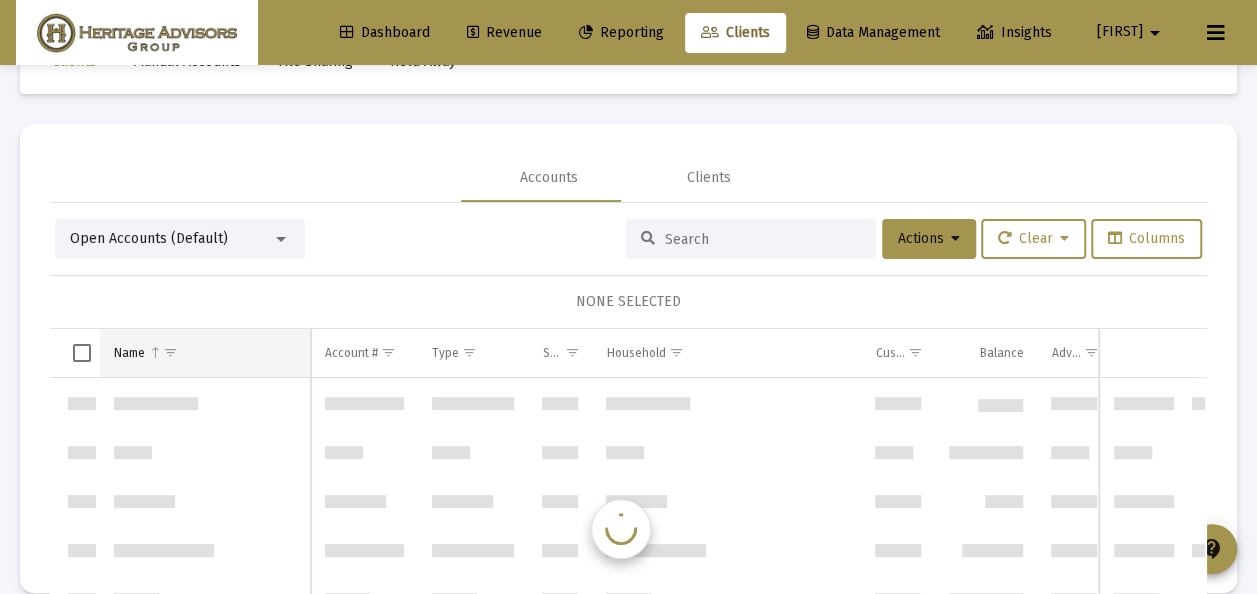 scroll, scrollTop: 17280, scrollLeft: 0, axis: vertical 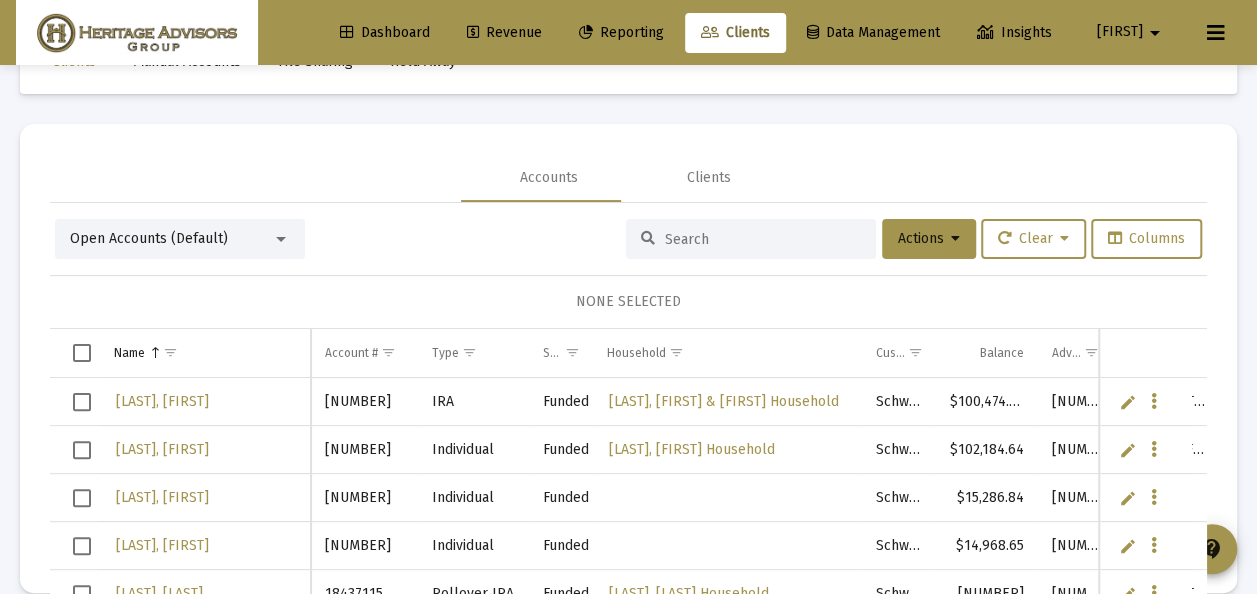 click at bounding box center (763, 239) 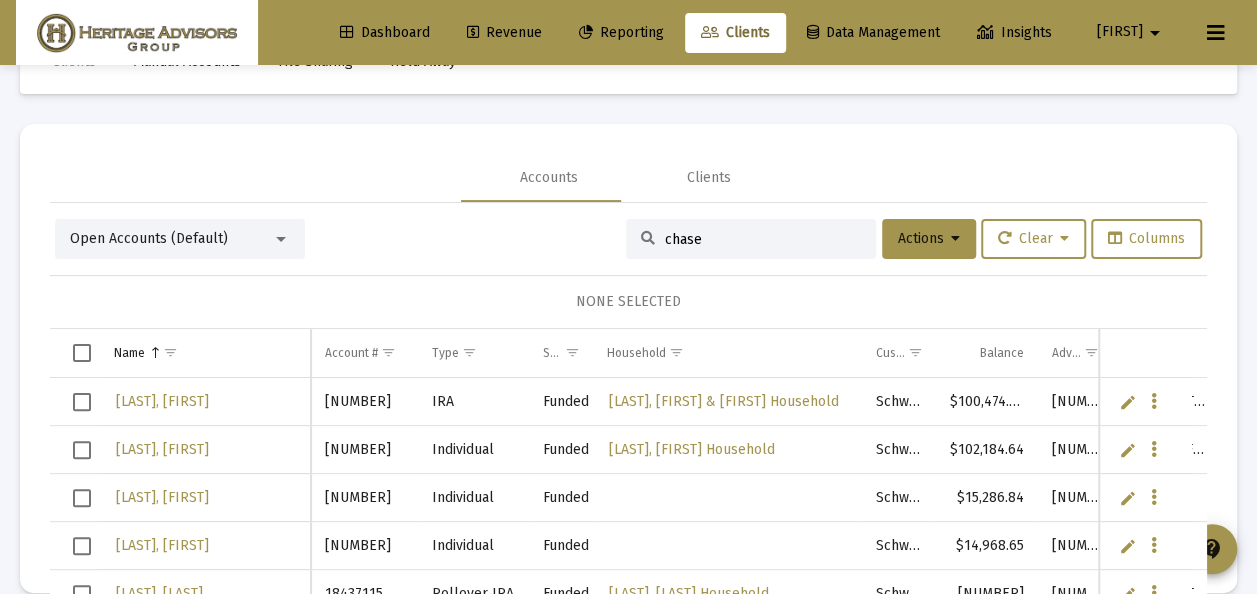 scroll, scrollTop: 0, scrollLeft: 0, axis: both 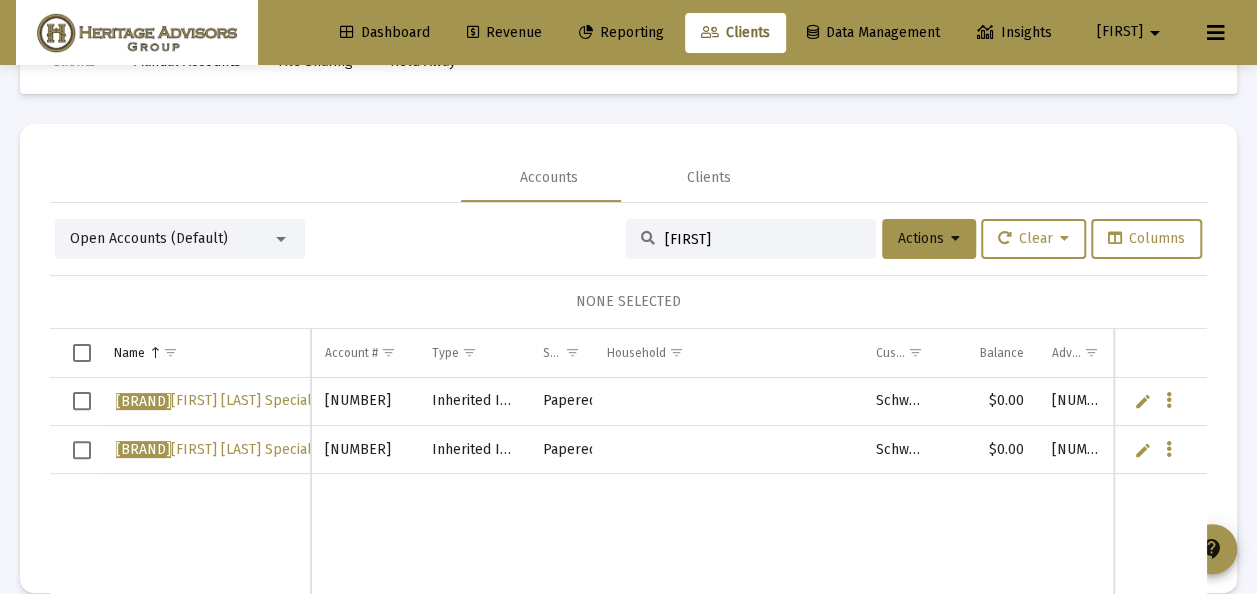 type on "[FIRST]" 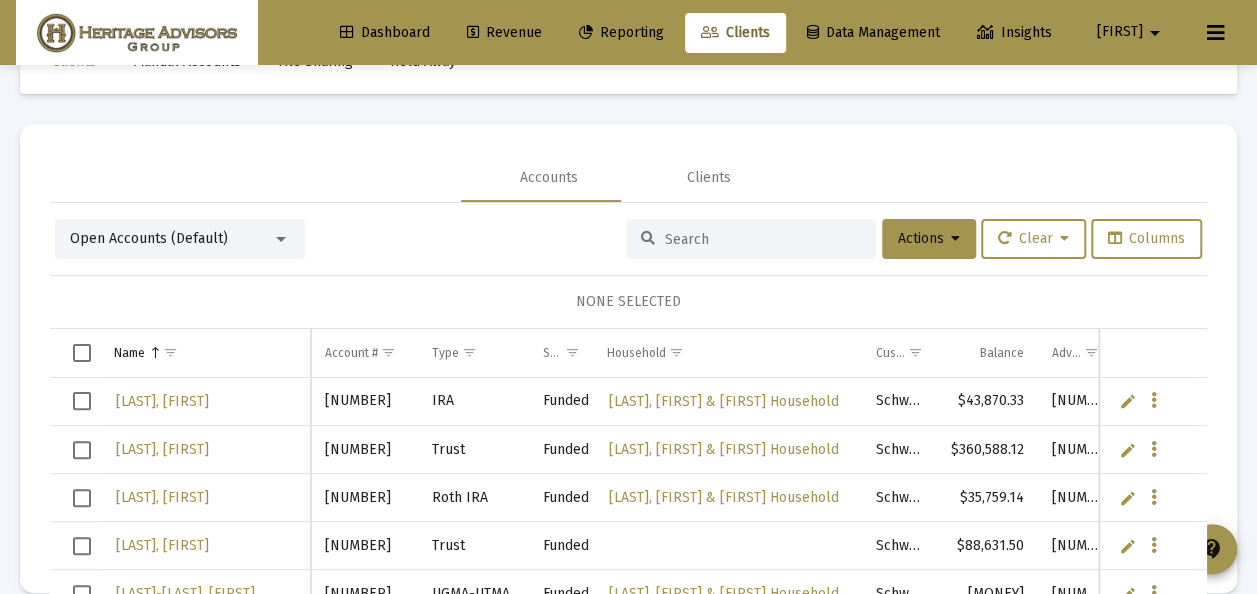 scroll, scrollTop: 100, scrollLeft: 0, axis: vertical 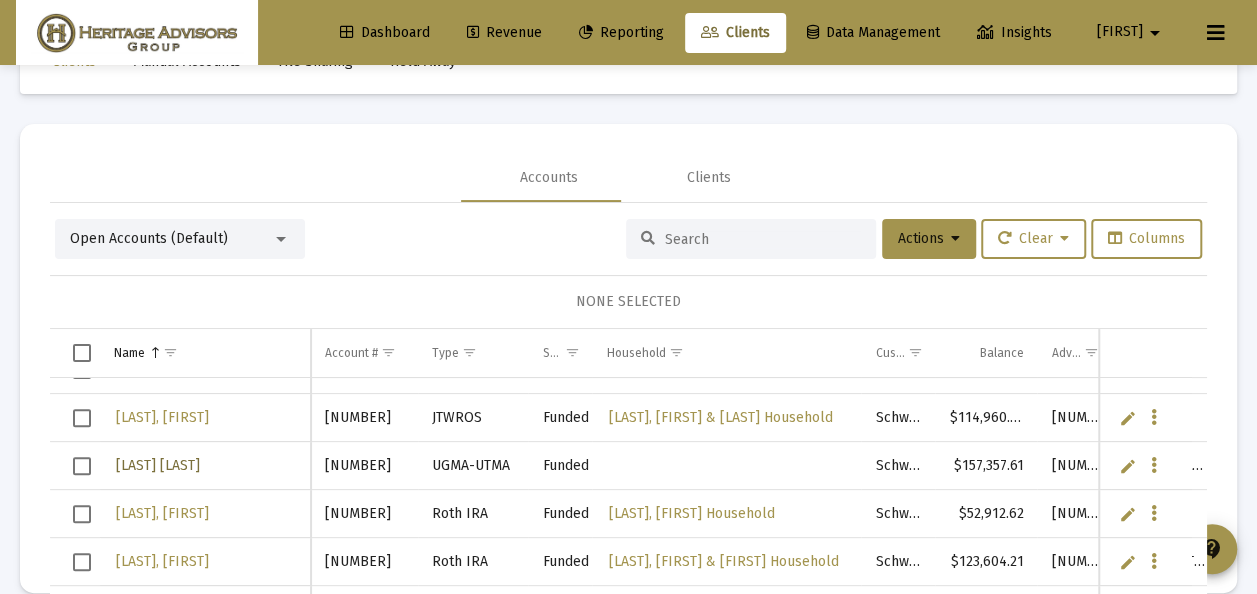 click on "[LAST] [LAST]" at bounding box center [158, 465] 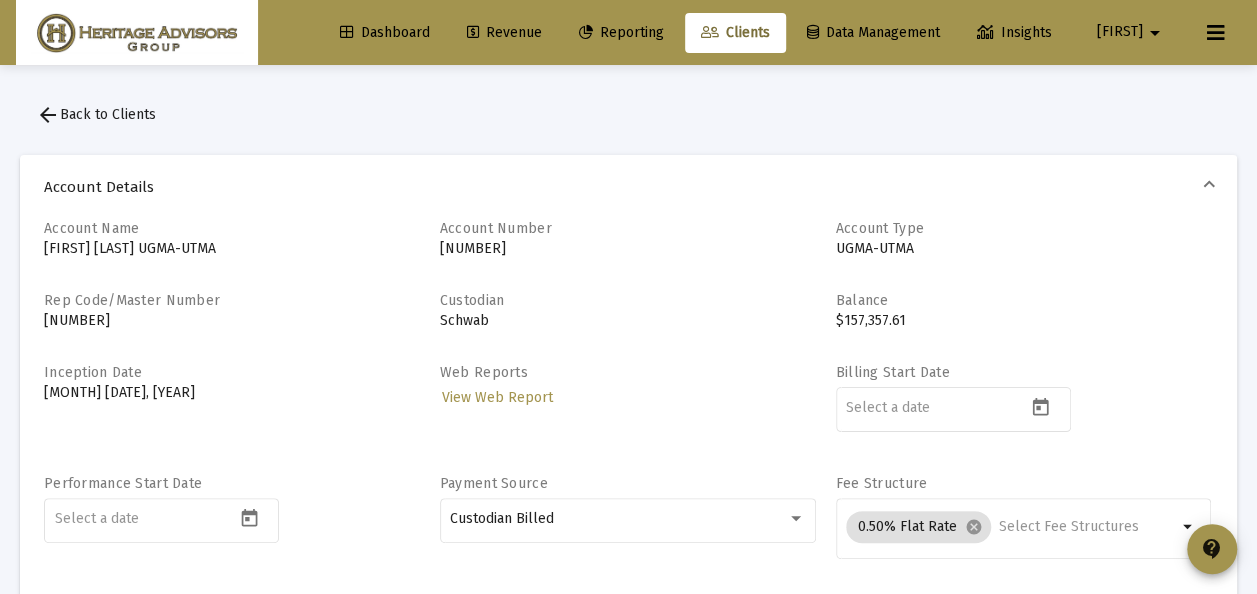 click on "arrow_back" at bounding box center [48, 115] 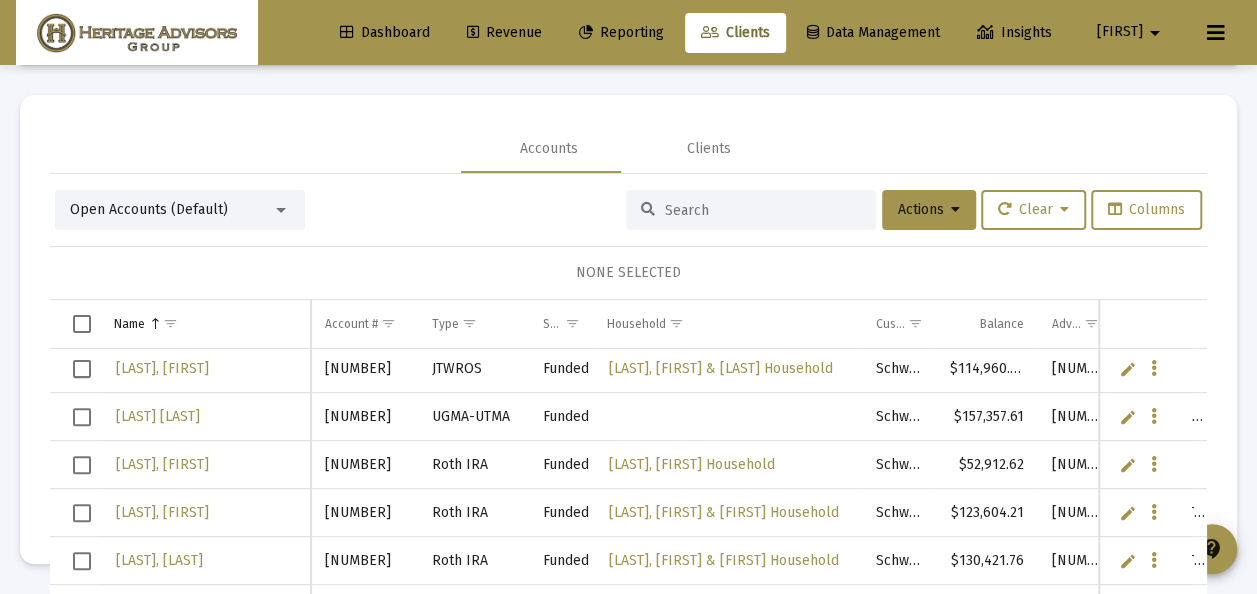 click at bounding box center (1128, 369) 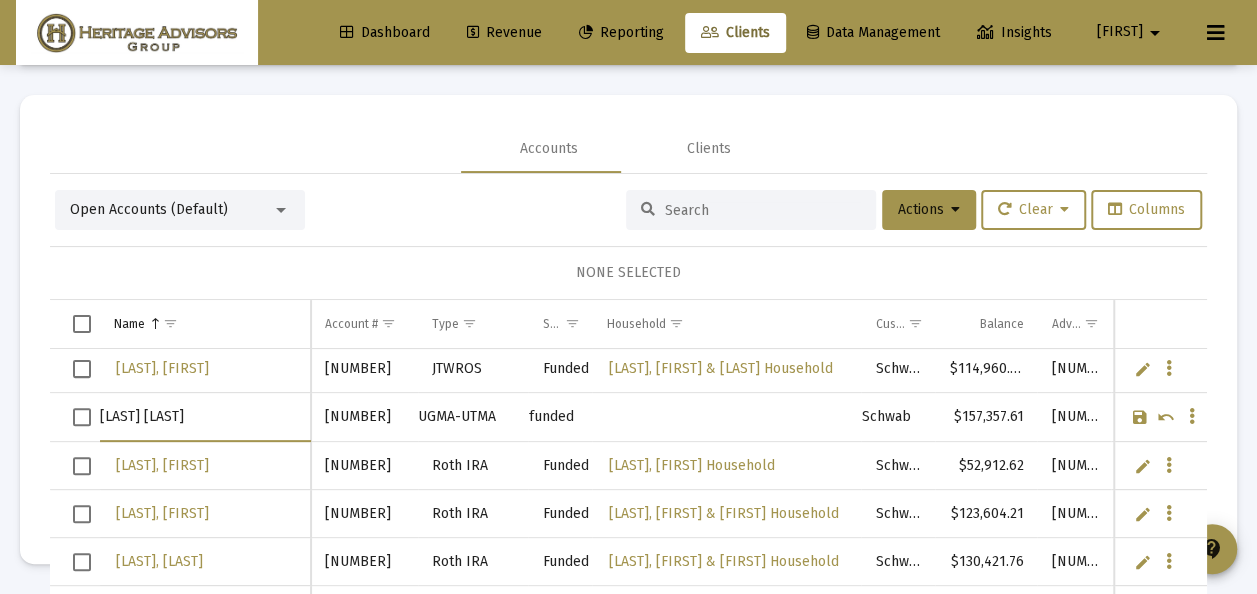 click on "[LAST] [LAST]" at bounding box center [205, 417] 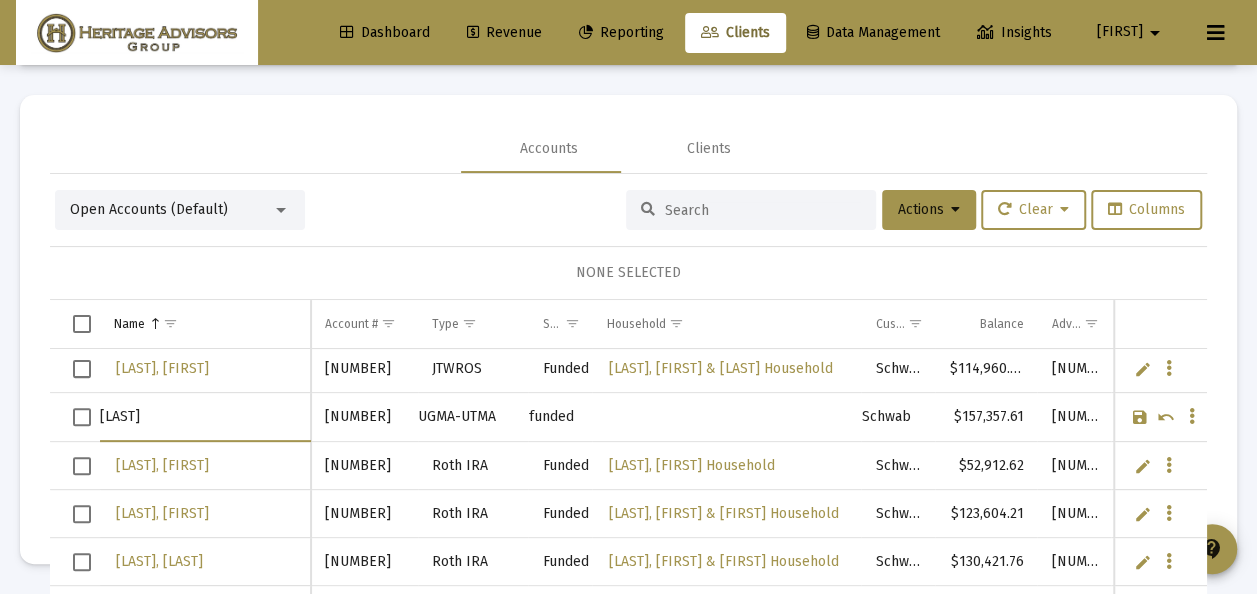 click on "[LAST]" at bounding box center (205, 417) 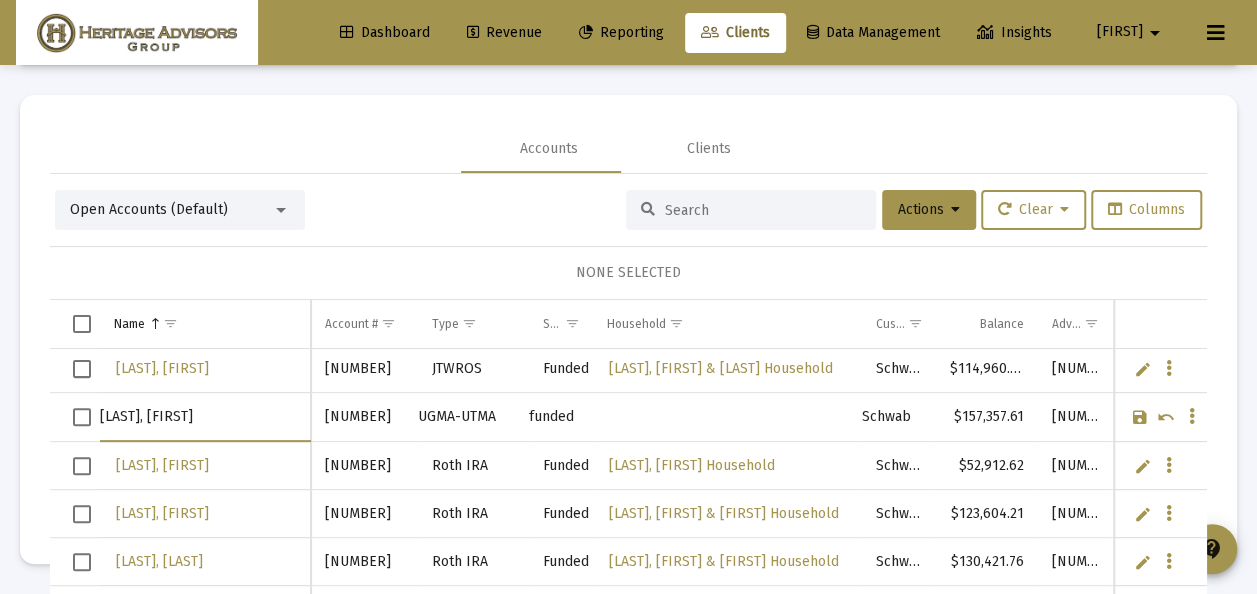 type on "[LAST], [FIRST]" 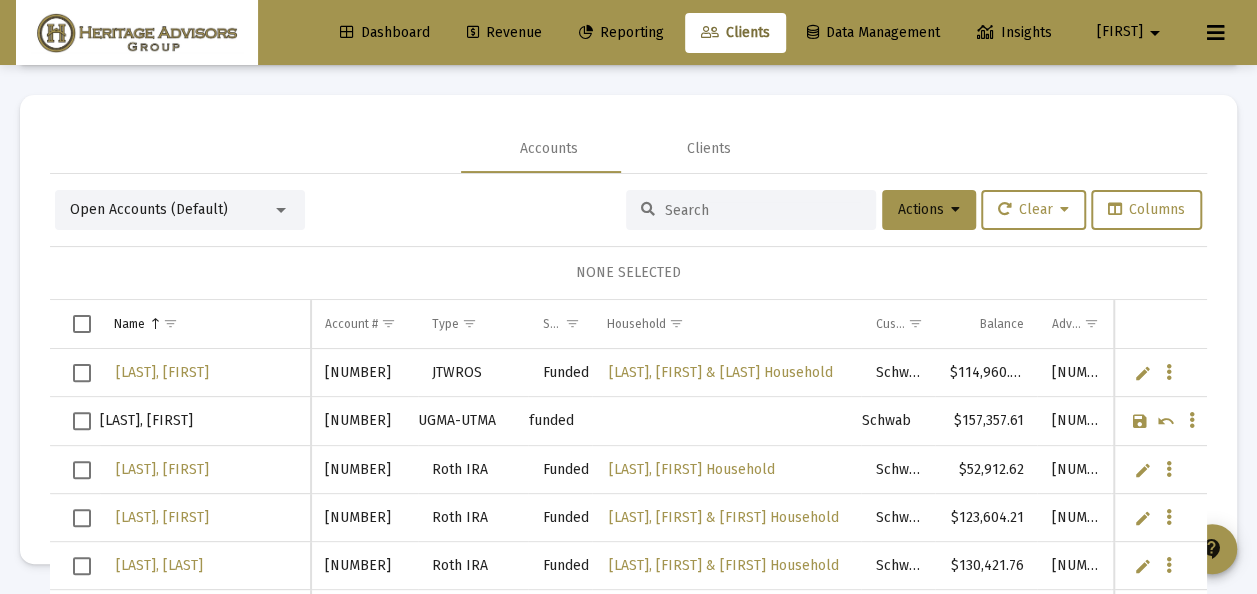 click at bounding box center (1160, 421) 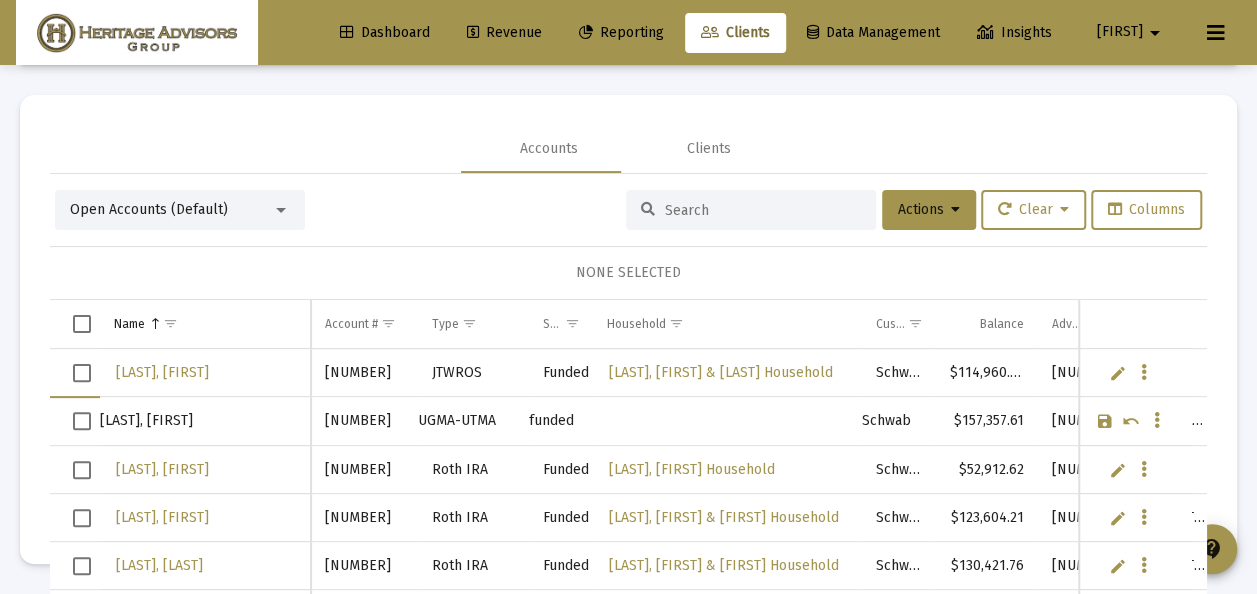 click at bounding box center [1105, 421] 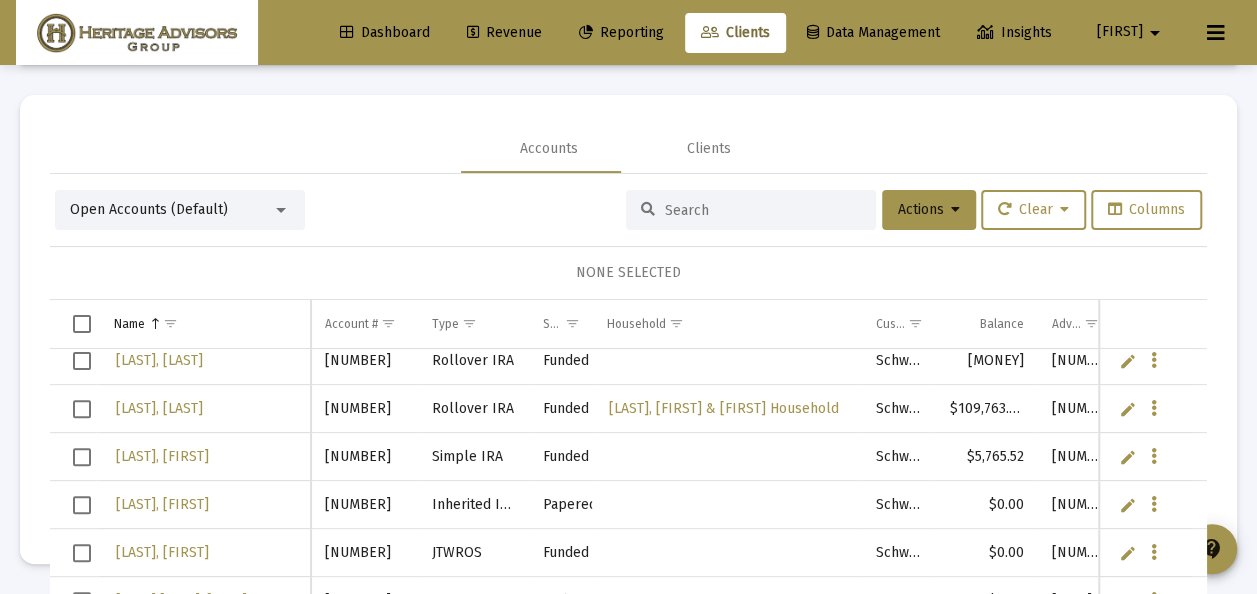 click at bounding box center (763, 210) 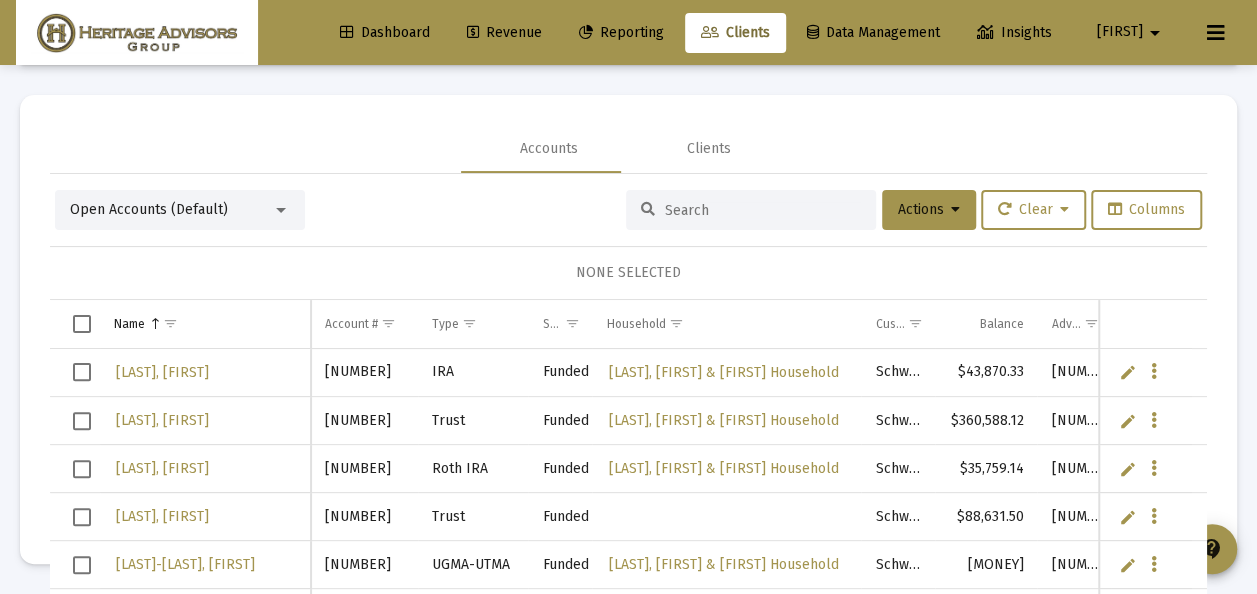 click at bounding box center [281, 210] 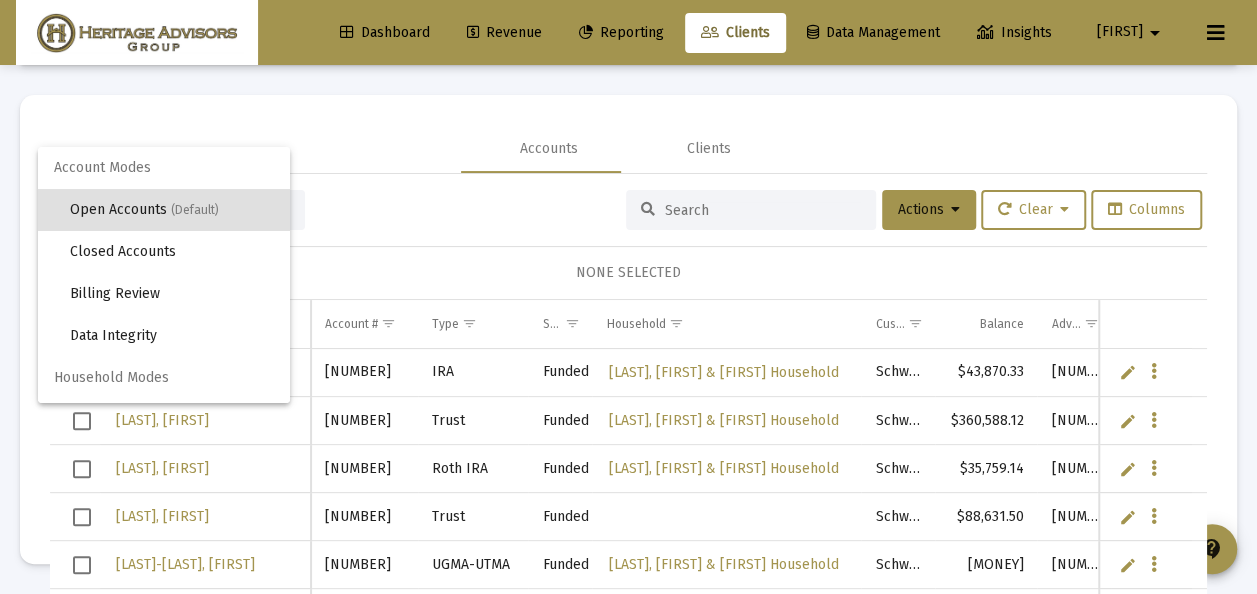 click on "Open Accounts  (Default)" at bounding box center [172, 210] 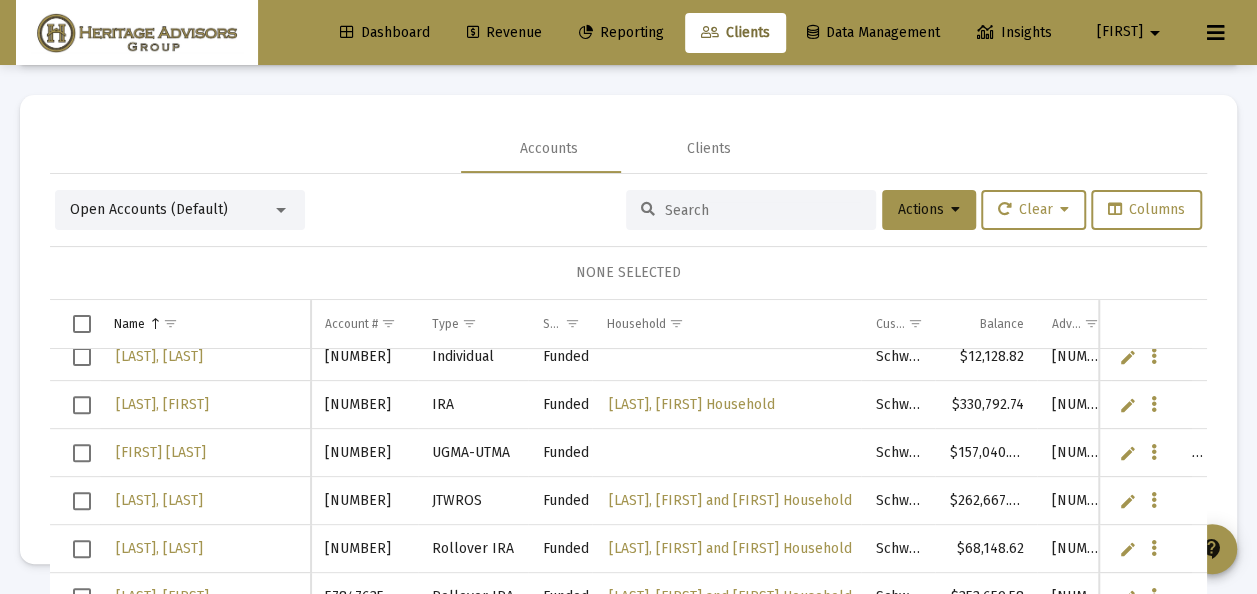 click at bounding box center (1128, 309) 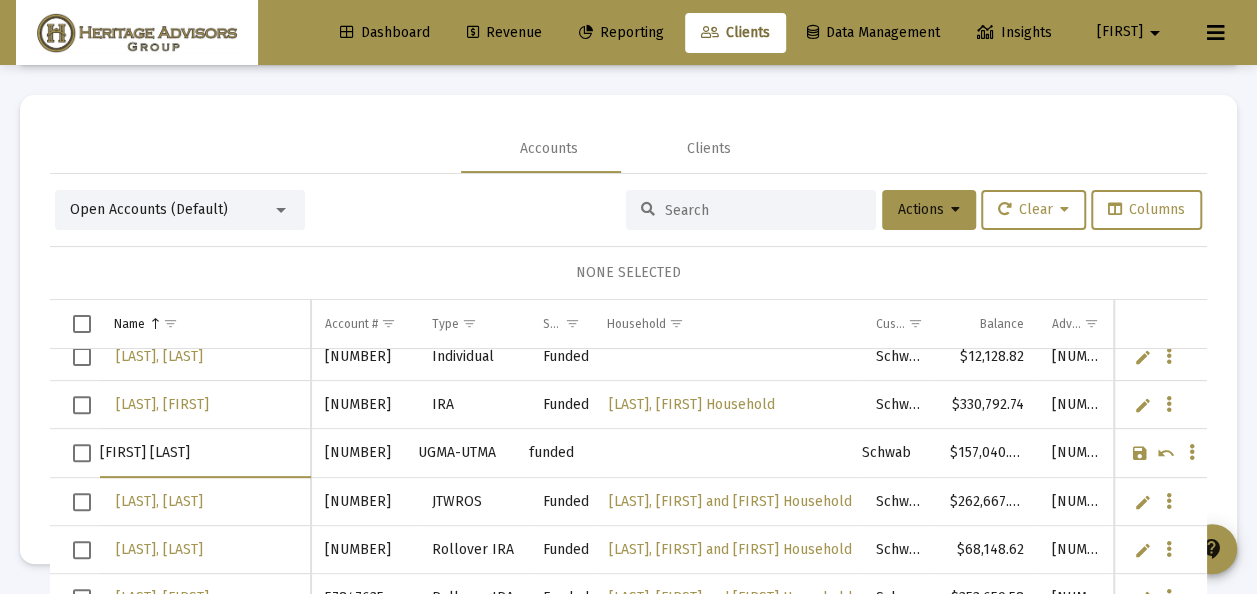 click on "[FIRST] [LAST]" at bounding box center [205, 453] 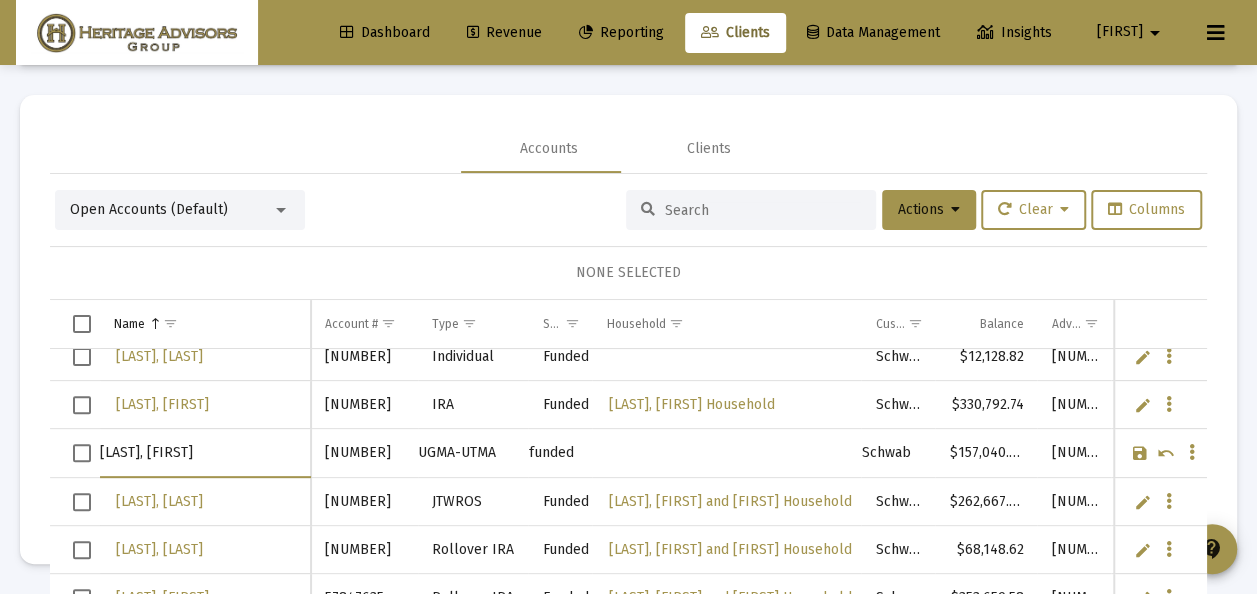 type on "[LAST], [FIRST]" 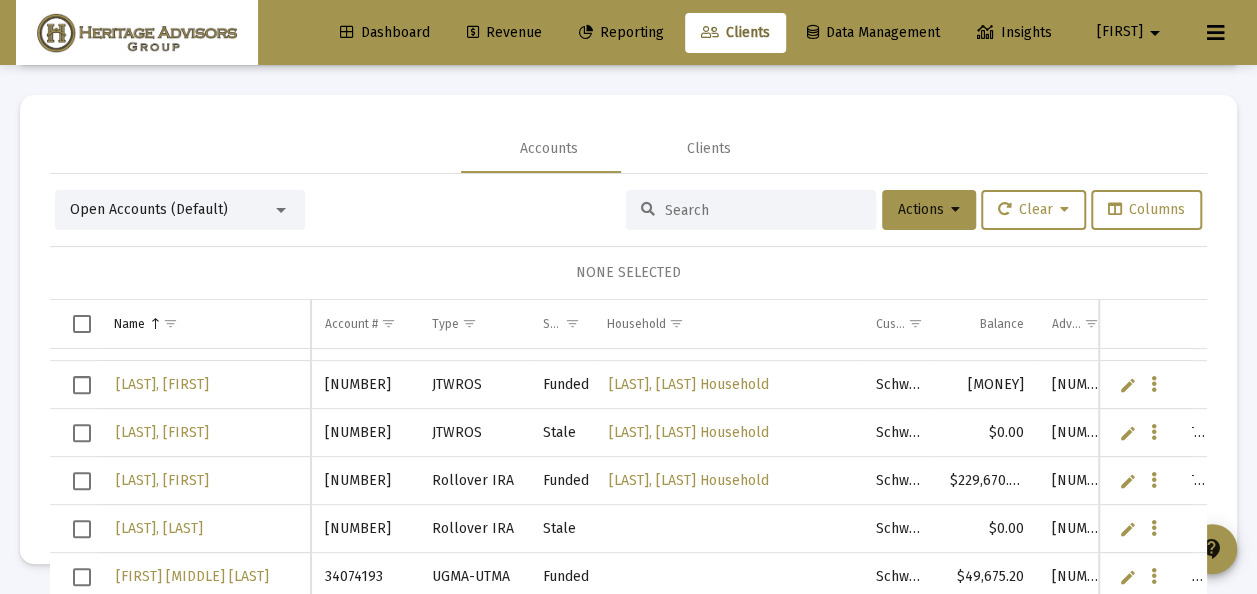 click at bounding box center [1128, 337] 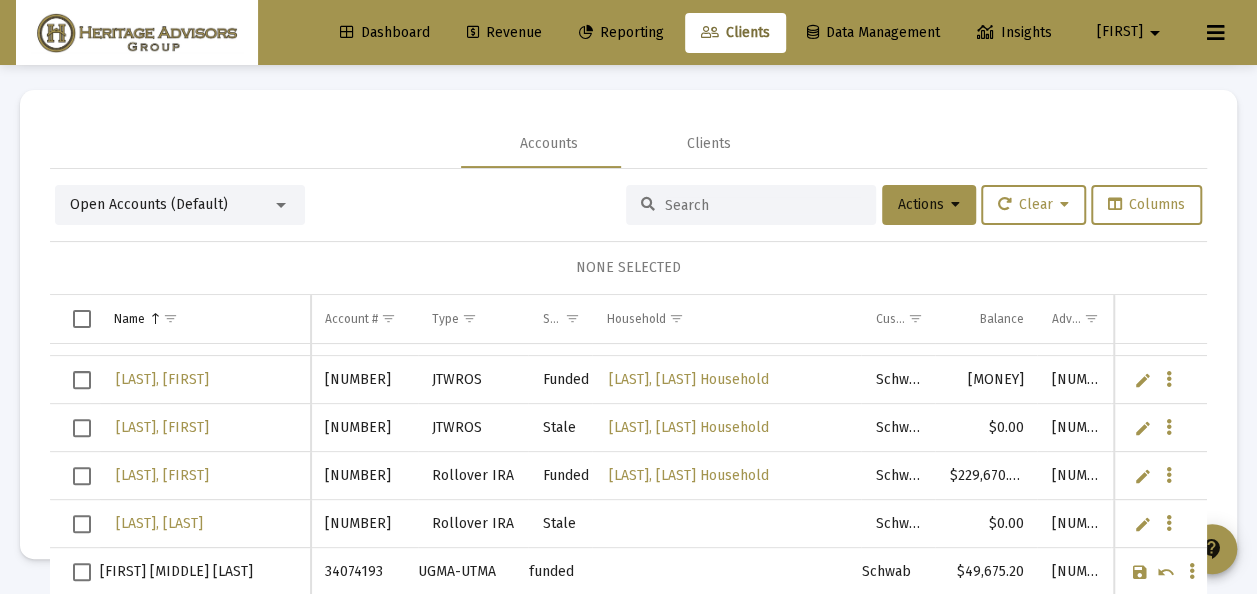 click on "[FIRST] [MIDDLE] [LAST]" at bounding box center (205, 572) 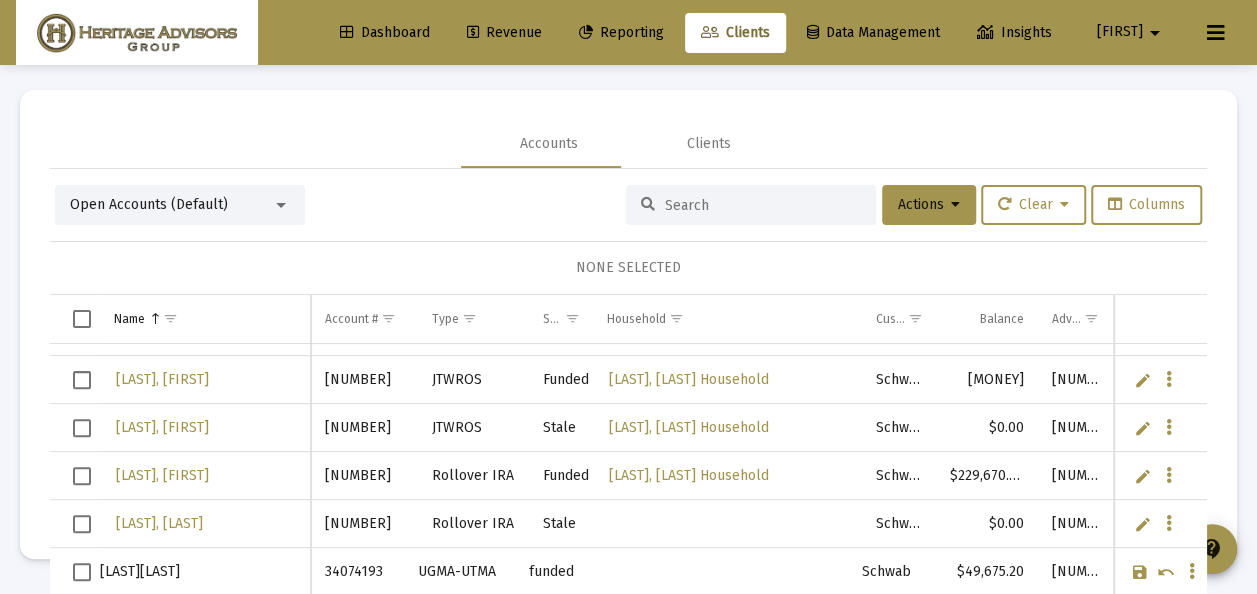 click on "[LAST][LAST]" at bounding box center (205, 572) 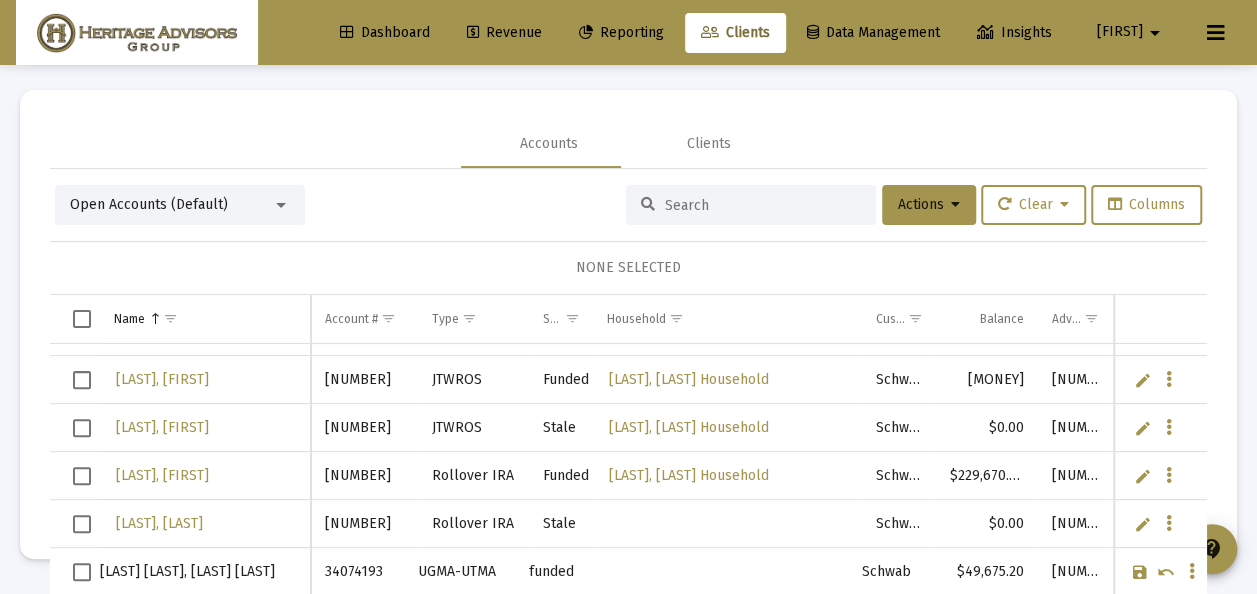 drag, startPoint x: 144, startPoint y: 567, endPoint x: 165, endPoint y: 550, distance: 27.018513 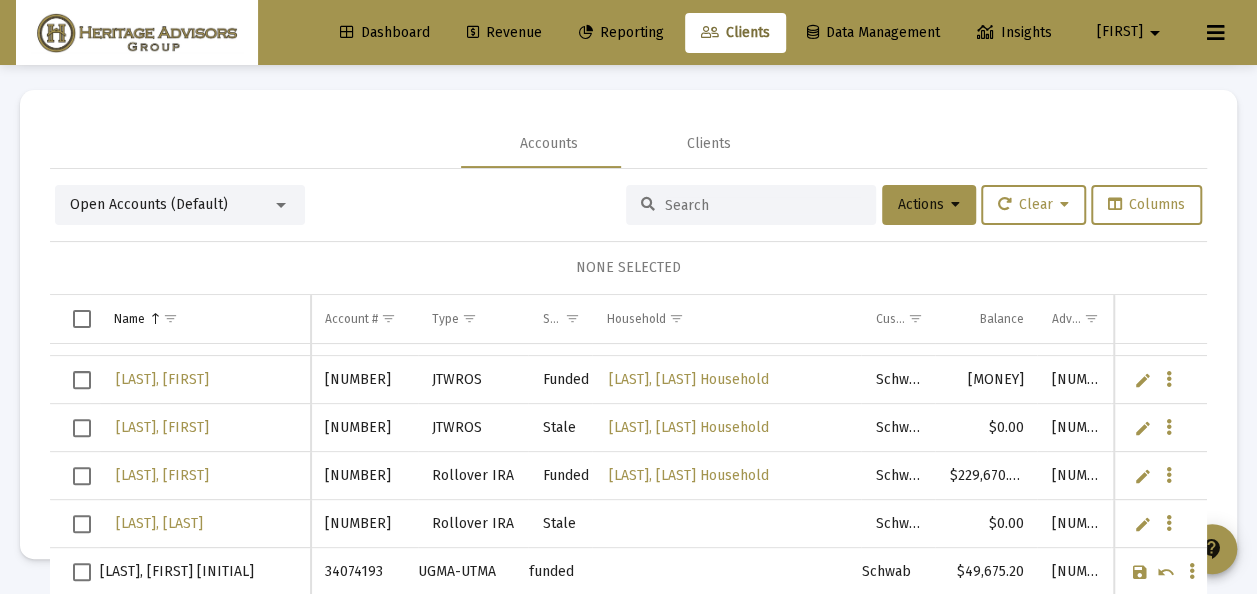 type on "[LAST], [FIRST] [INITIAL]" 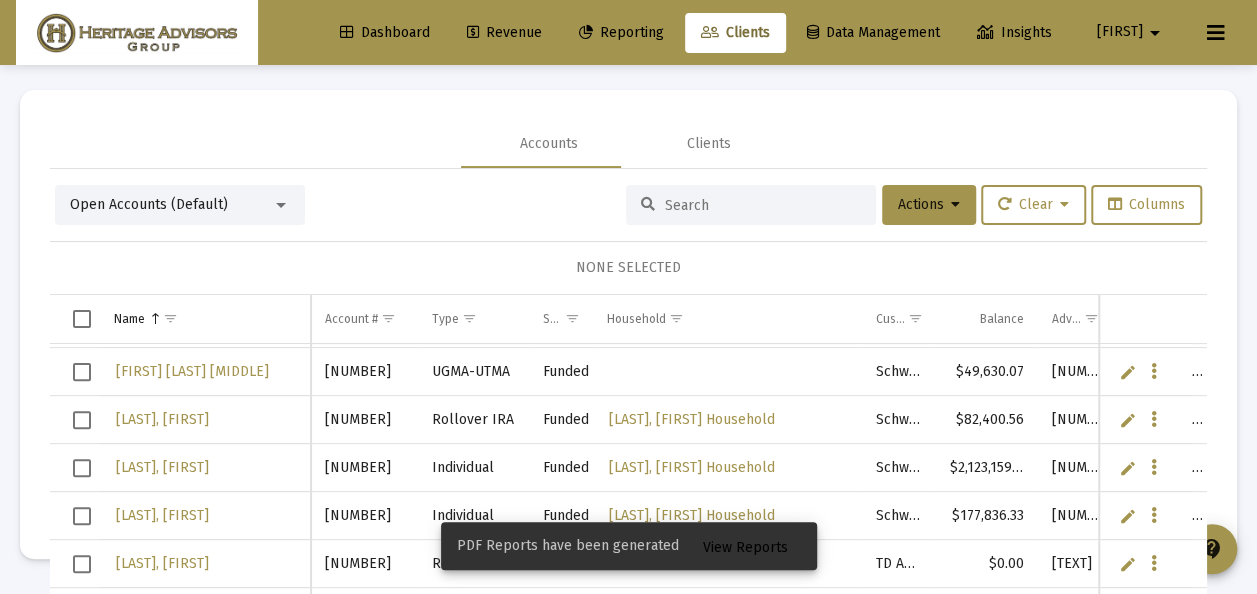 click at bounding box center [1128, 276] 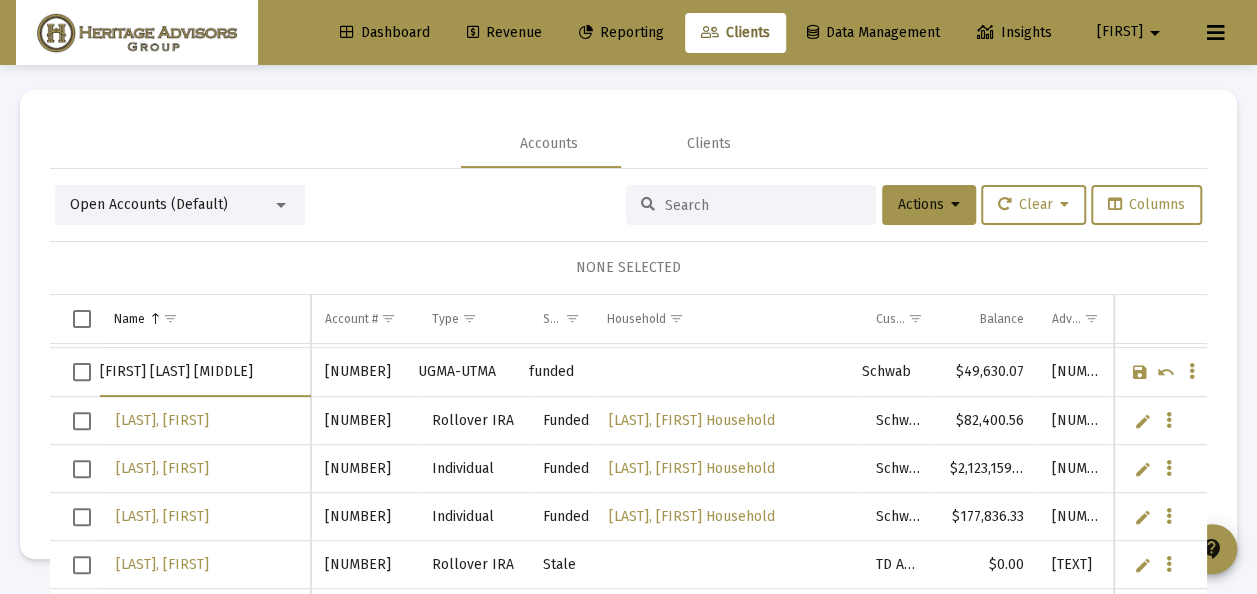 click on "[FIRST] [LAST] [MIDDLE]" at bounding box center (205, 372) 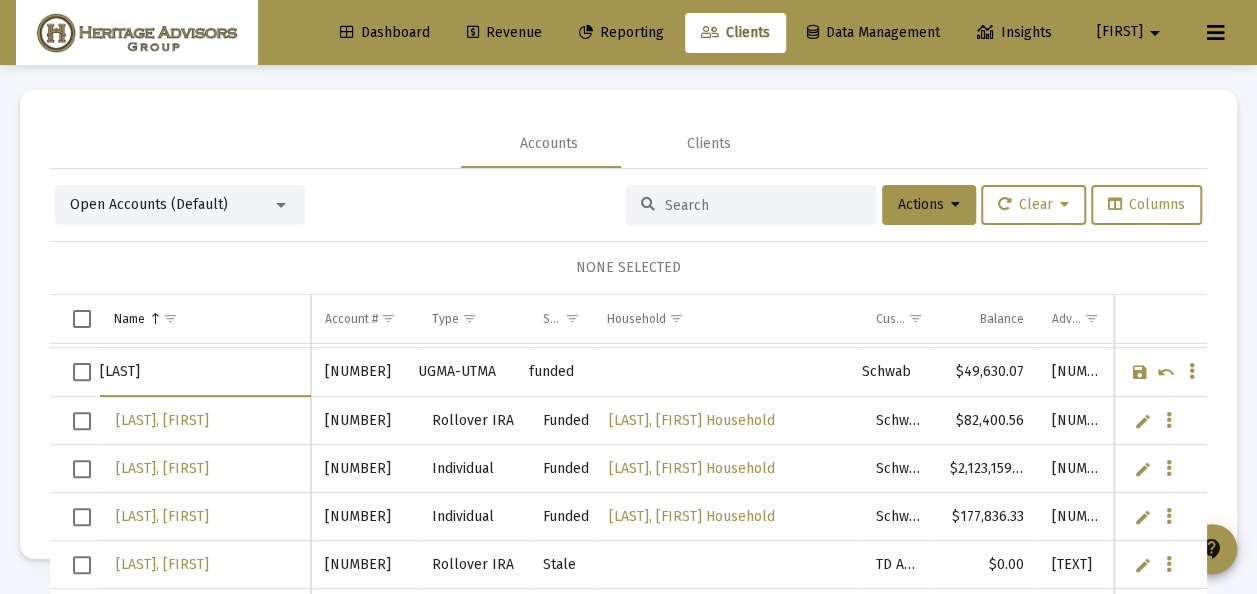 click on "[LAST]" at bounding box center [205, 372] 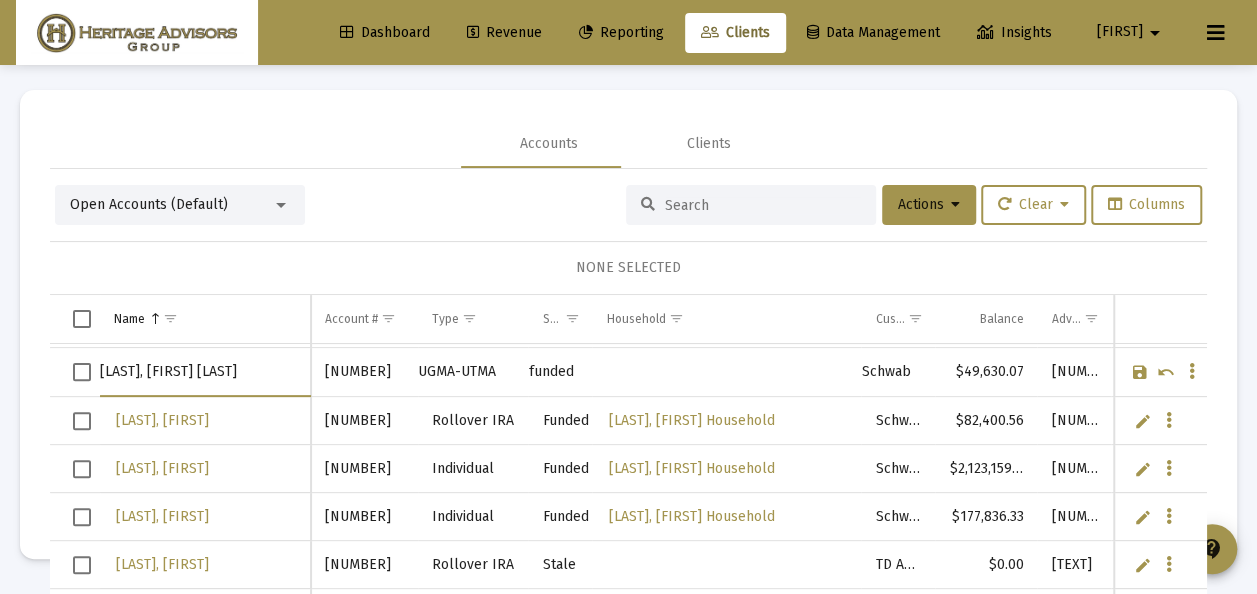 type on "[LAST], [FIRST] [LAST]" 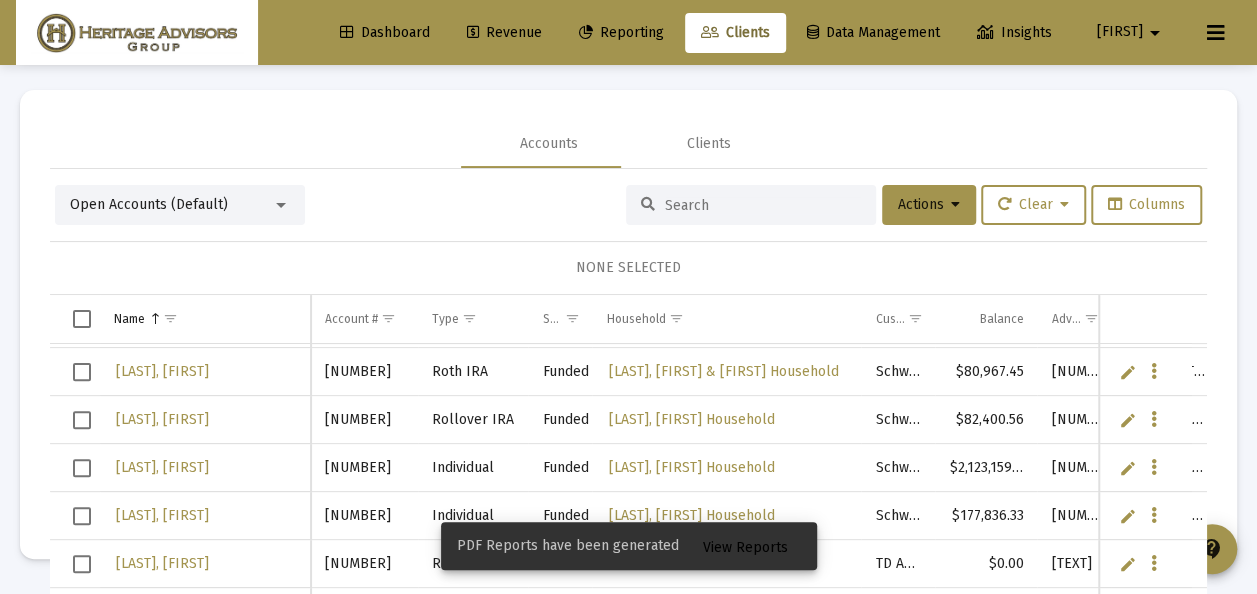 click on "Open Accounts (Default)" at bounding box center [180, 205] 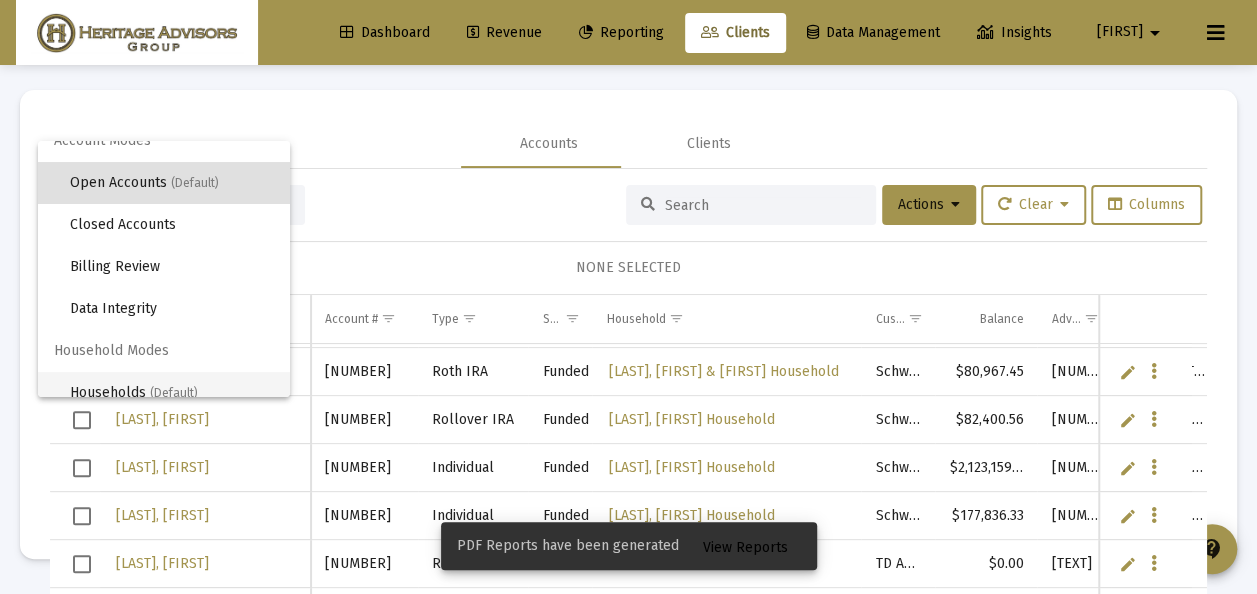 scroll, scrollTop: 38, scrollLeft: 0, axis: vertical 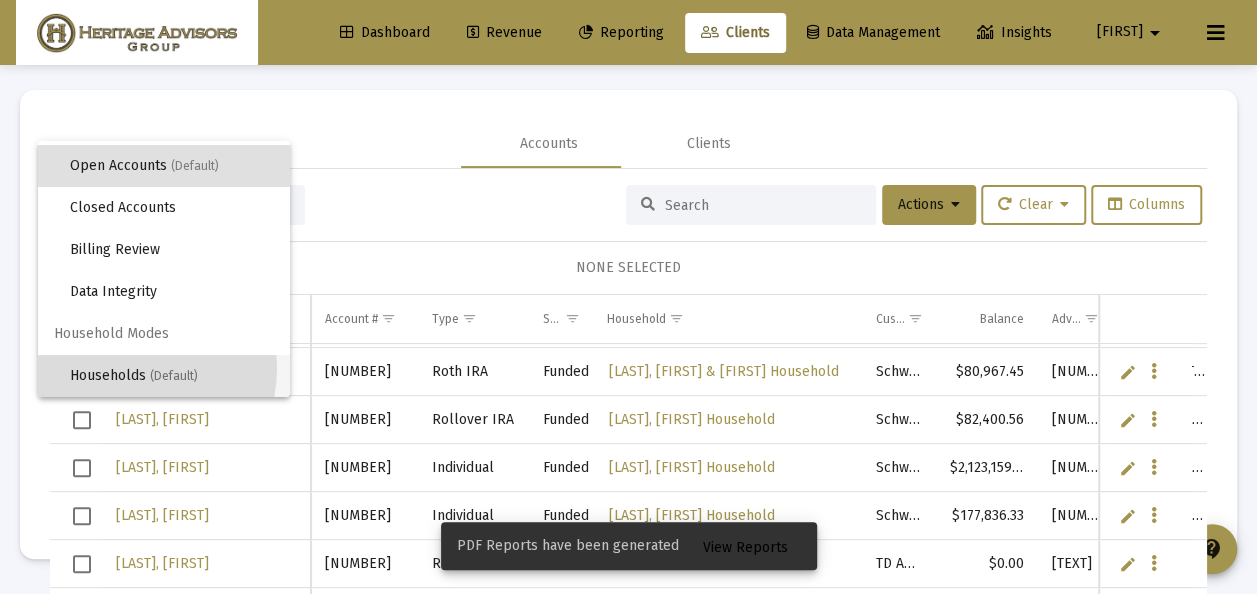 click on "Households  (Default)" at bounding box center [172, 376] 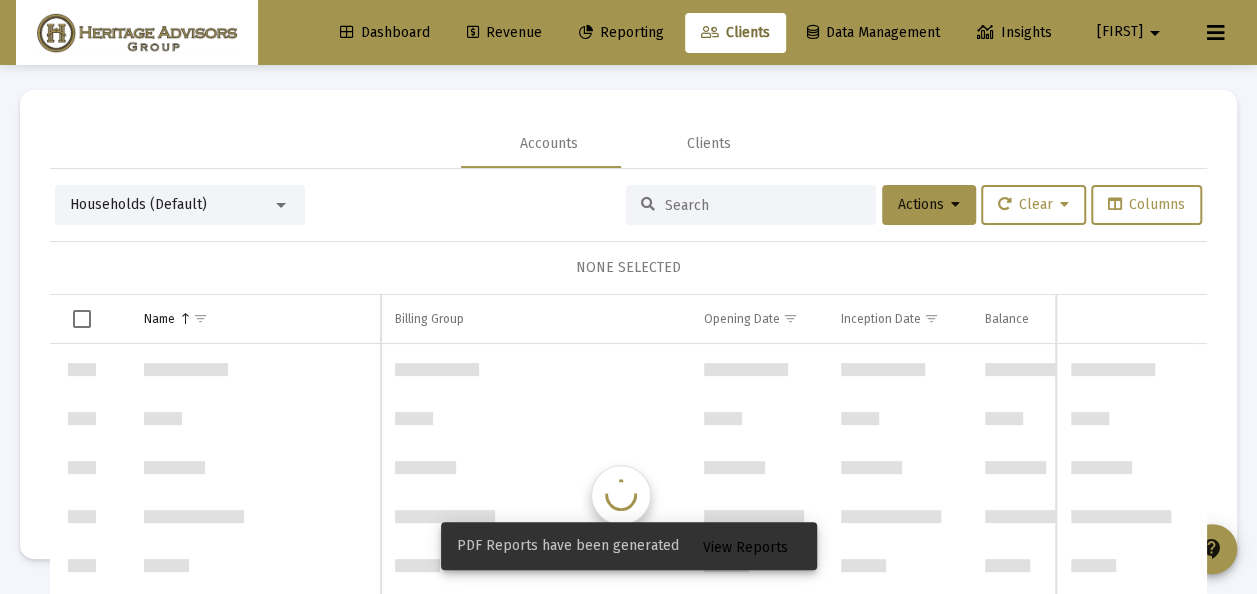 scroll, scrollTop: 4800, scrollLeft: 0, axis: vertical 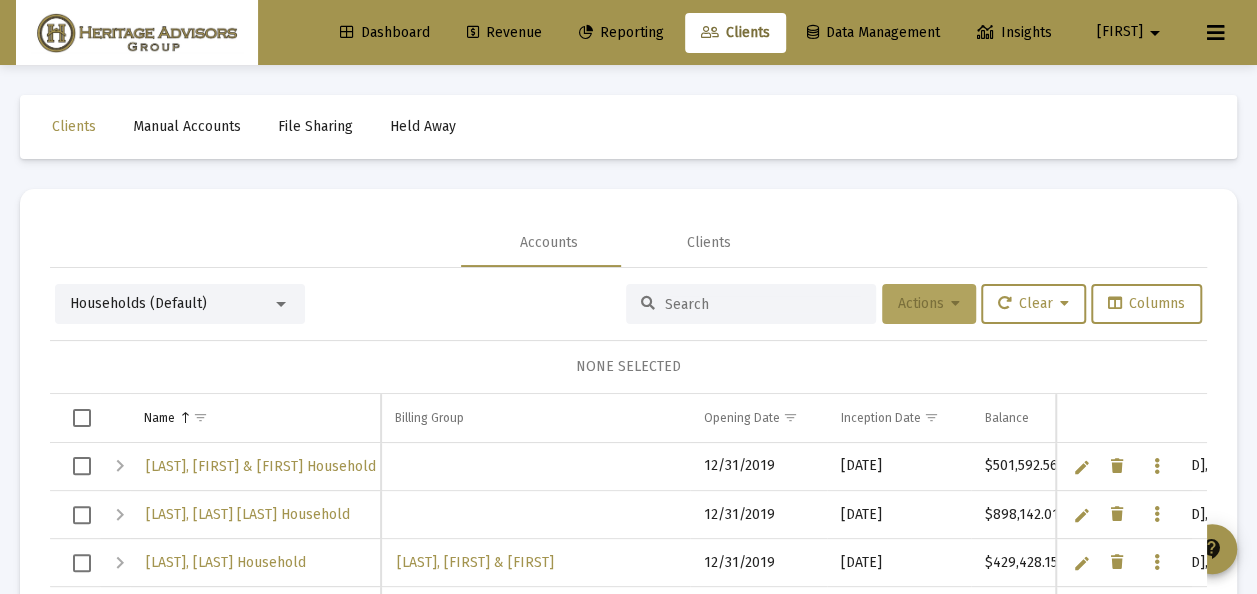 click at bounding box center (955, 304) 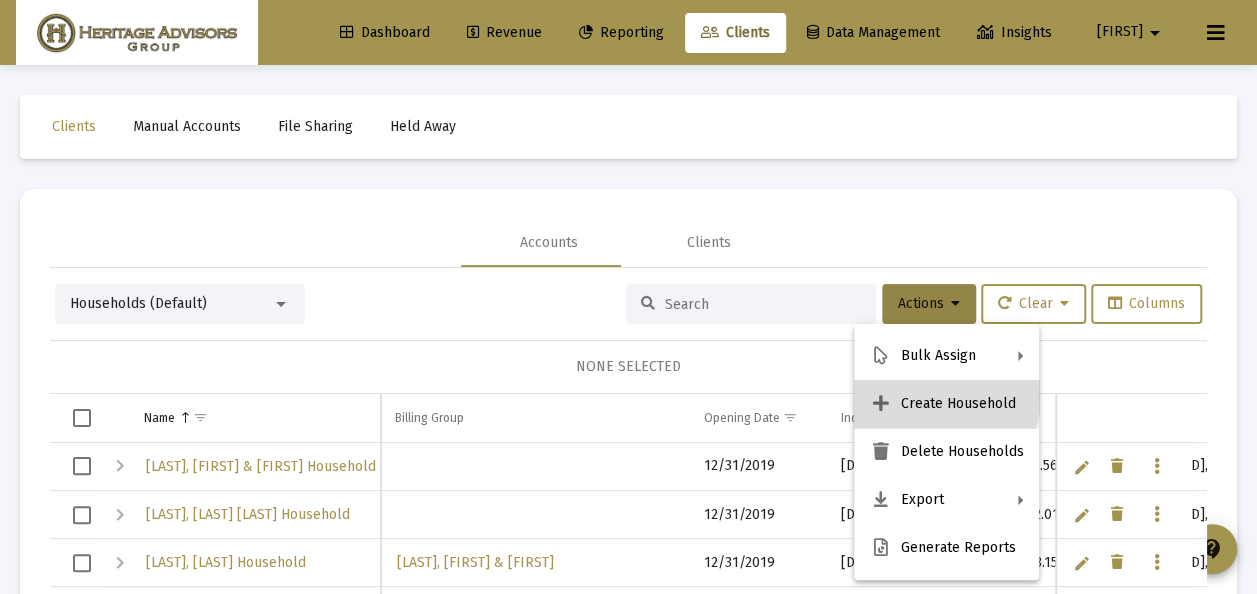 click on "Create Household" at bounding box center [946, 404] 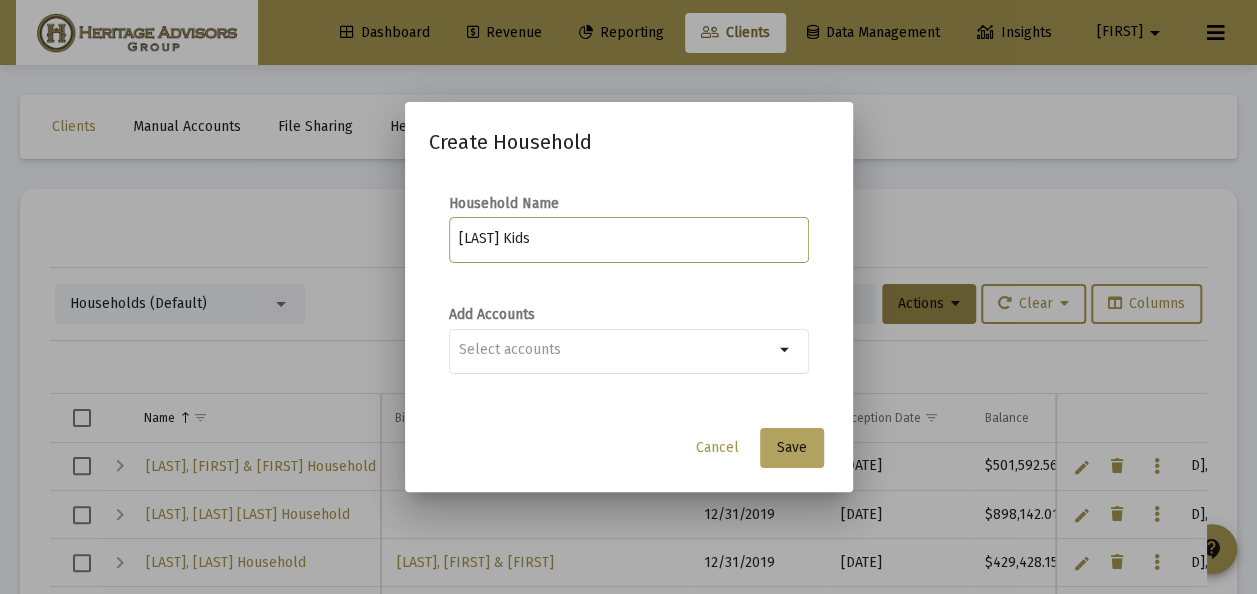 type on "[LAST] Kids" 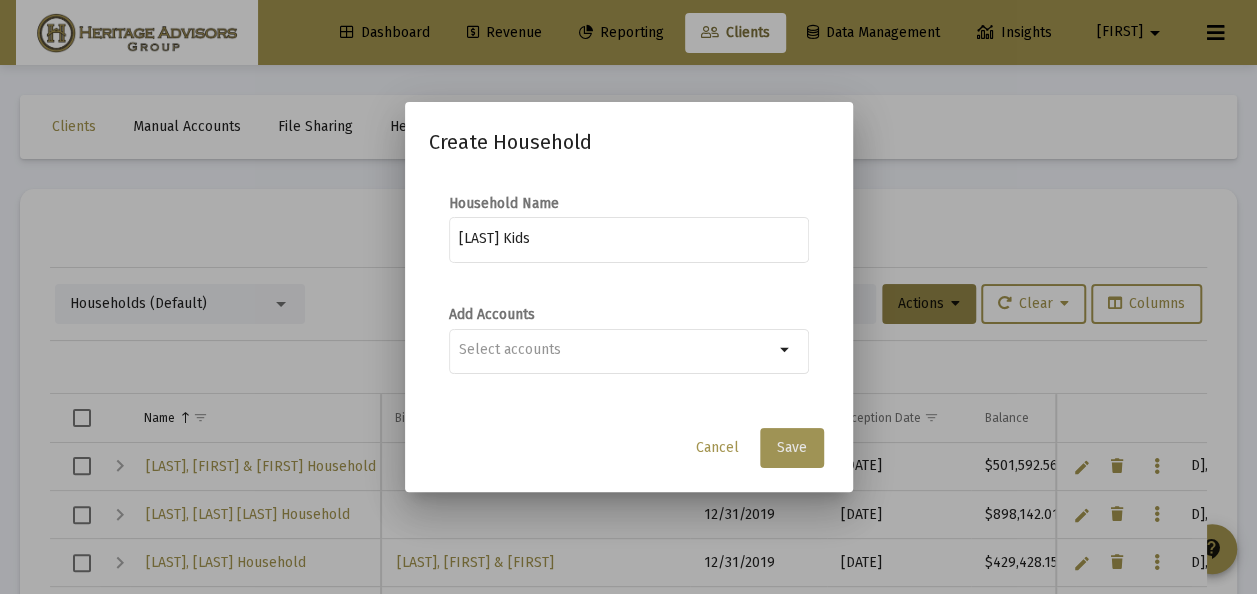click on "Save" at bounding box center [792, 447] 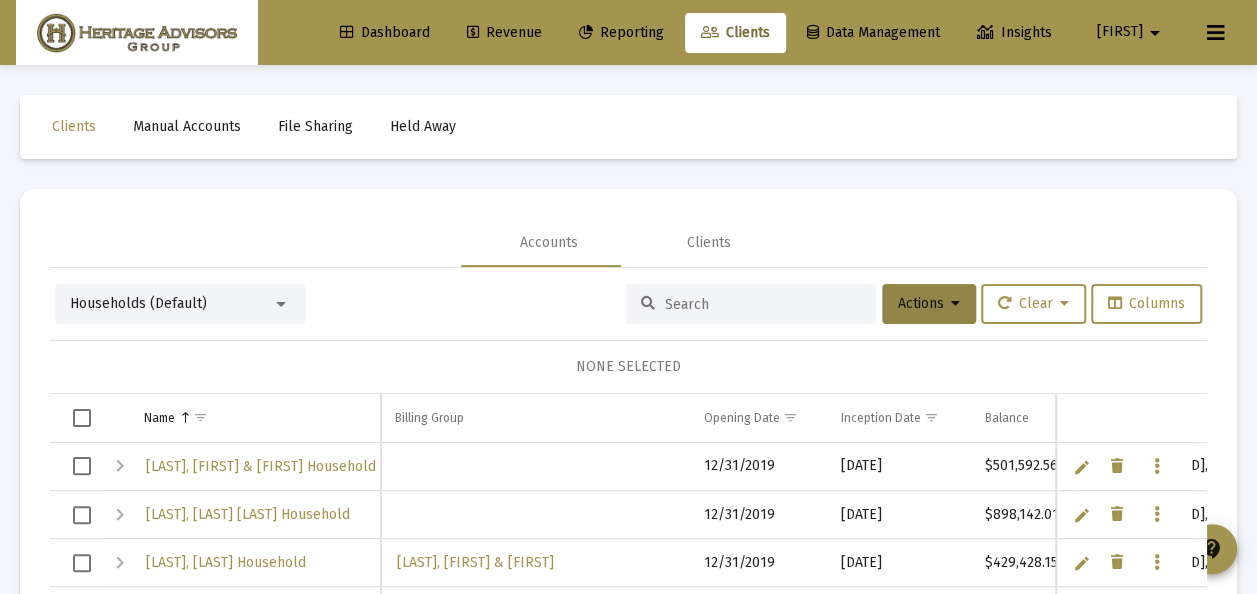 click at bounding box center [281, 304] 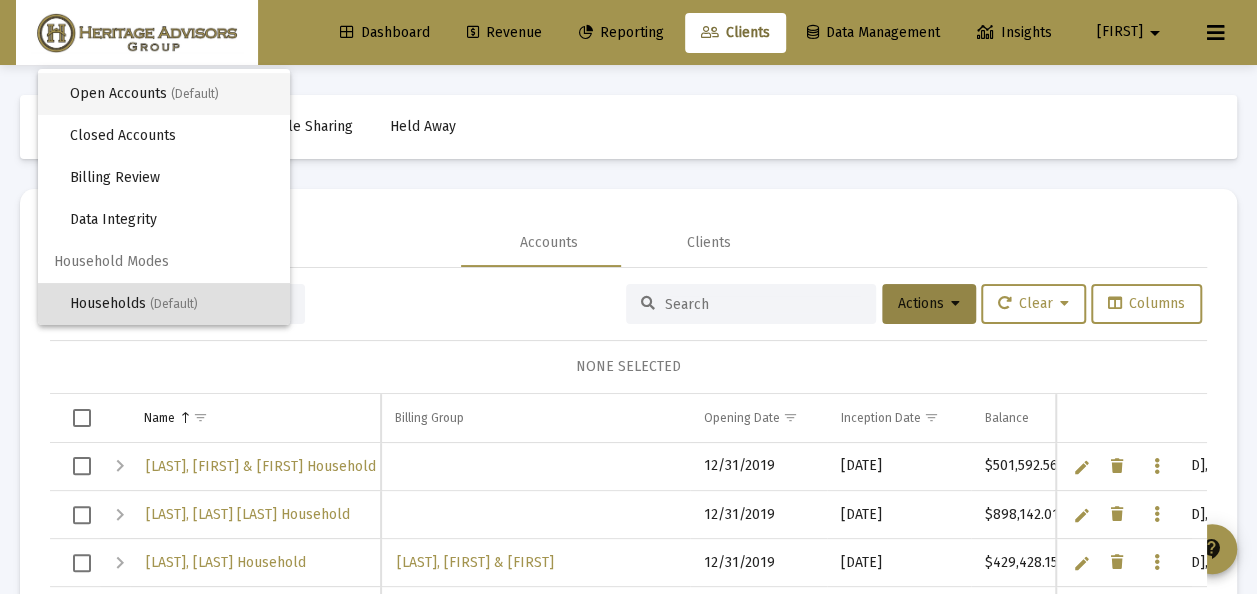 drag, startPoint x: 144, startPoint y: 91, endPoint x: 309, endPoint y: 309, distance: 273.40262 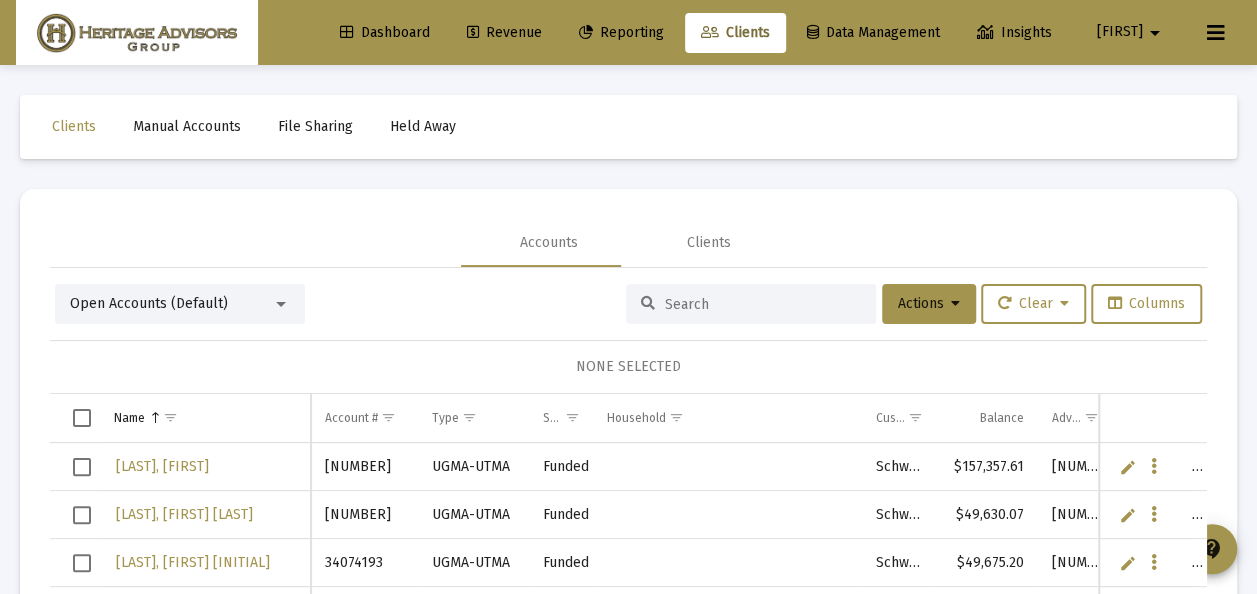 click at bounding box center (82, 467) 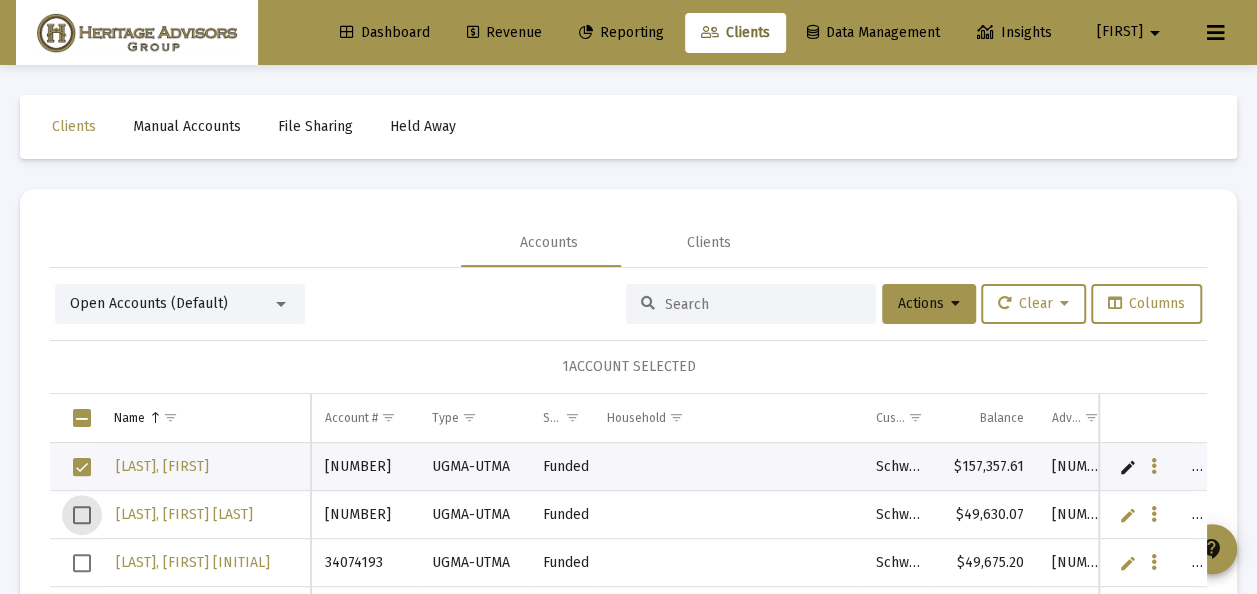 click at bounding box center (82, 515) 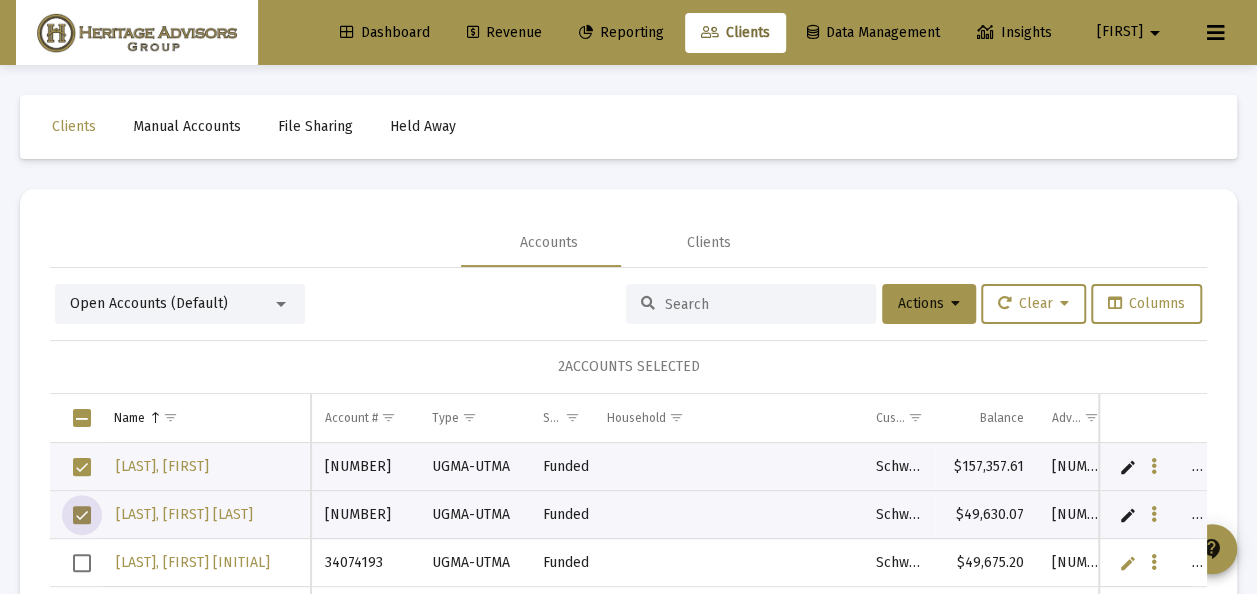 click at bounding box center (82, 563) 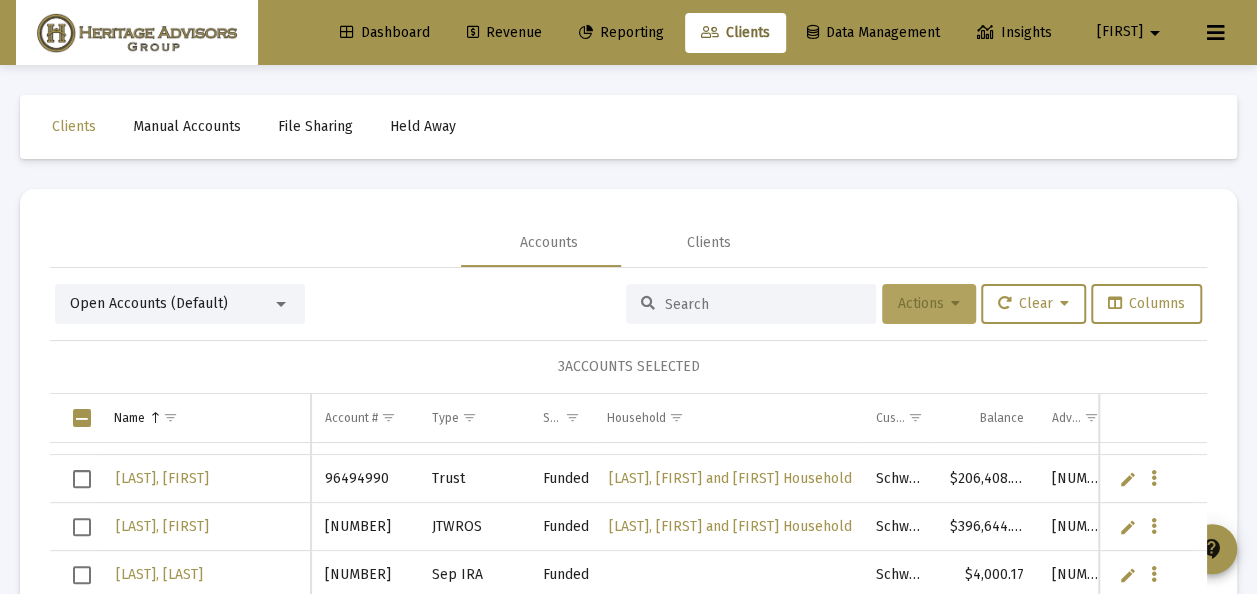 click on "Actions" at bounding box center [929, 303] 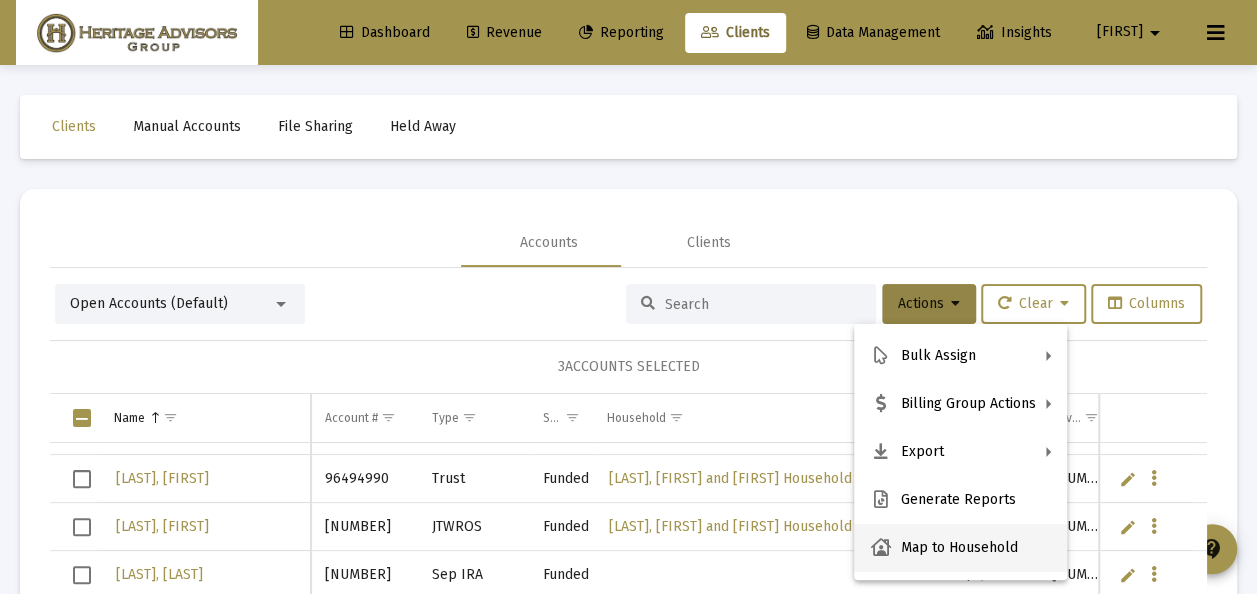 click on "Map to Household" at bounding box center [960, 548] 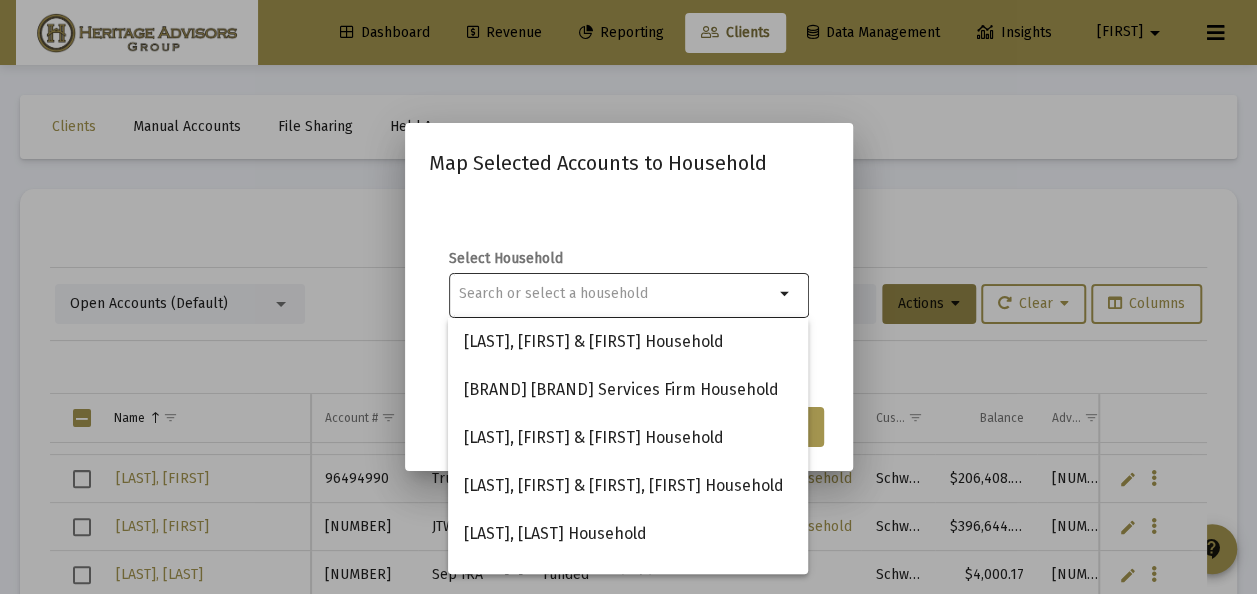 click at bounding box center [616, 293] 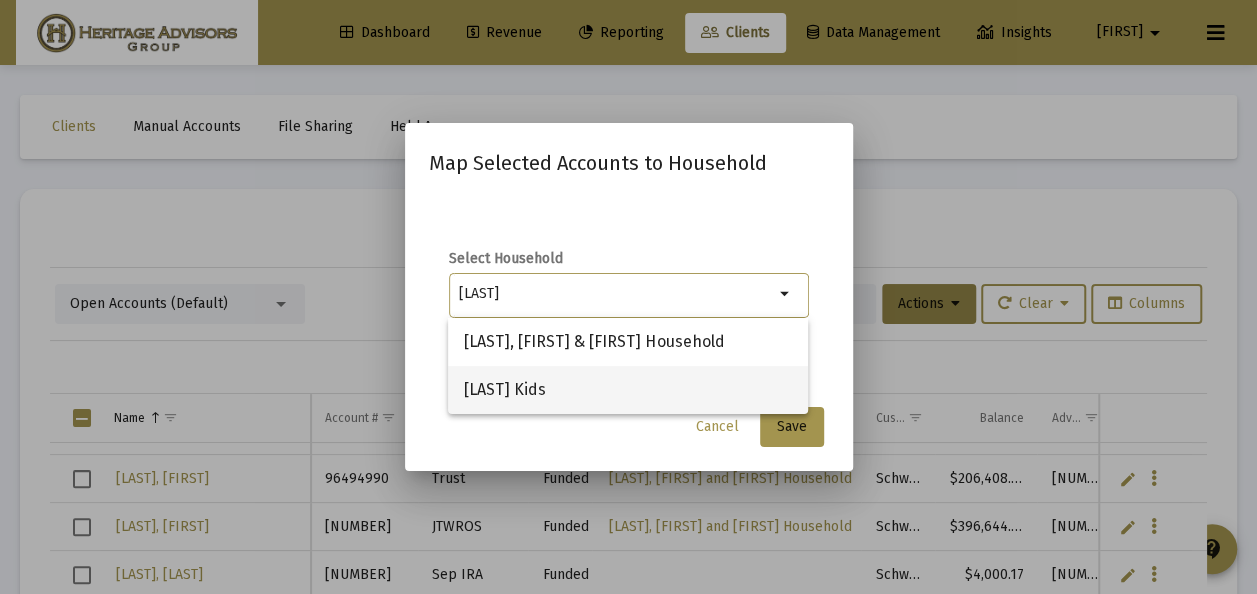 type on "[LAST]" 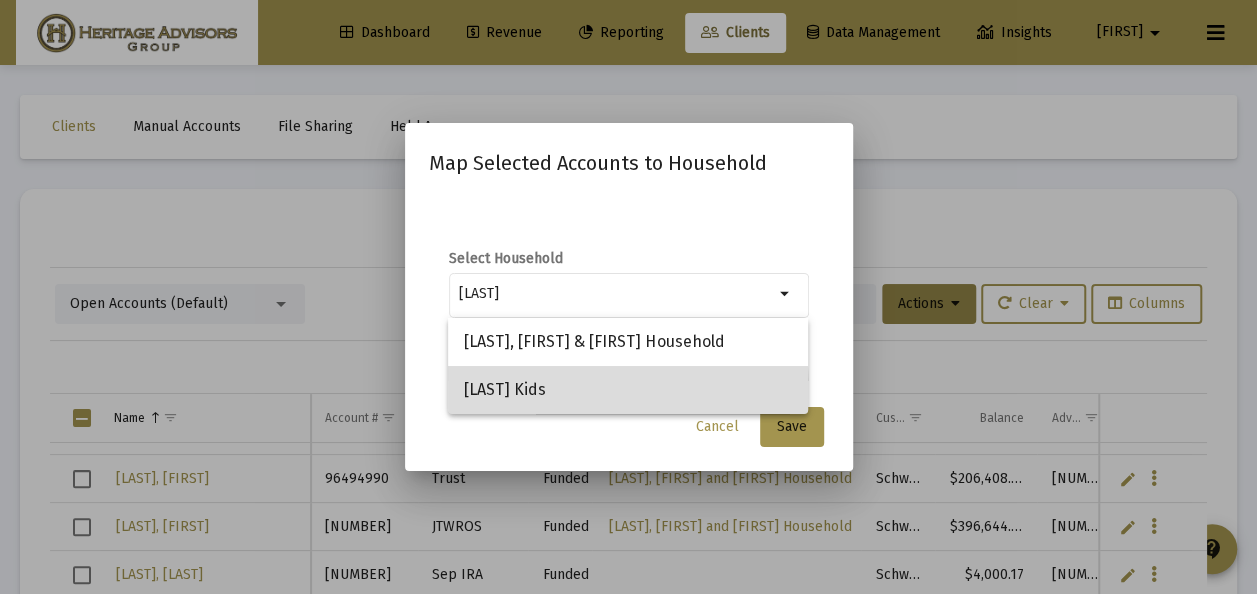 click on "[LAST] Kids" at bounding box center (628, 390) 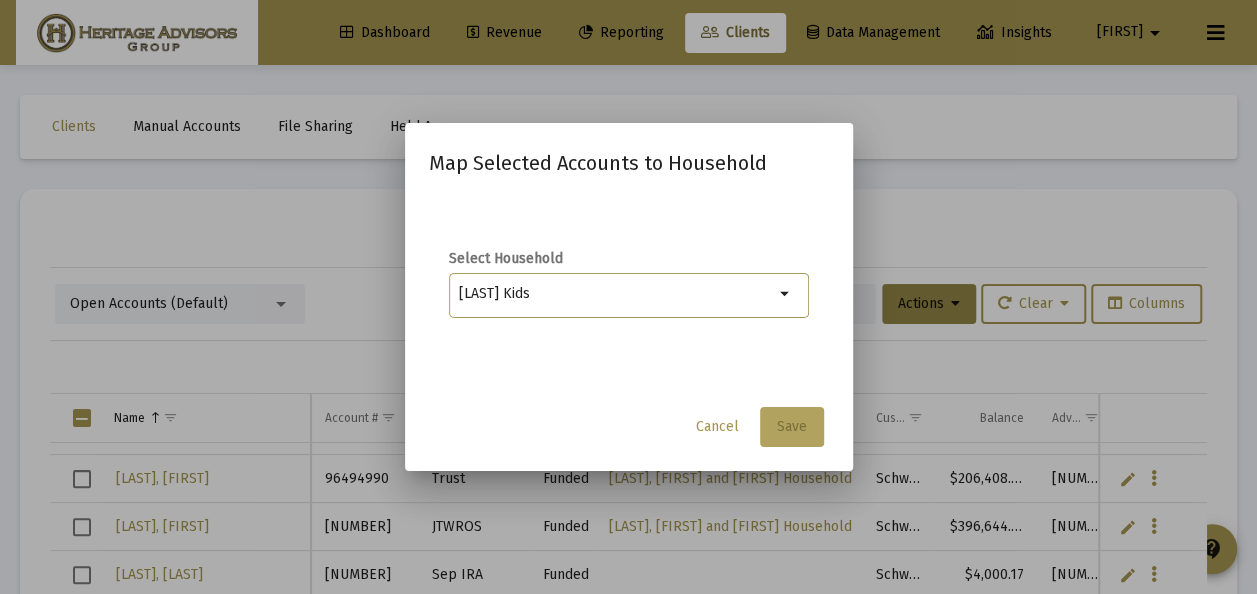 click on "Save" at bounding box center (792, 426) 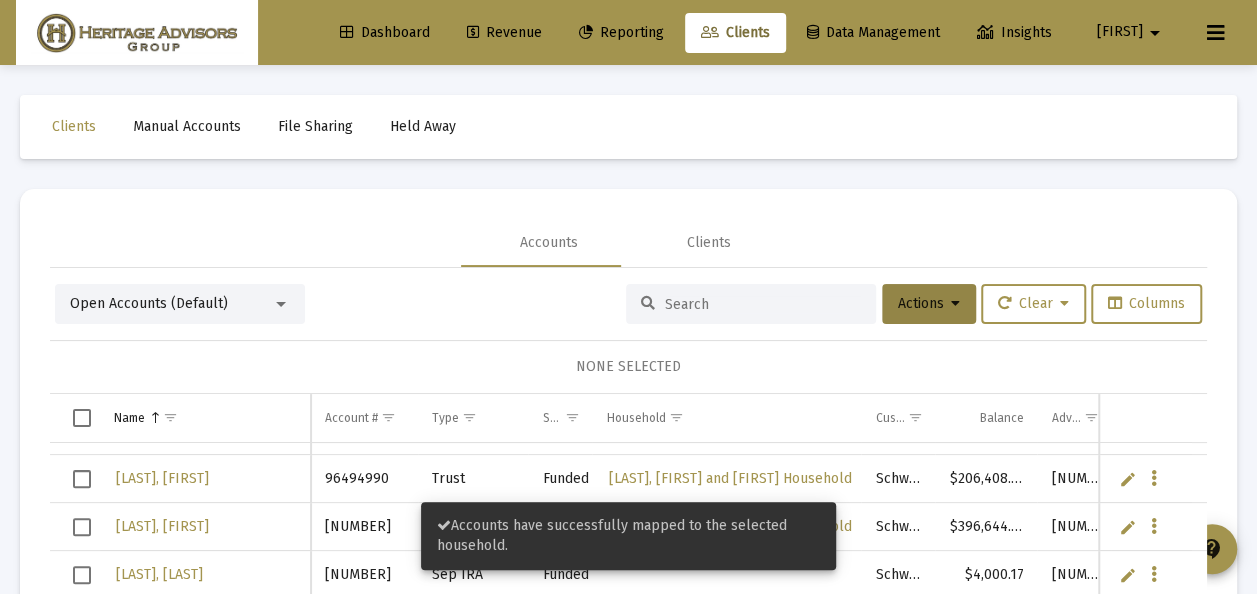 click at bounding box center (763, 304) 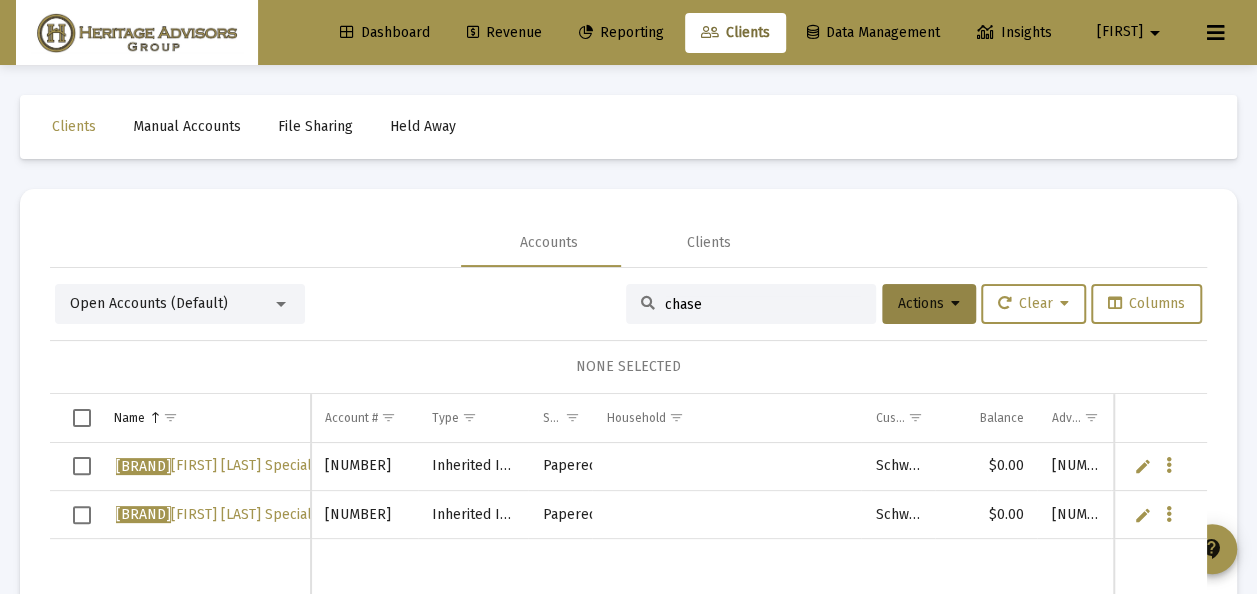 type on "chase" 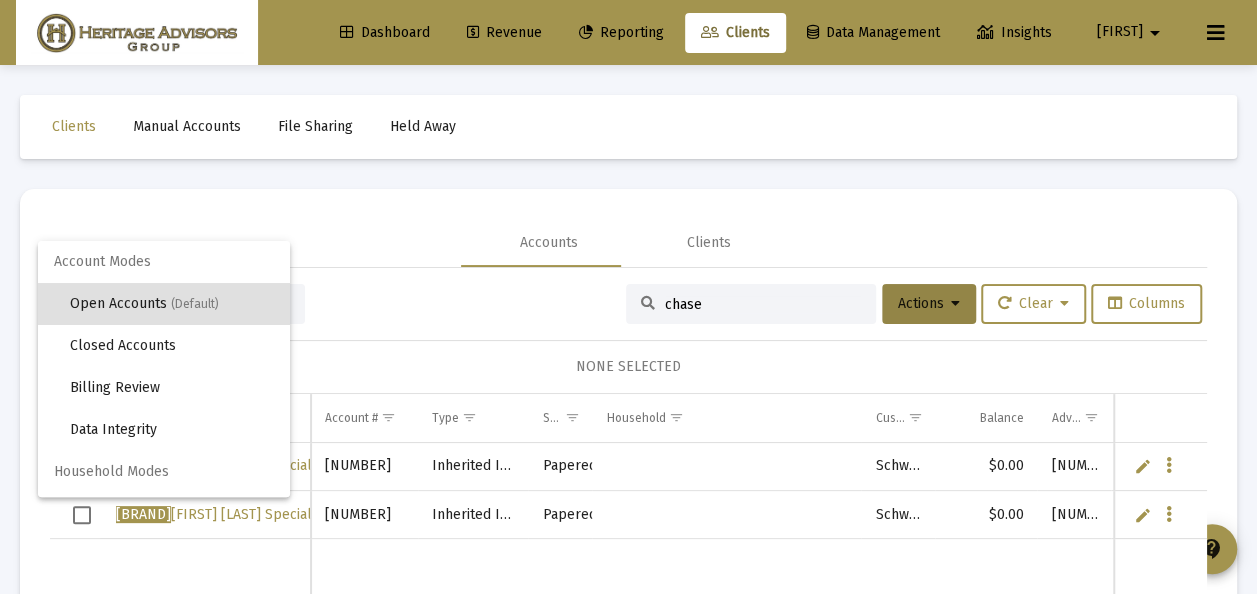 click at bounding box center [628, 297] 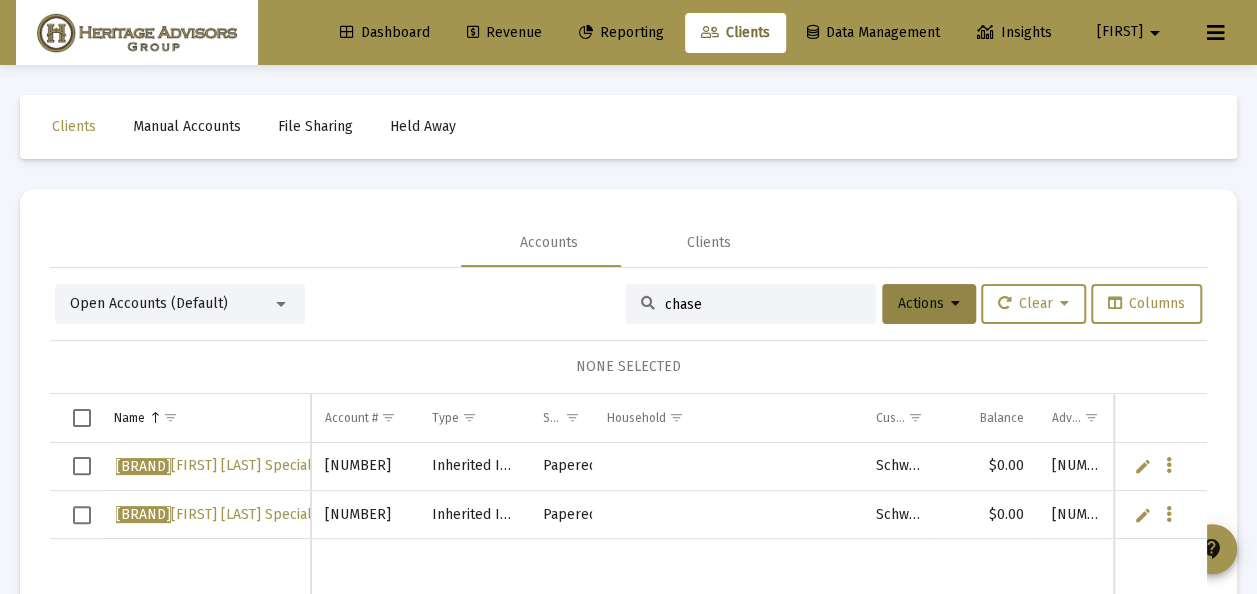 click at bounding box center [82, 466] 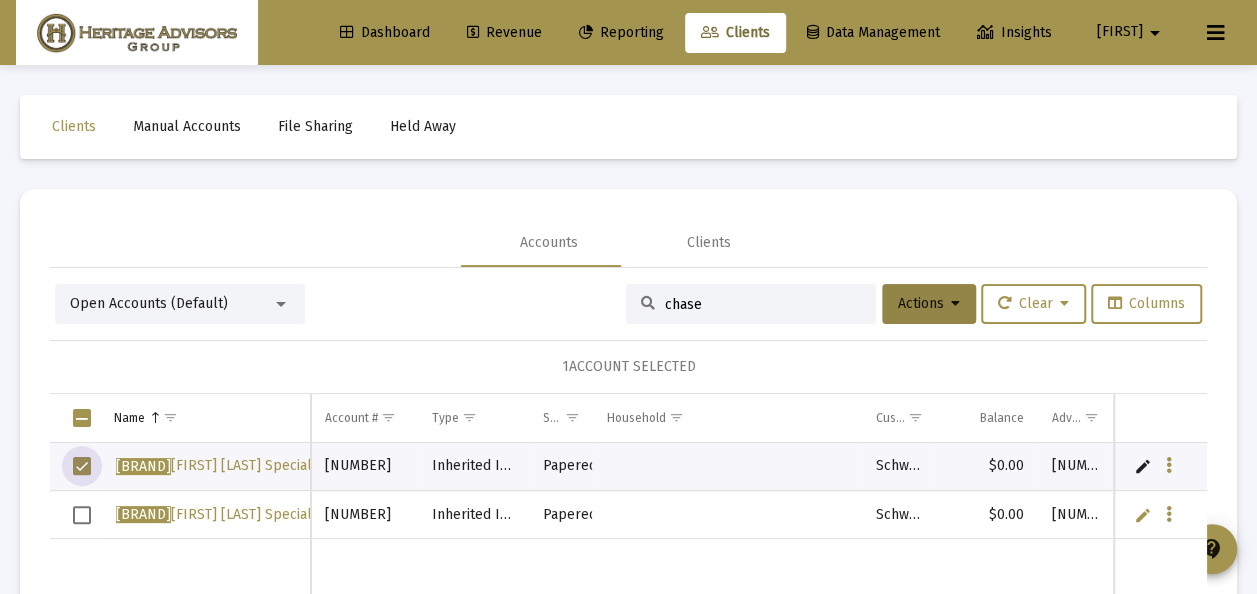 click at bounding box center (82, 515) 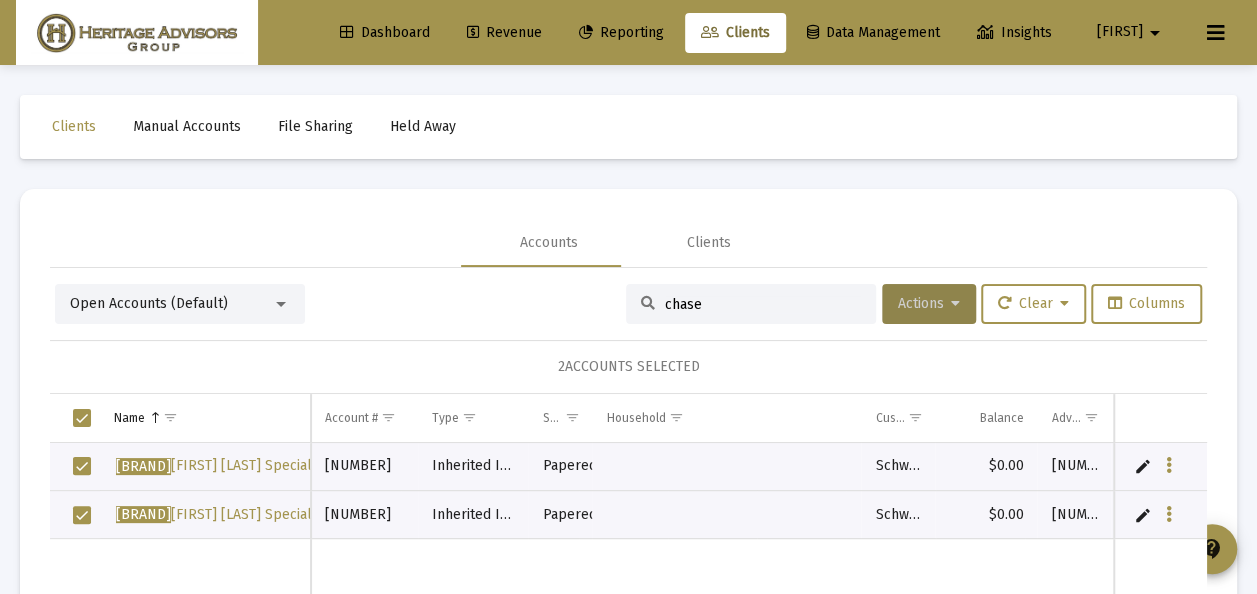 click on "Actions" at bounding box center (929, 303) 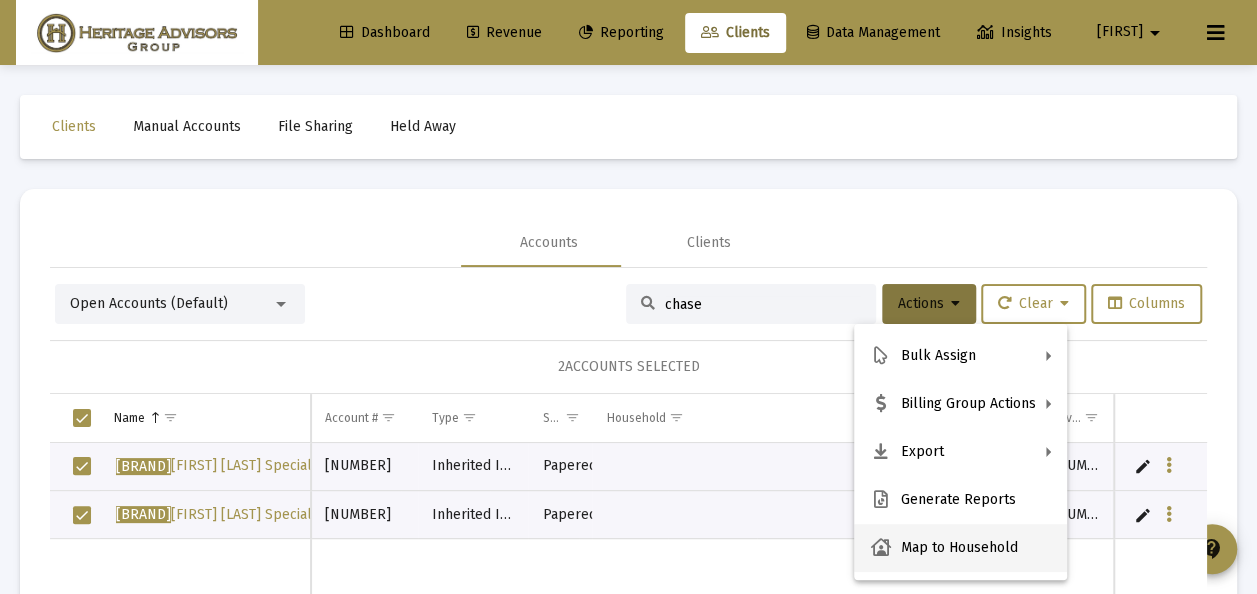 click on "Map to Household" at bounding box center (960, 548) 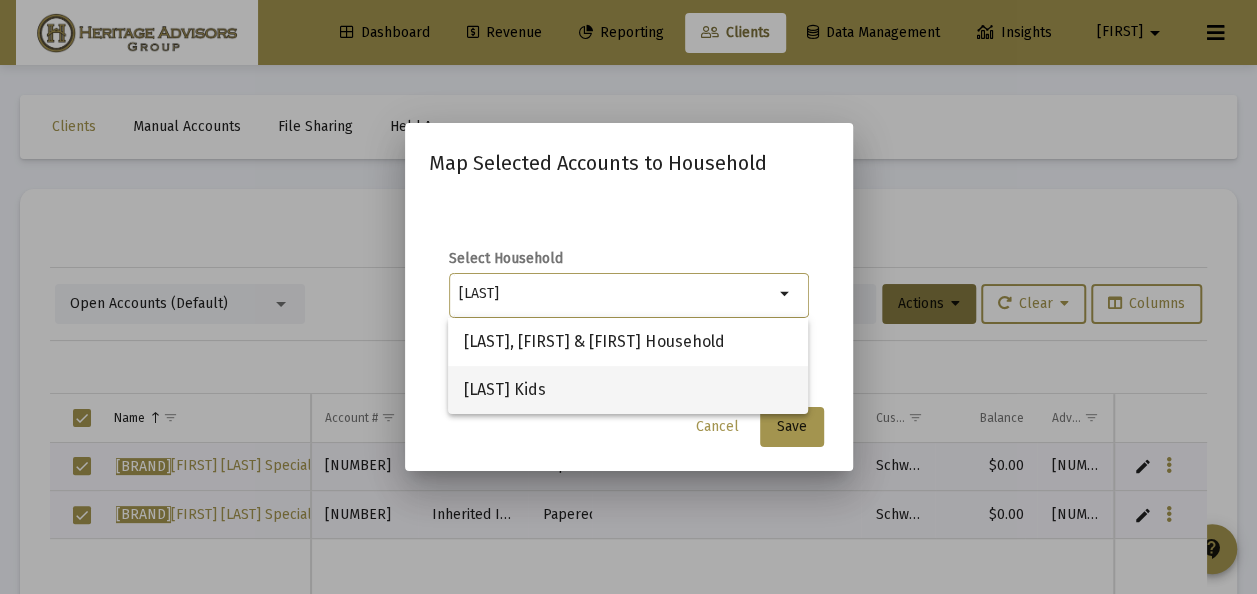 type on "[LAST]" 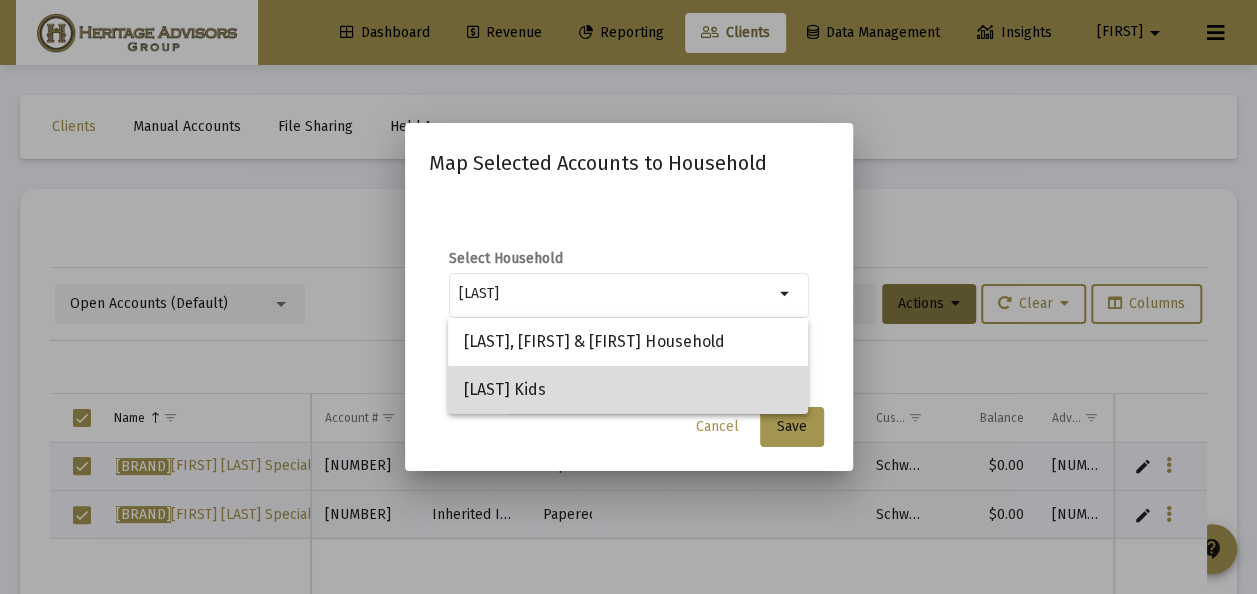 click on "[LAST] Kids" at bounding box center (628, 390) 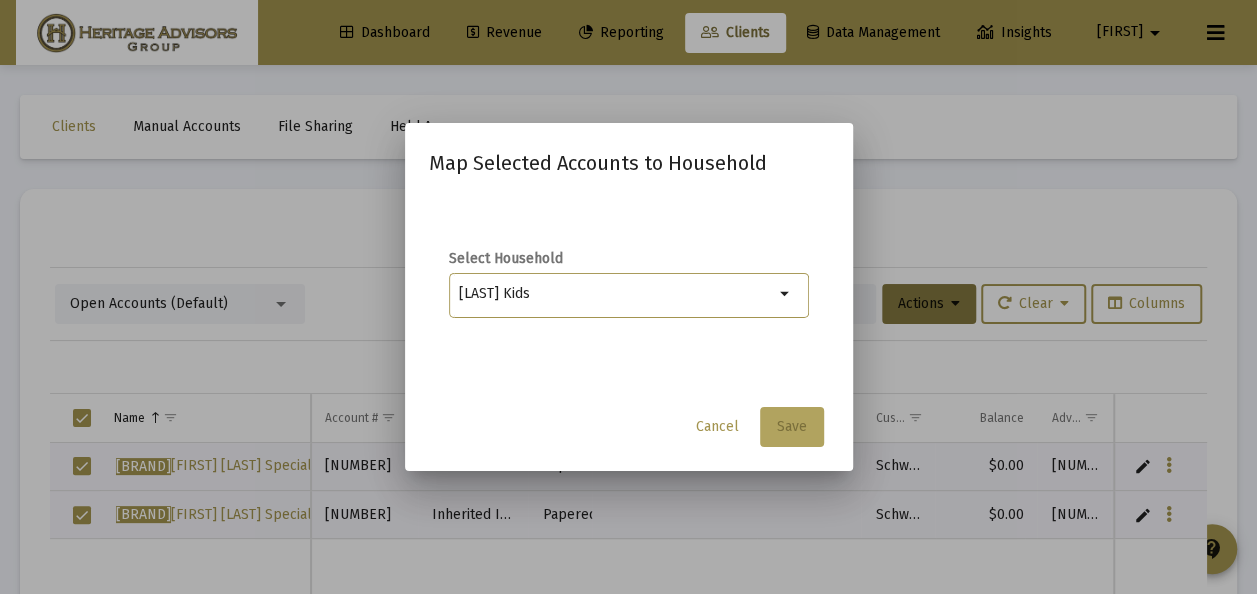 click on "Save" at bounding box center [792, 426] 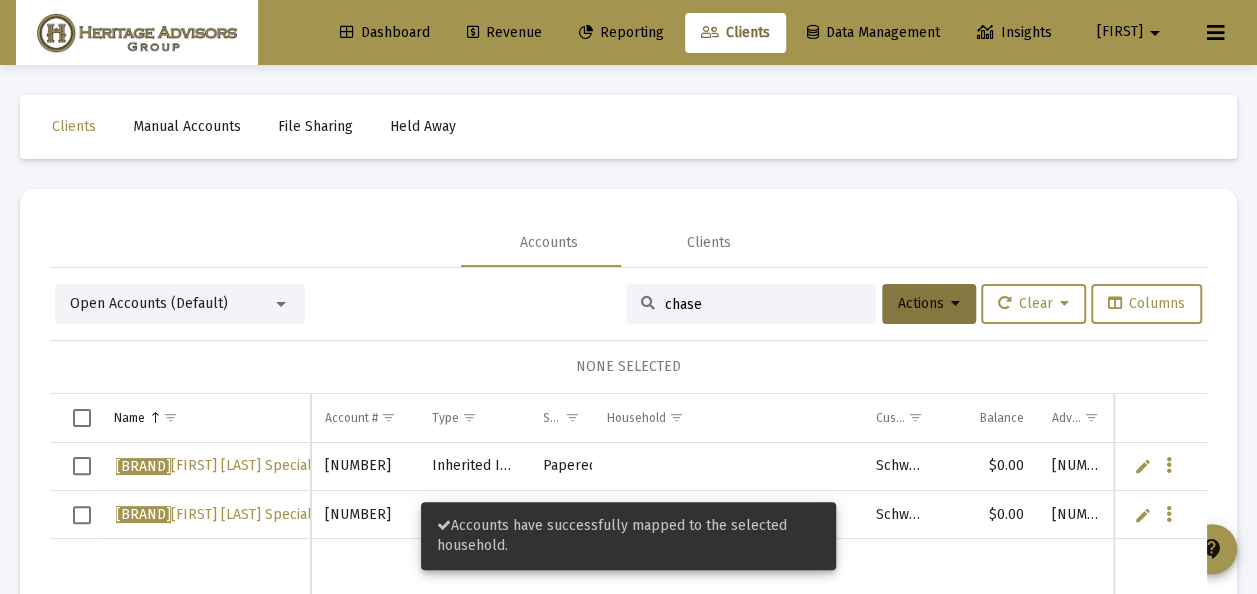 click at bounding box center (281, 304) 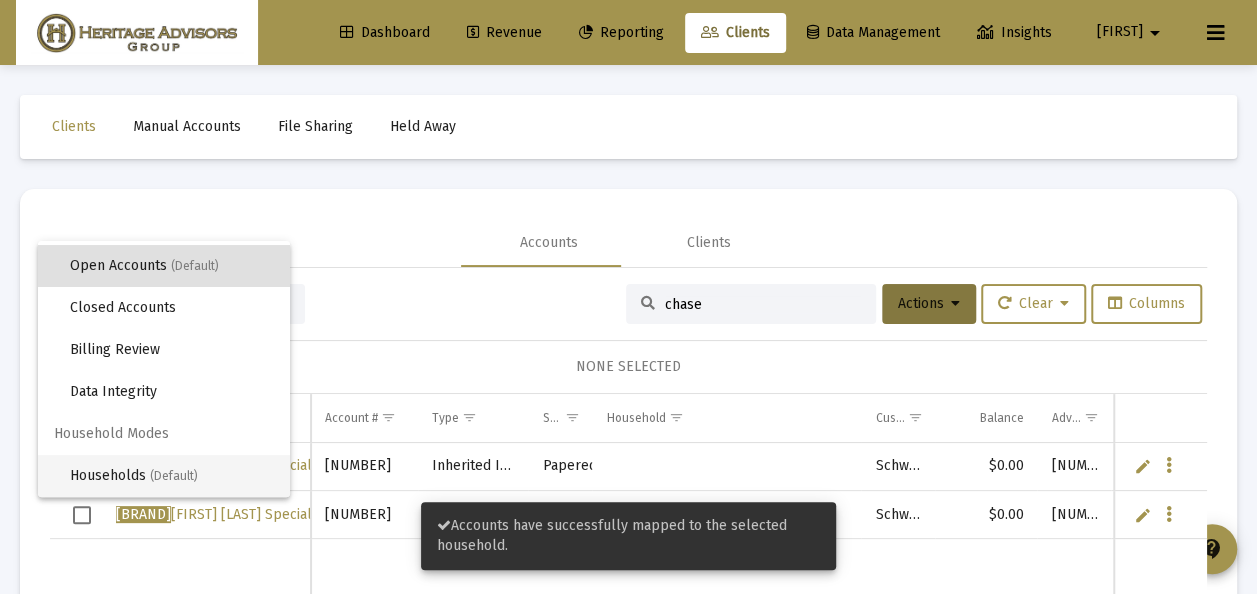 click on "Households  (Default)" at bounding box center (172, 476) 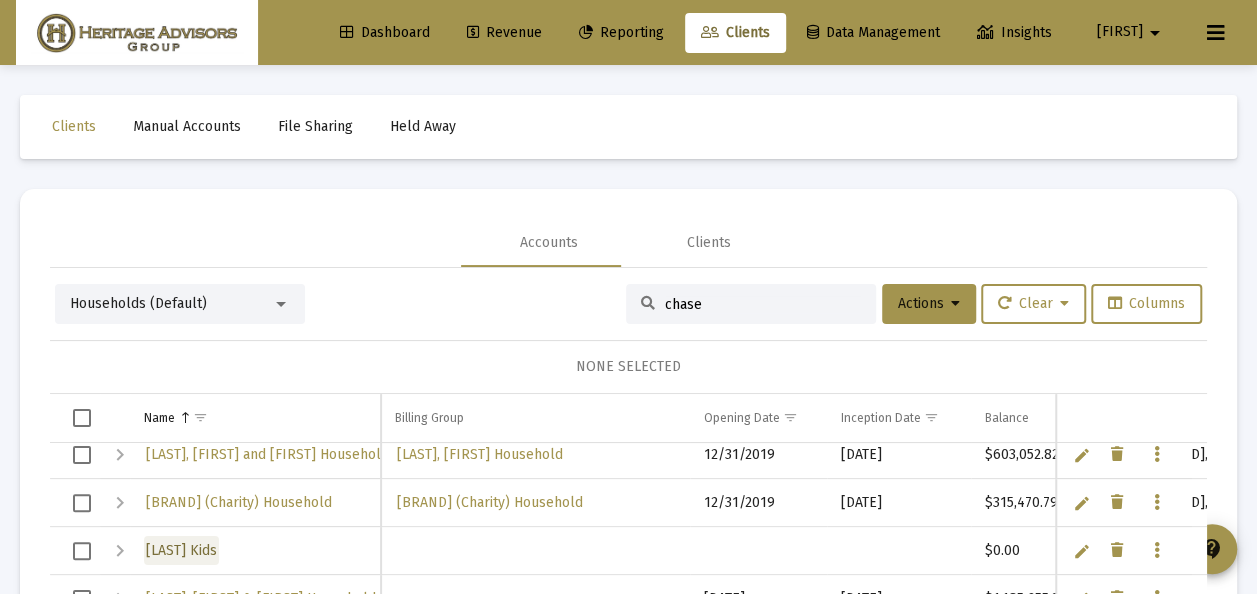 click on "[LAST] Kids" at bounding box center (181, 550) 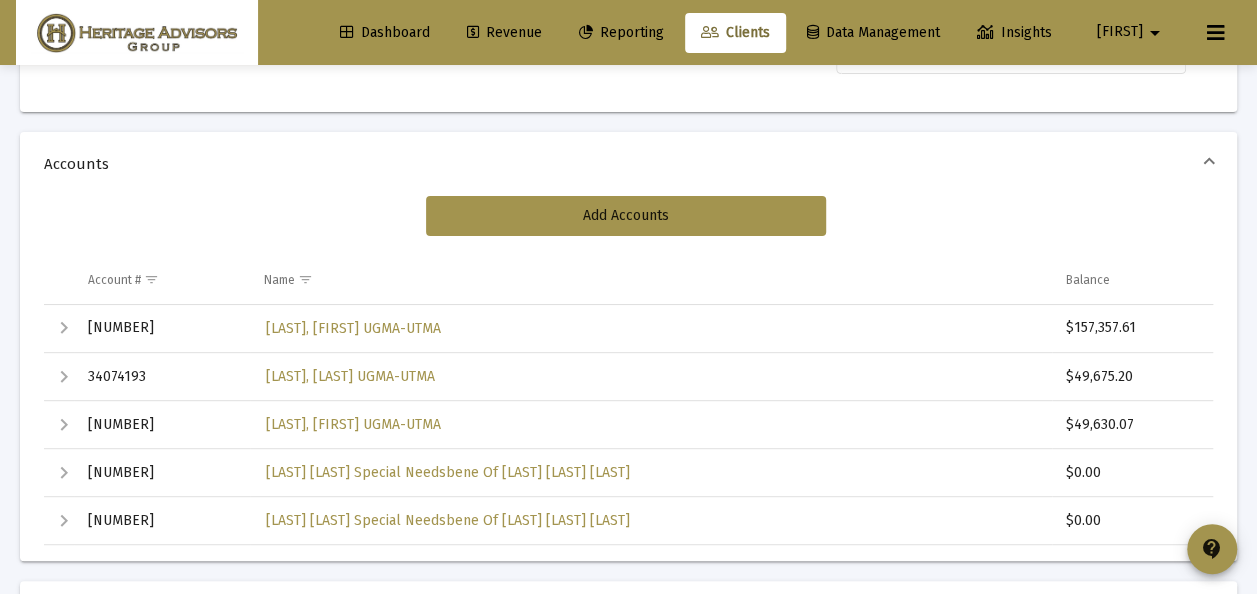 scroll, scrollTop: 0, scrollLeft: 0, axis: both 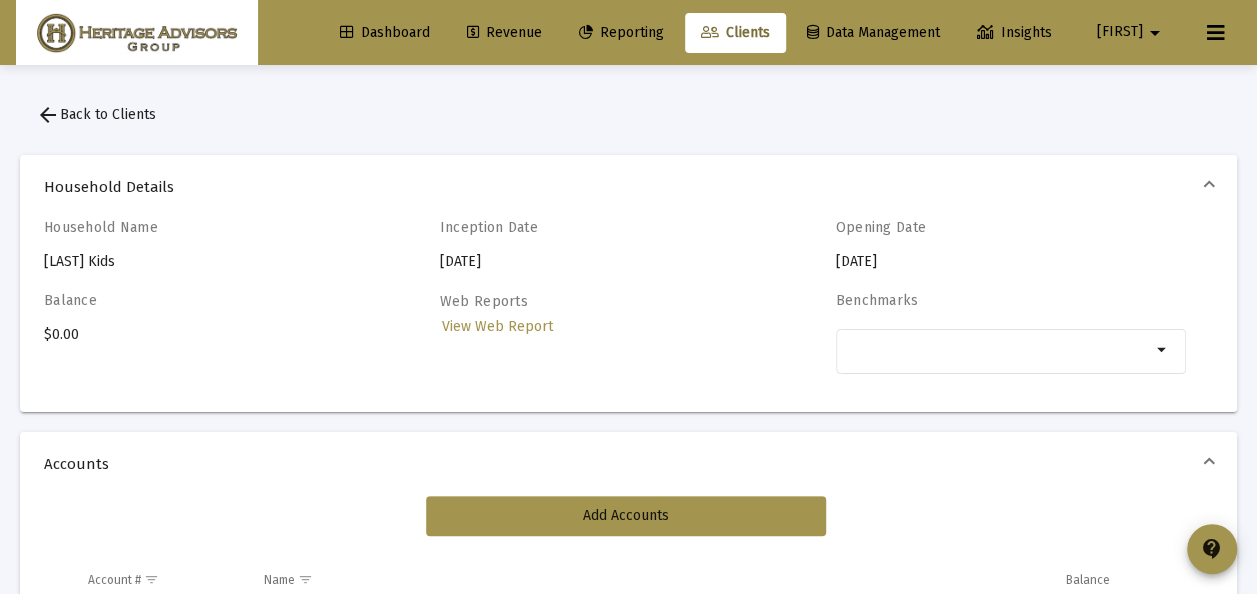 click on "arrow_back  Back to Clients" at bounding box center (96, 114) 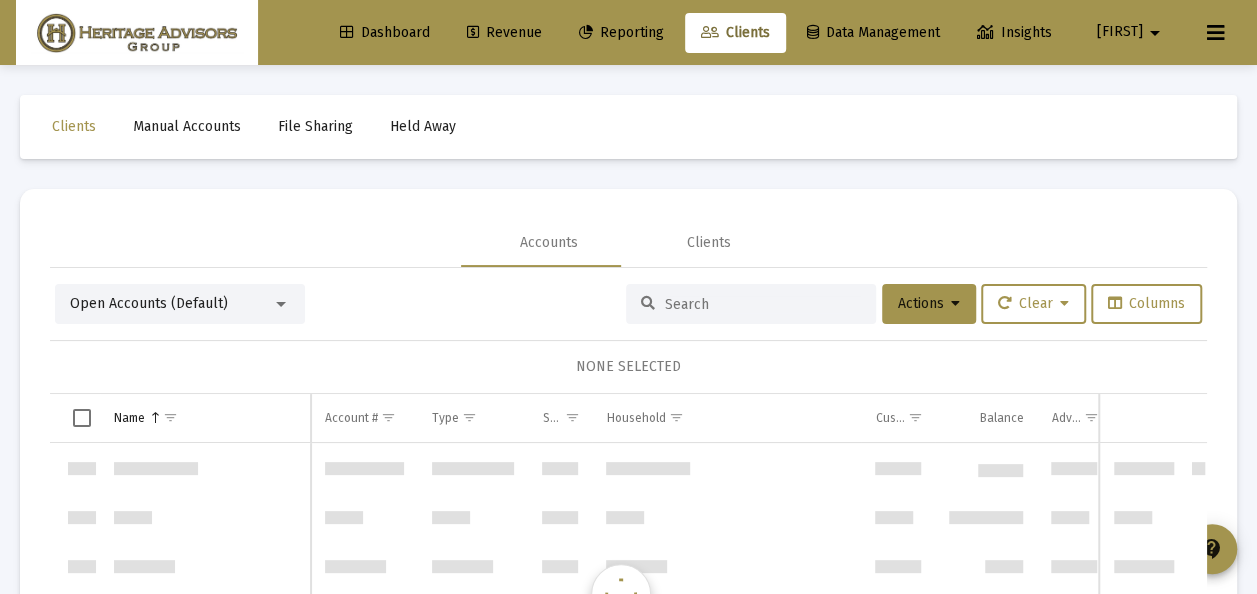 scroll, scrollTop: 960, scrollLeft: 0, axis: vertical 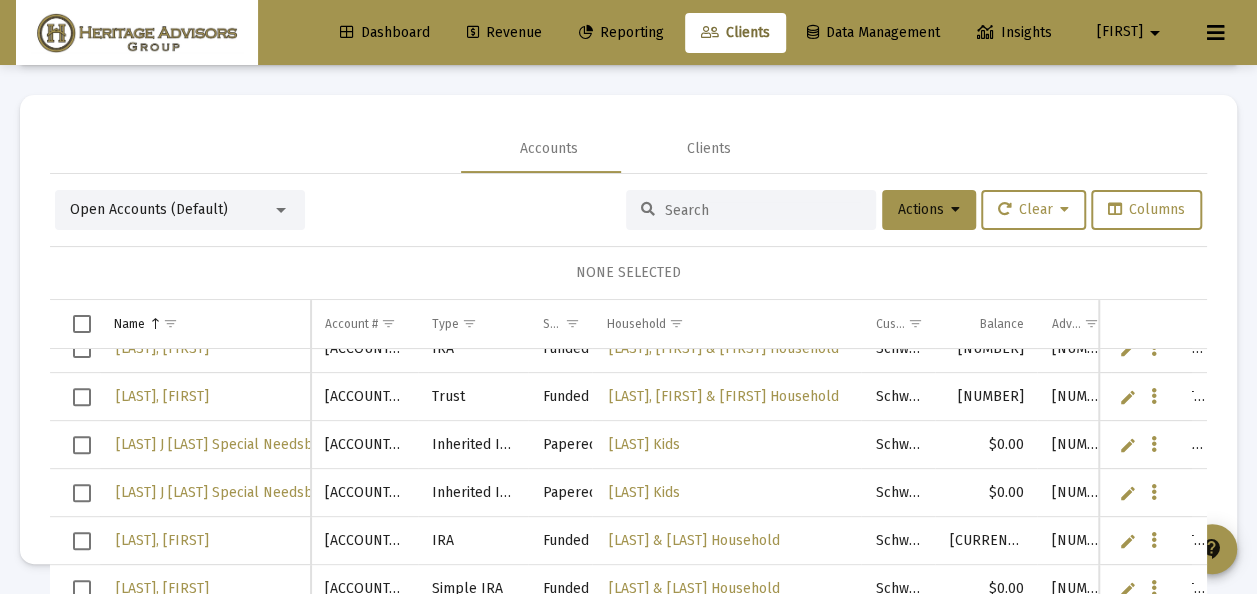 click at bounding box center [281, 210] 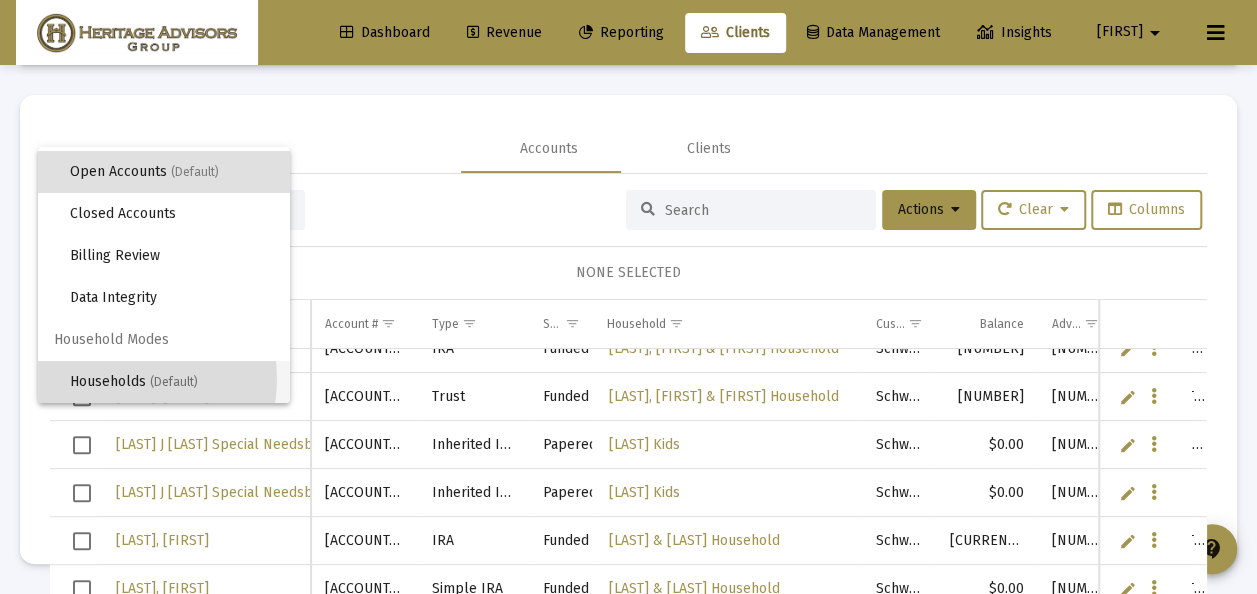 click on "Households  (Default)" at bounding box center [172, 382] 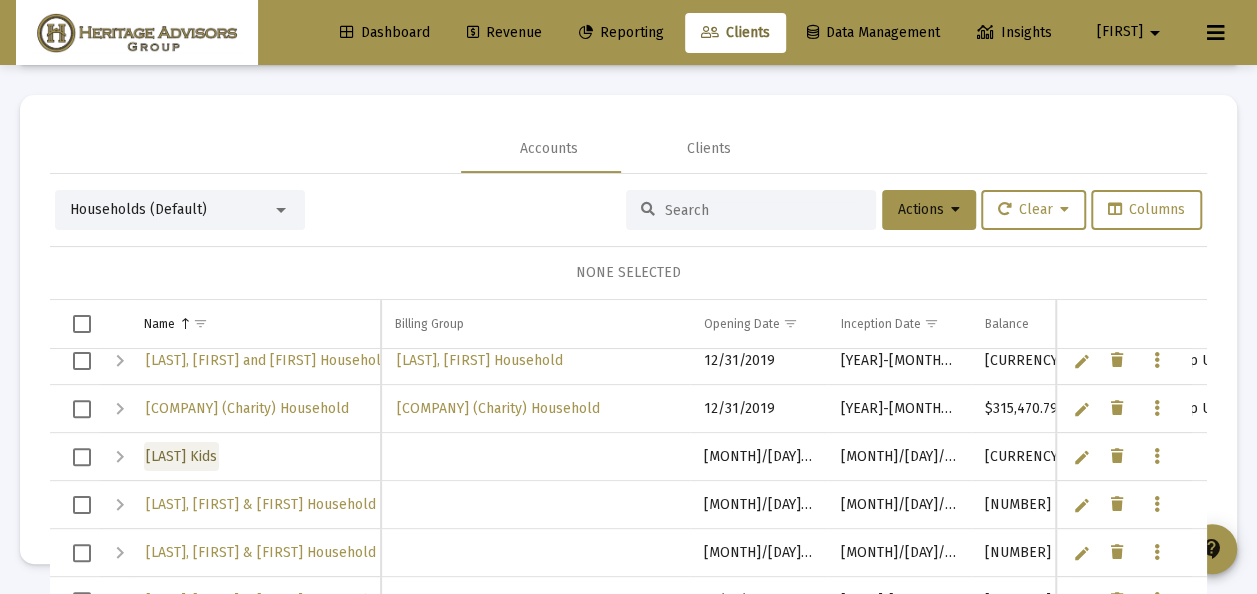 click on "[LAST] Kids" at bounding box center (181, 456) 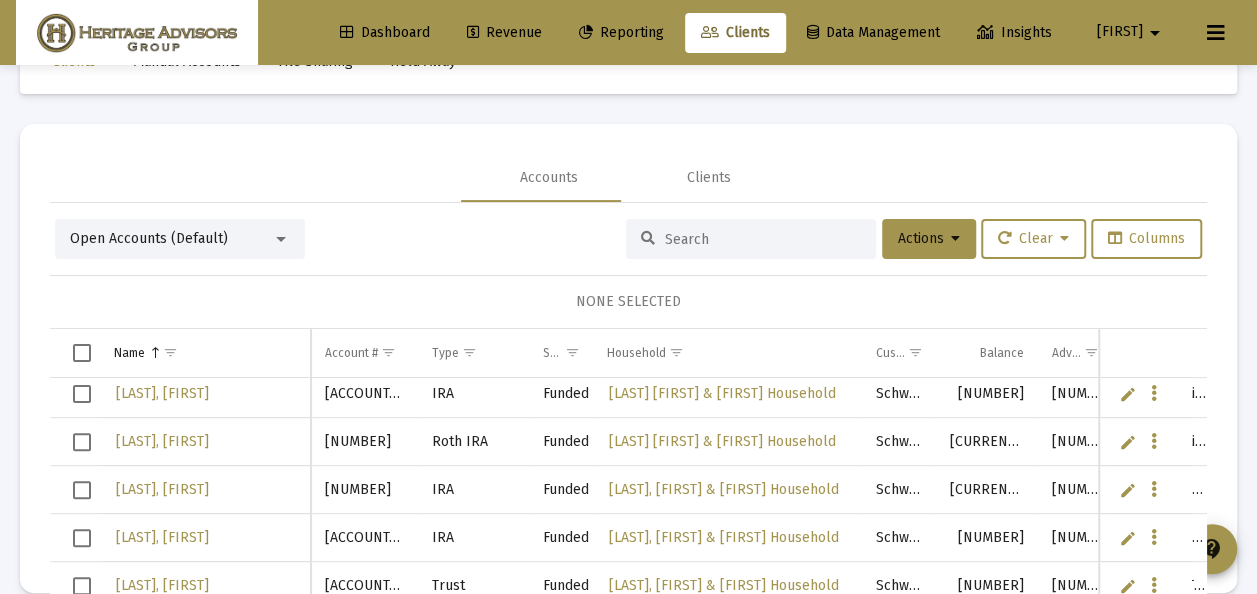 click at bounding box center (281, 239) 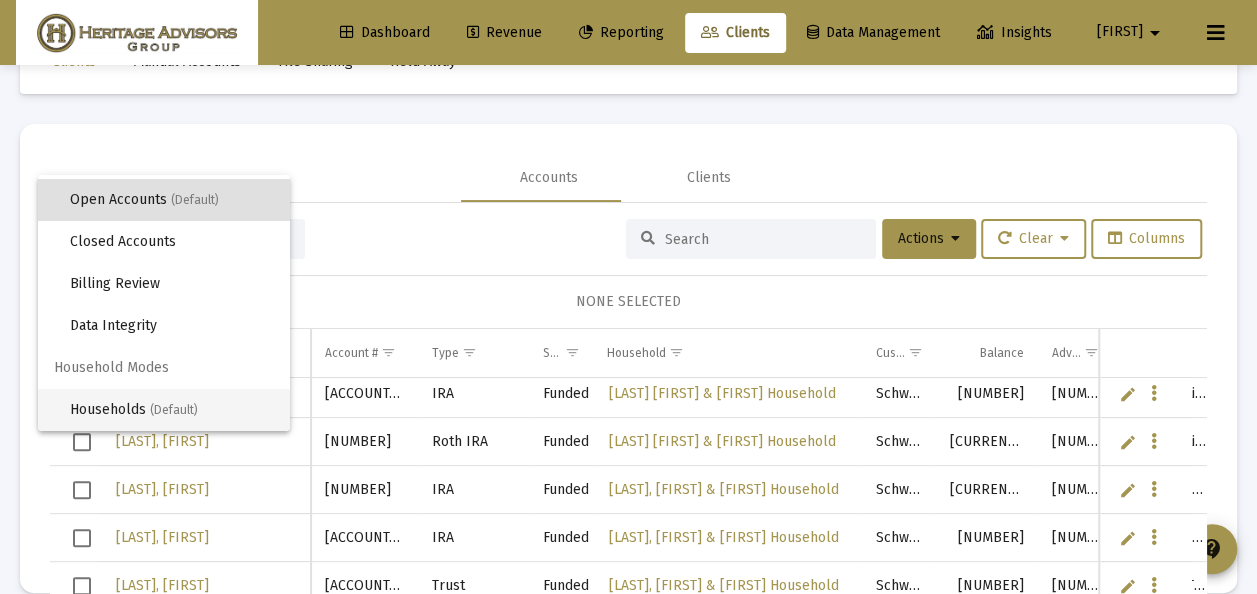 click on "Households  (Default)" at bounding box center [172, 410] 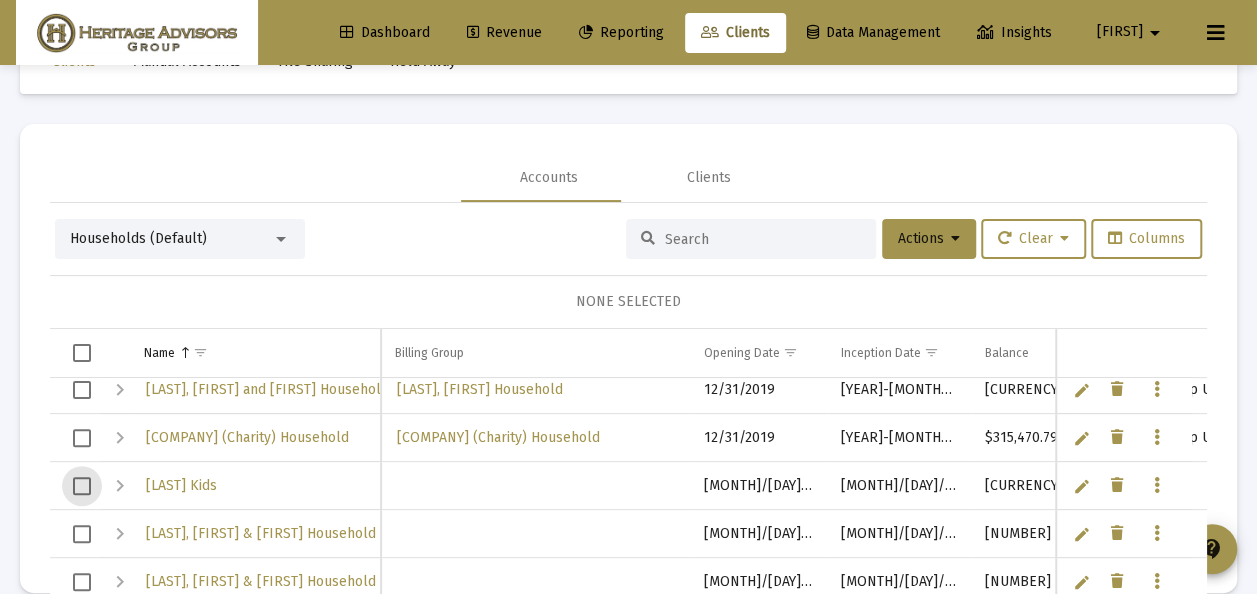 click at bounding box center [82, 486] 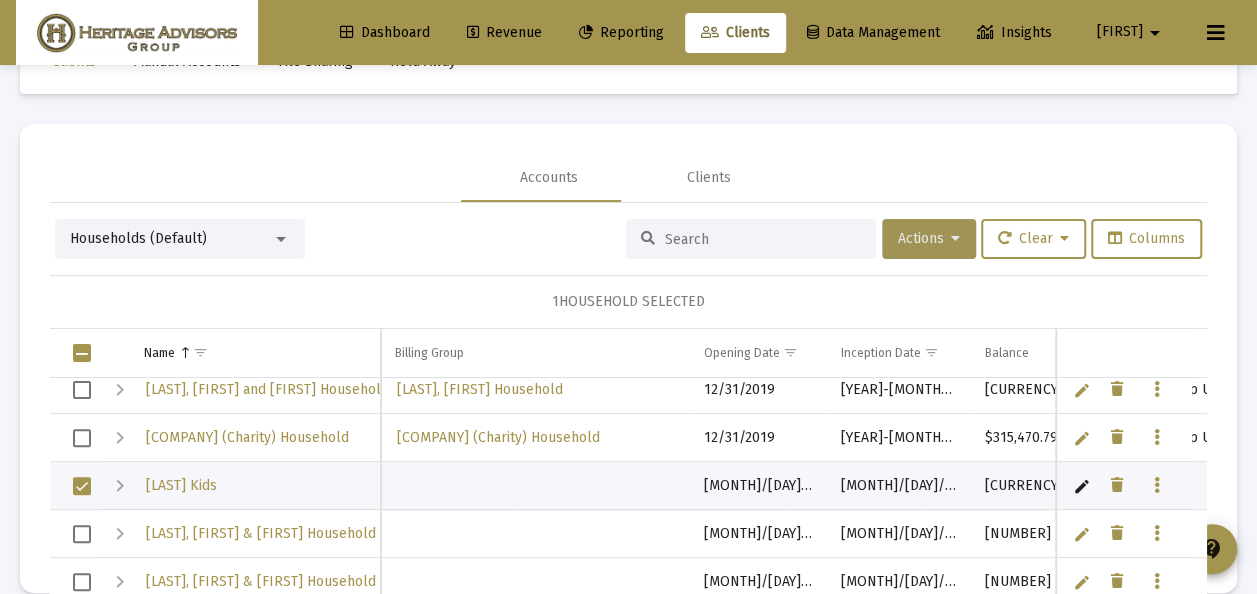 click on "Actions" at bounding box center (929, 239) 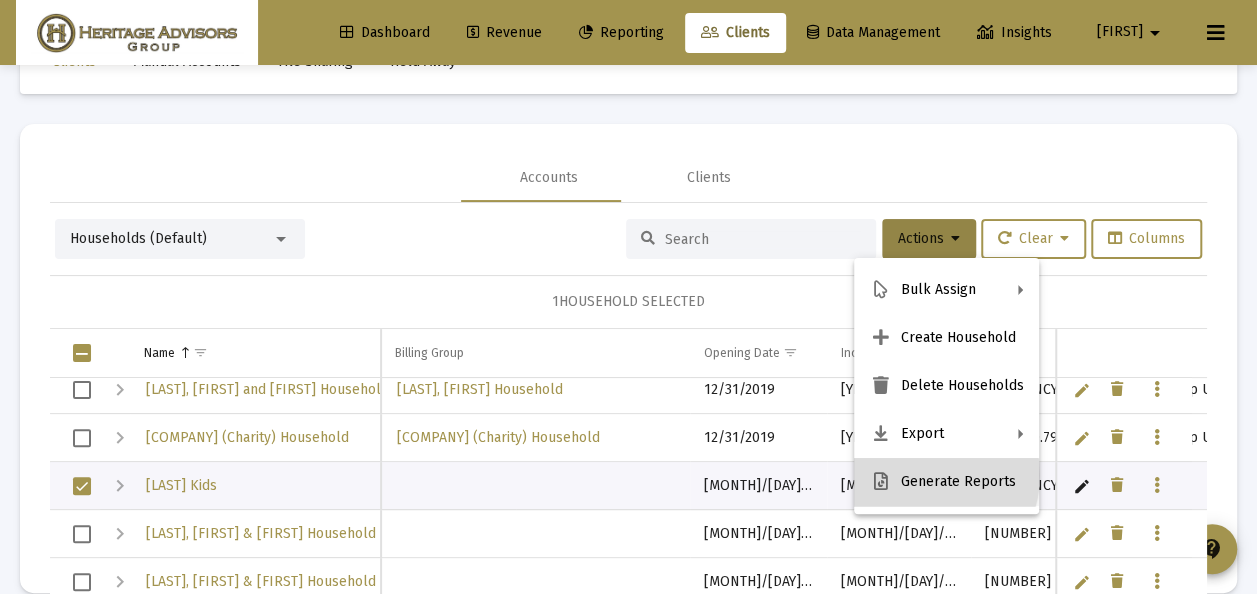 click on "Generate Reports" at bounding box center (946, 482) 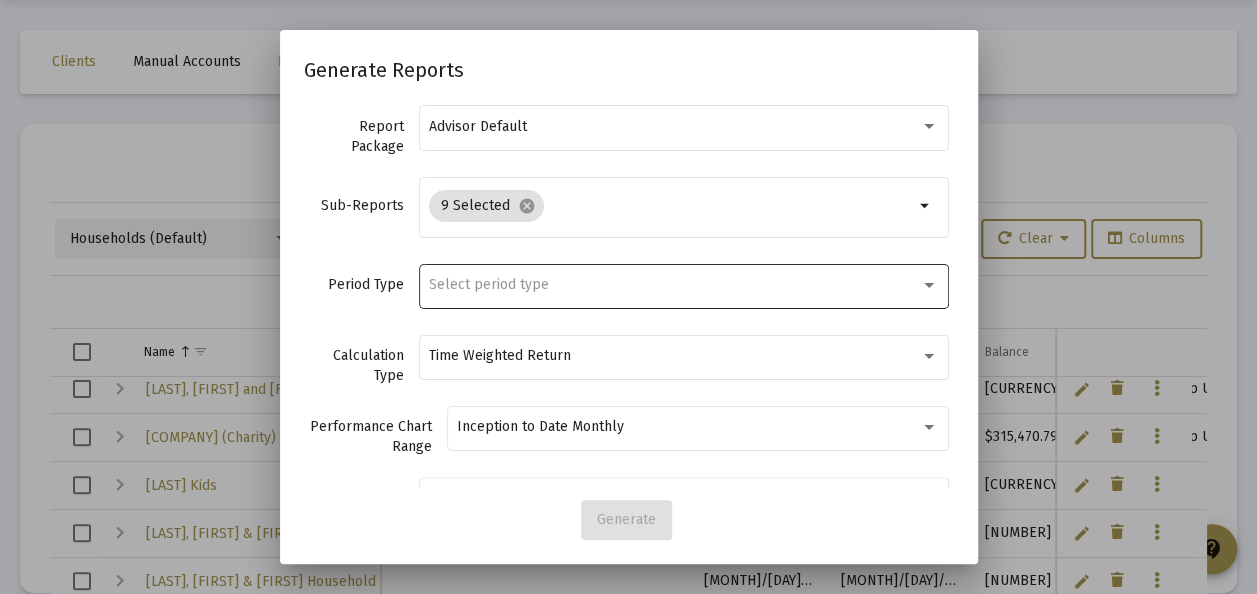 click on "Select period type" at bounding box center [489, 284] 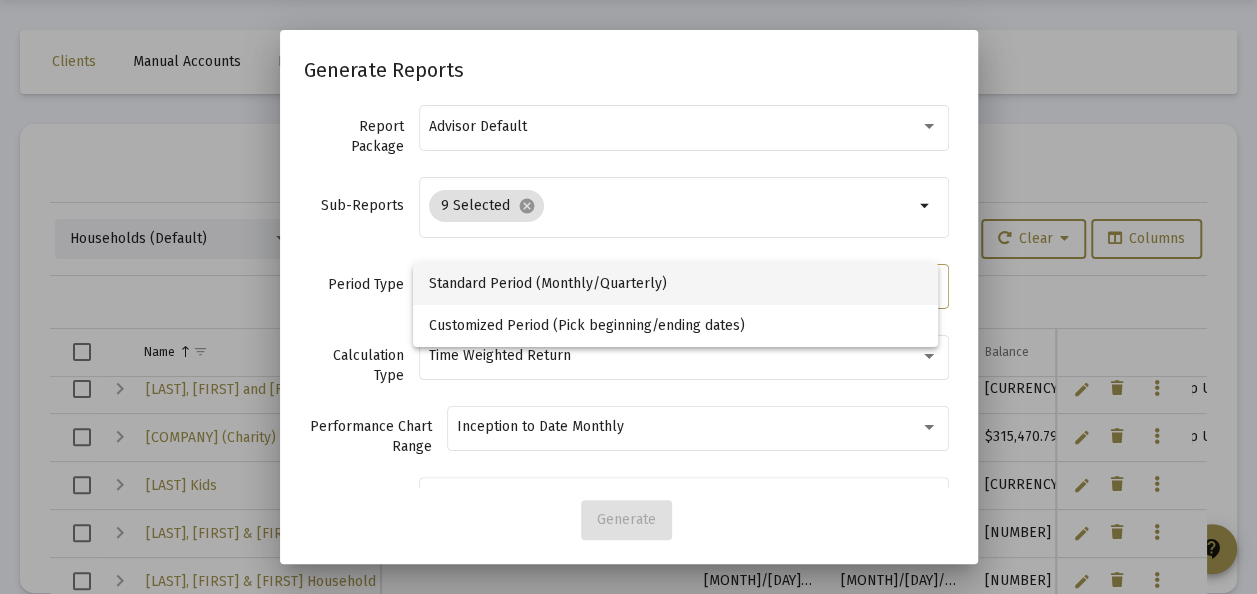 click on "Standard Period (Monthly/Quarterly)" at bounding box center [676, 284] 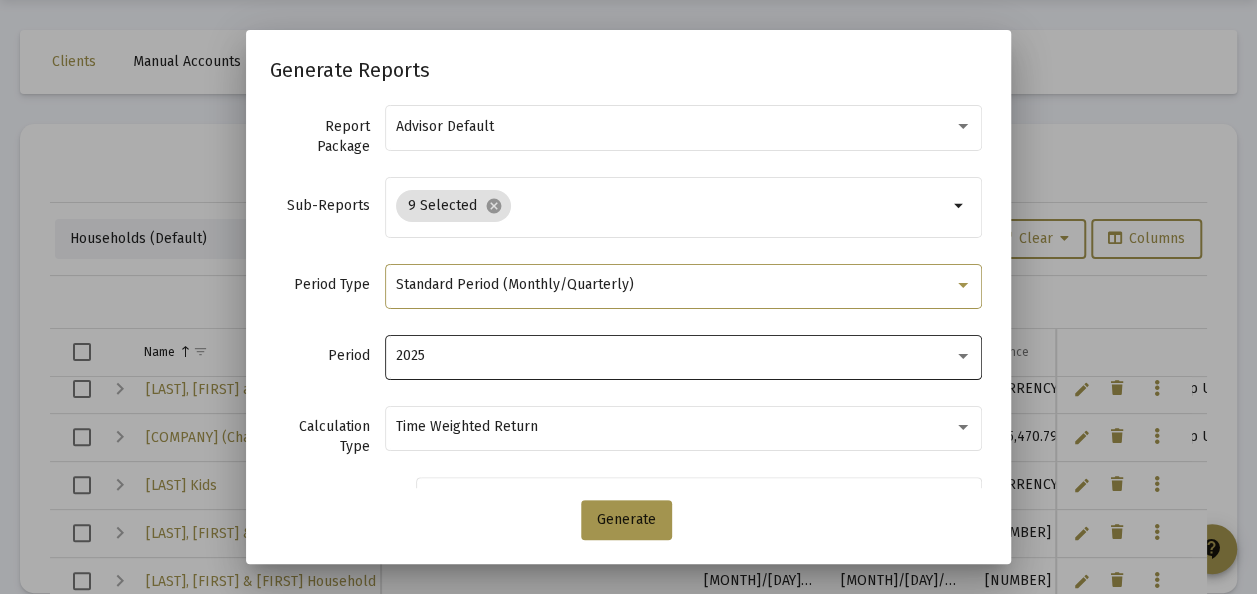 click on "2025" at bounding box center (675, 356) 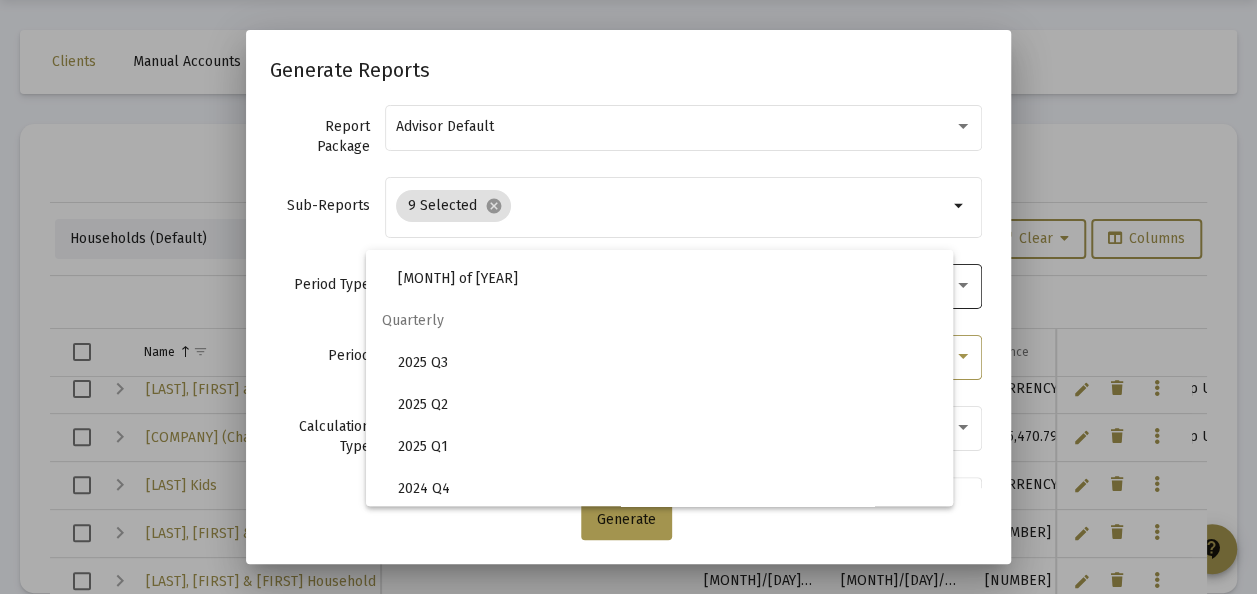 scroll, scrollTop: 668, scrollLeft: 0, axis: vertical 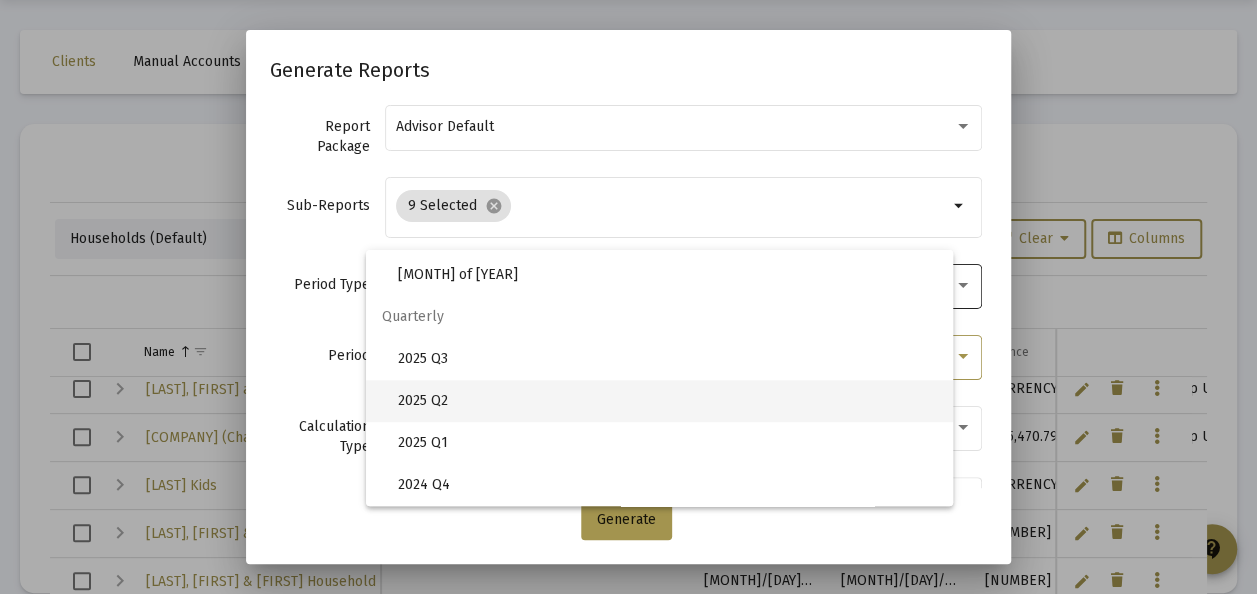 click on "2025 Q2" at bounding box center [667, 401] 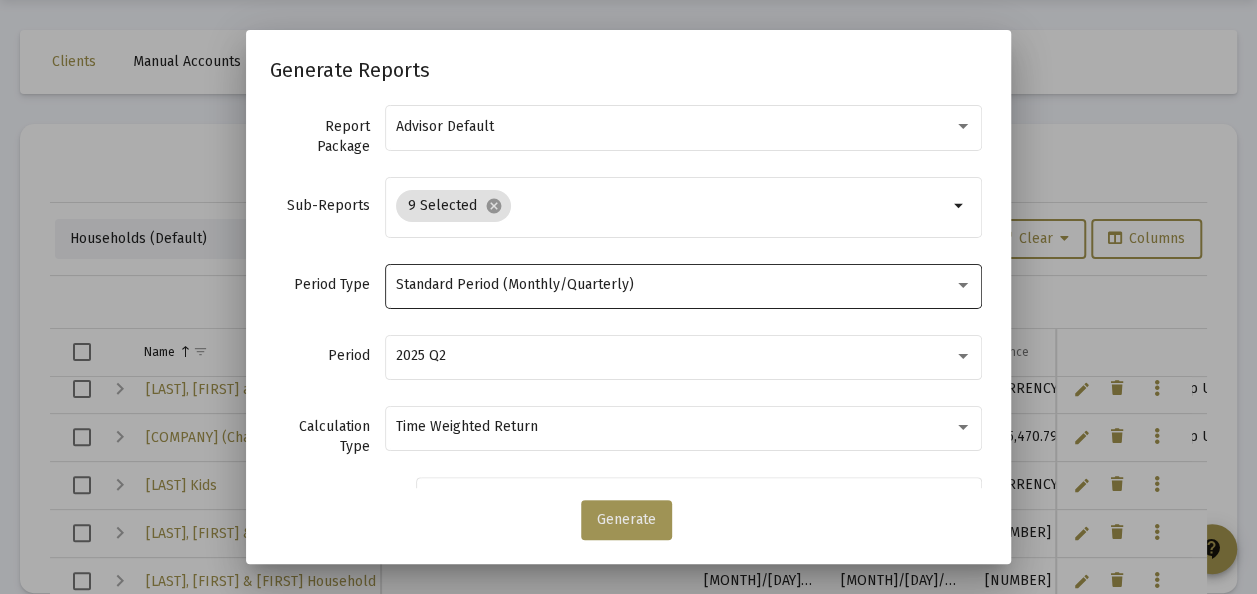 click on "Generate" at bounding box center (626, 519) 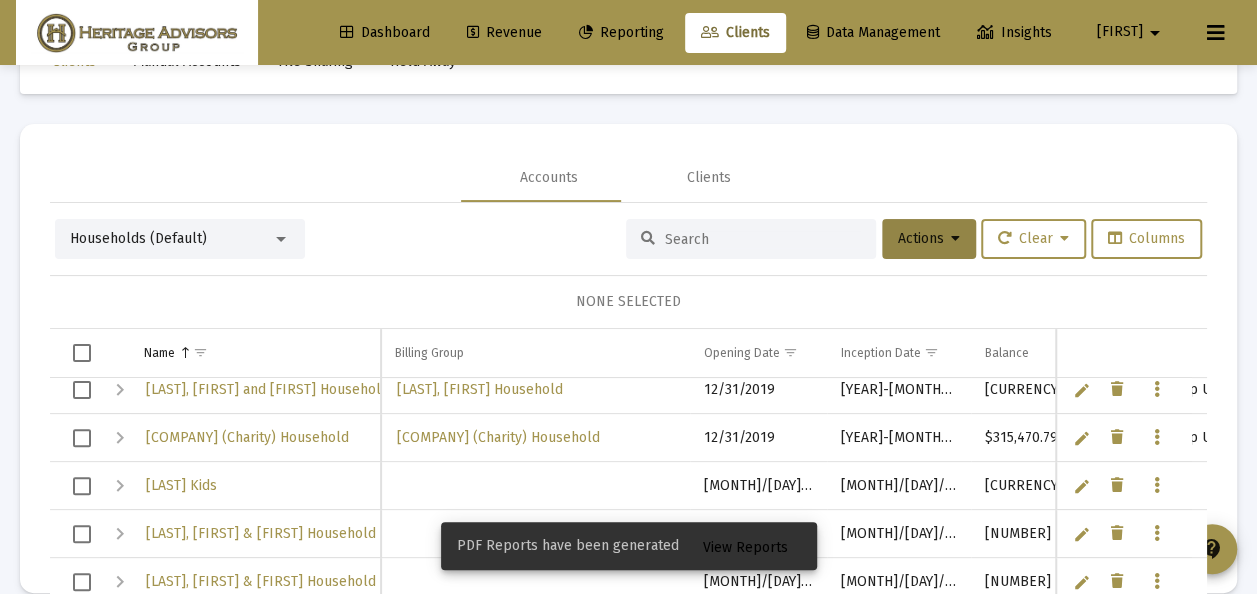 click on "View Reports" at bounding box center [745, 547] 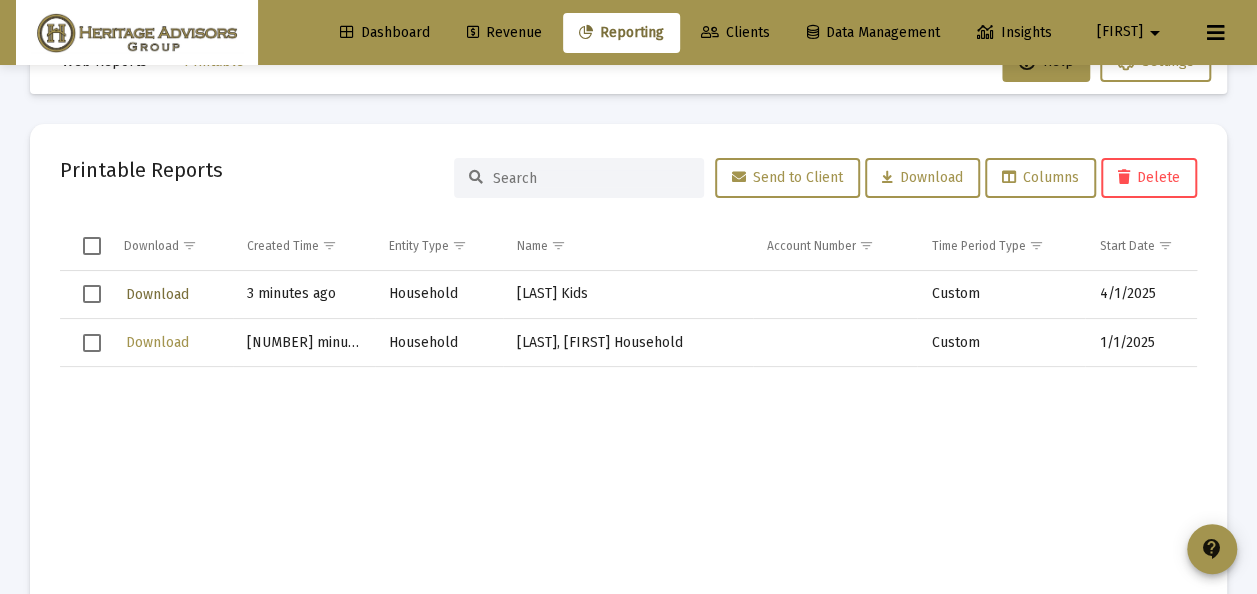click on "Download" at bounding box center (157, 294) 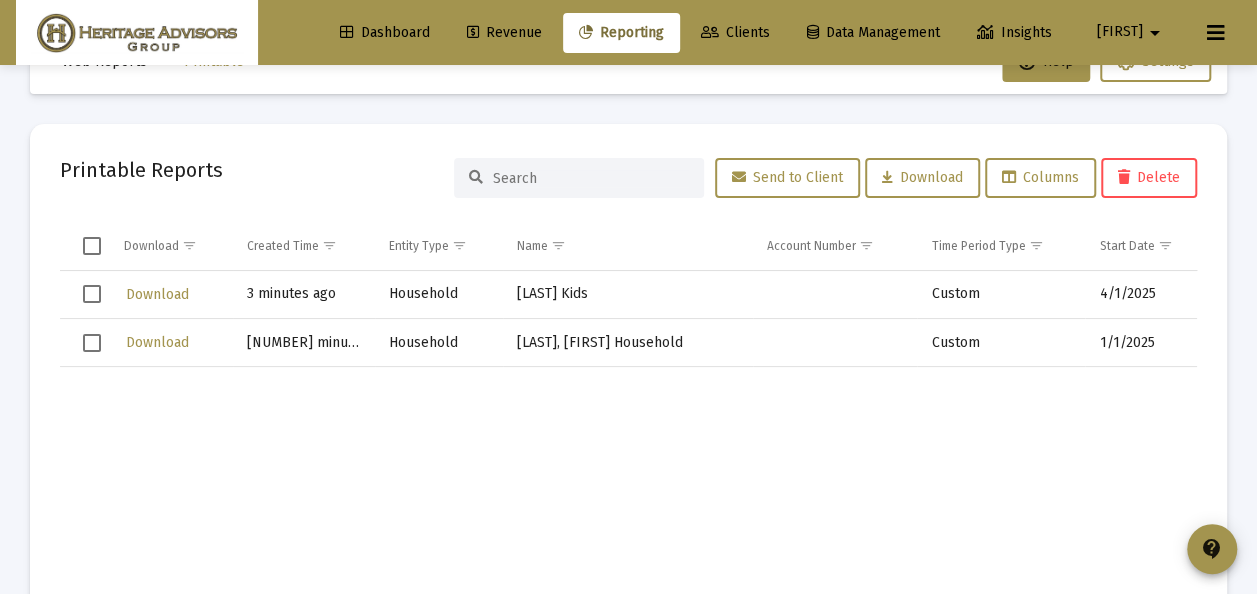 drag, startPoint x: 91, startPoint y: 290, endPoint x: 168, endPoint y: 281, distance: 77.52419 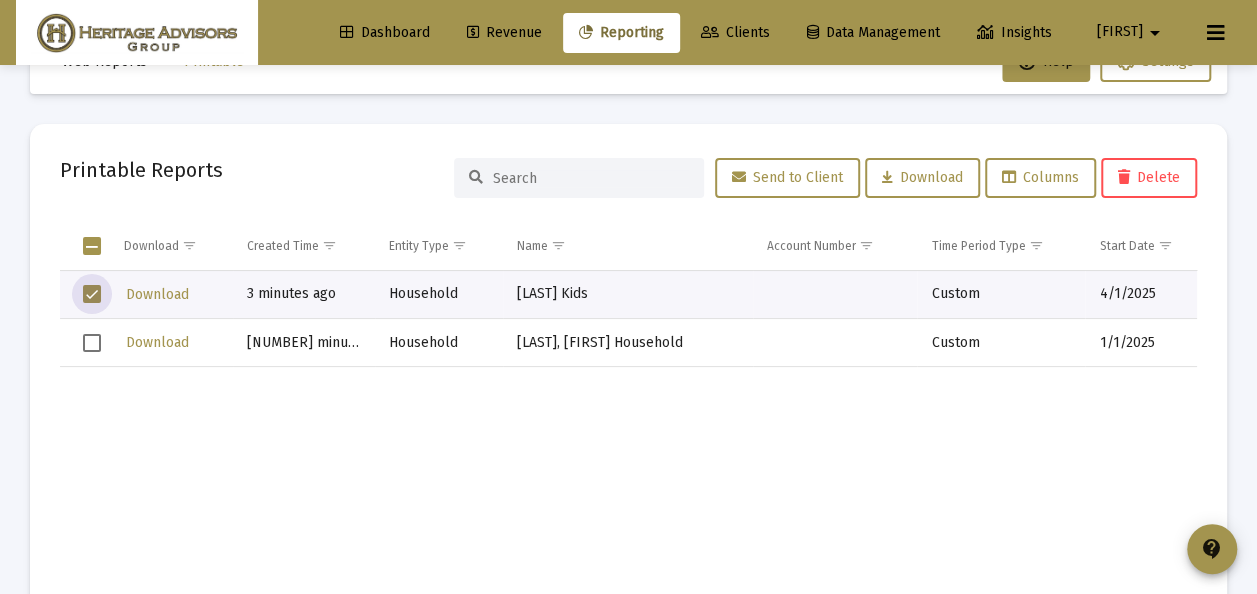 click on "Delete" at bounding box center [1149, 177] 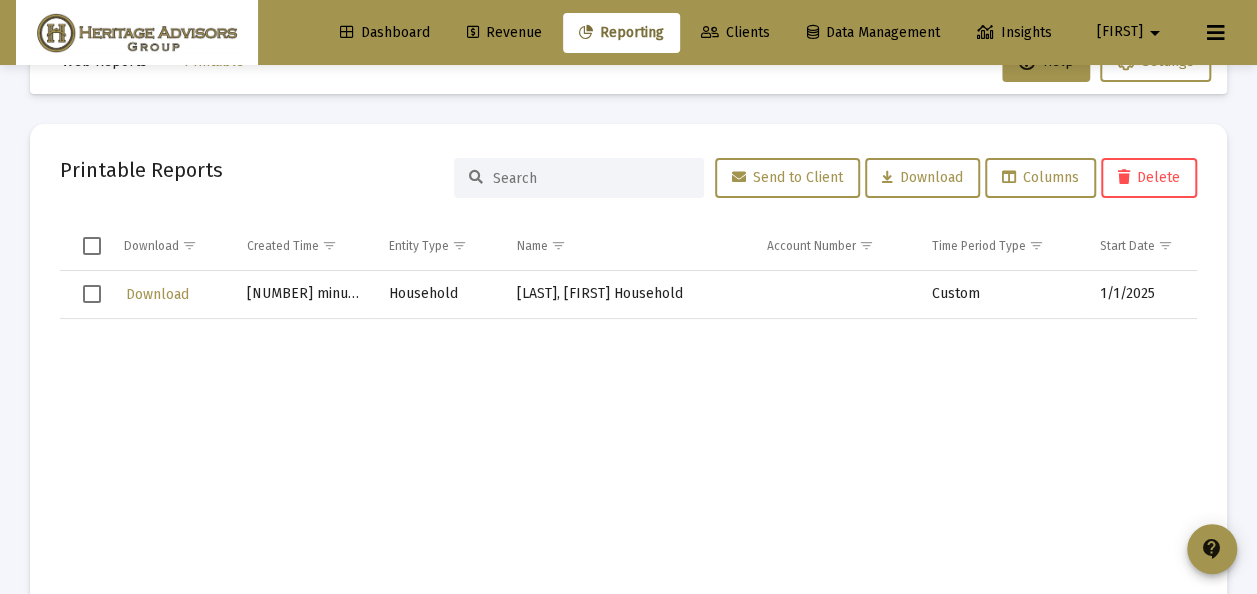 click on "Clients" at bounding box center [735, 32] 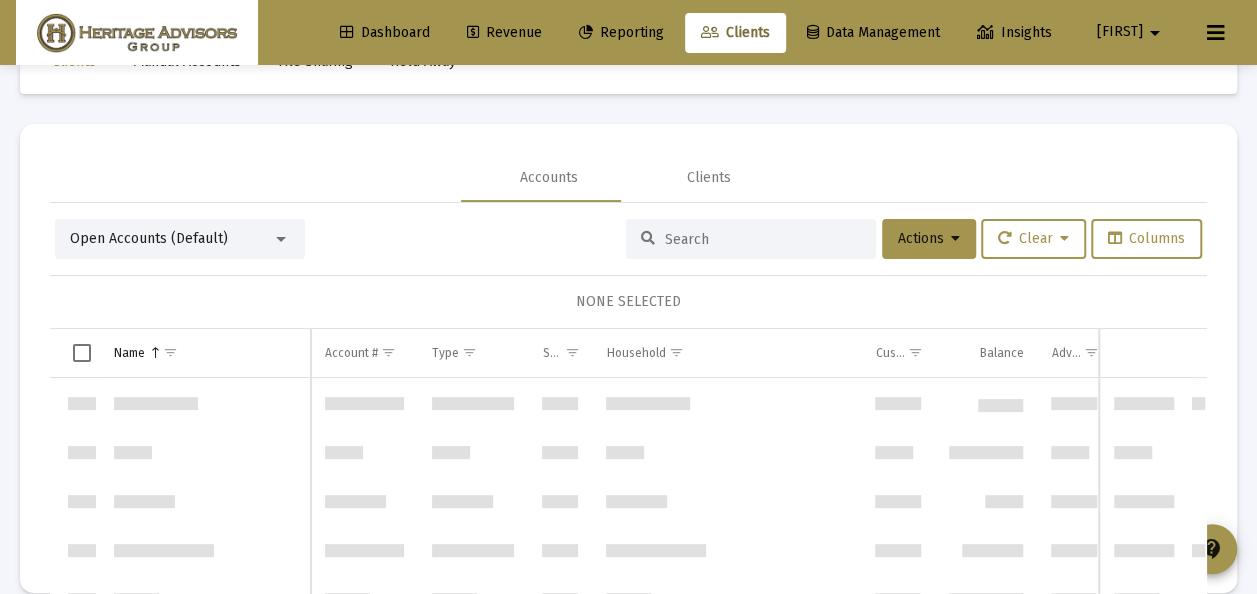 scroll, scrollTop: 4800, scrollLeft: 0, axis: vertical 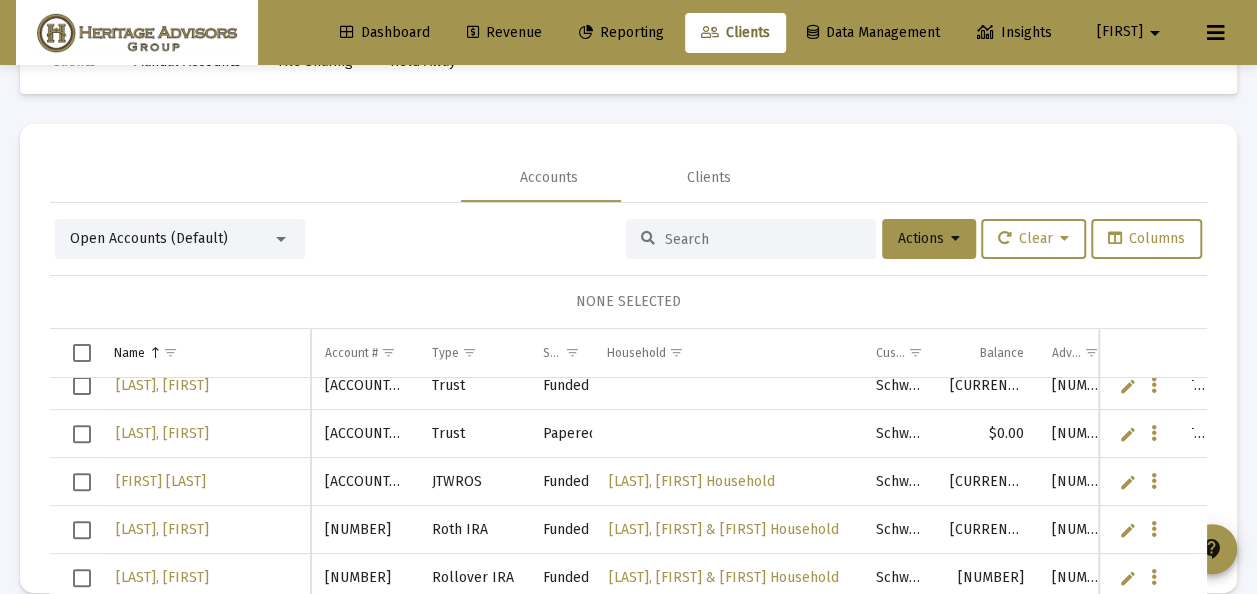 click at bounding box center [281, 239] 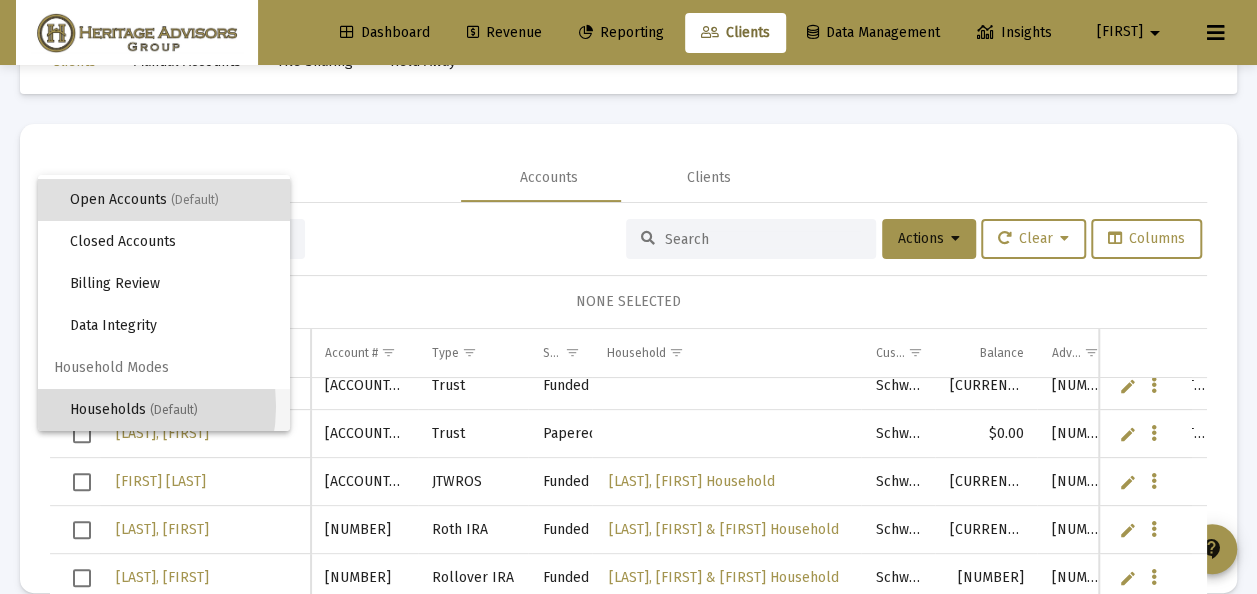 click on "Households  (Default)" at bounding box center (172, 410) 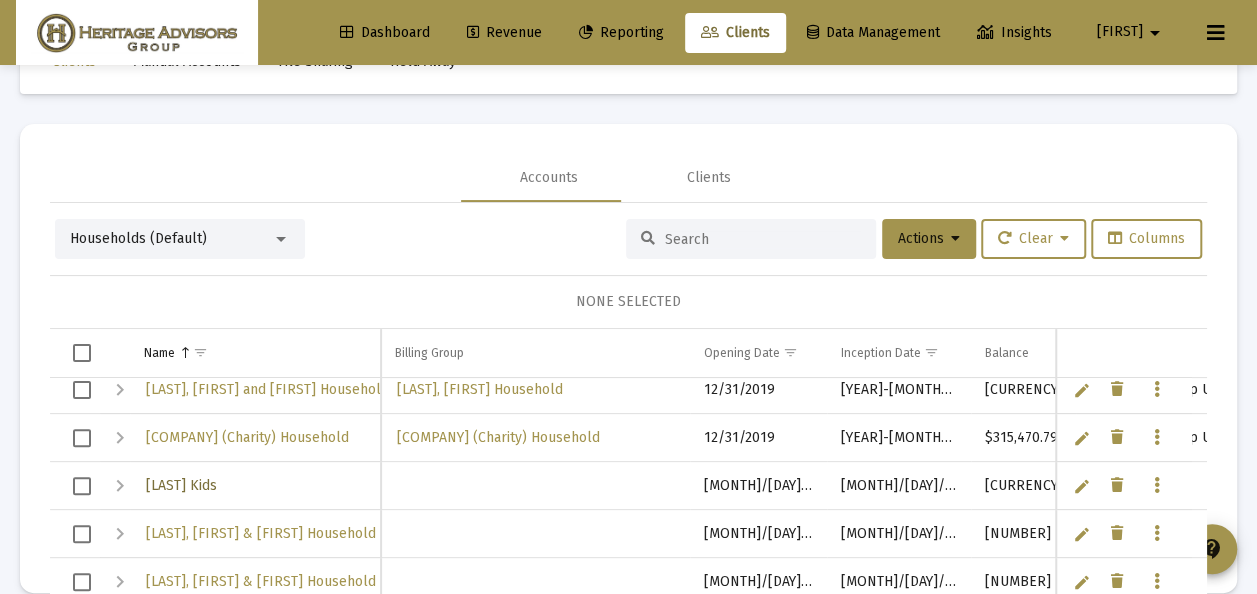 click on "[LAST] Kids" at bounding box center (181, 485) 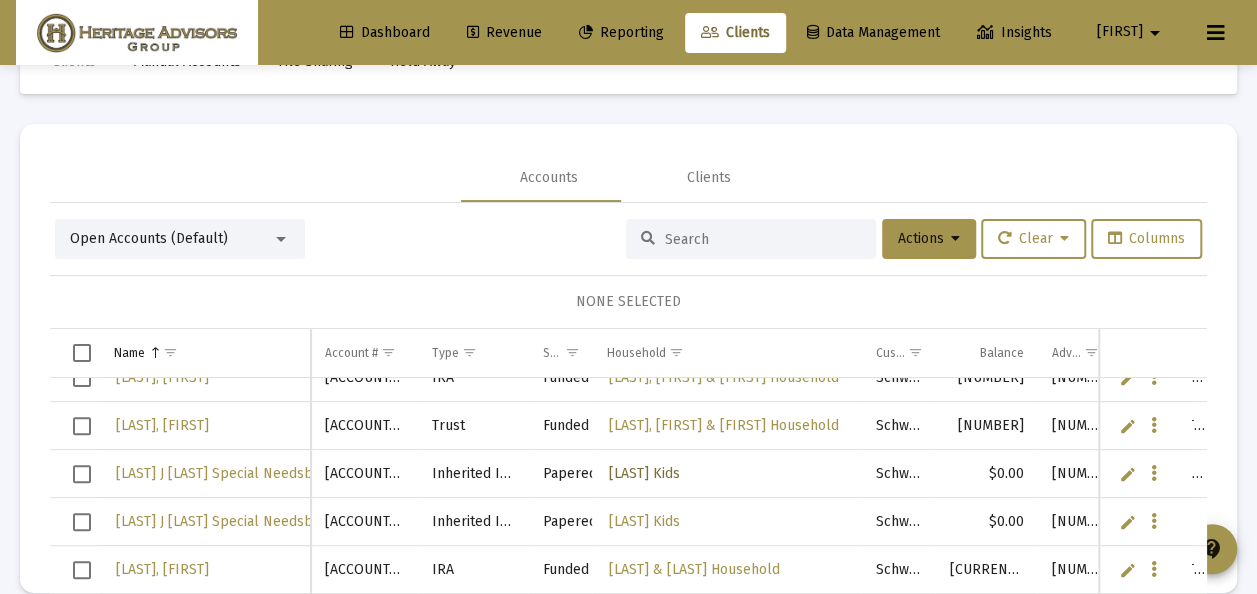 click on "[LAST] Kids" at bounding box center (643, 473) 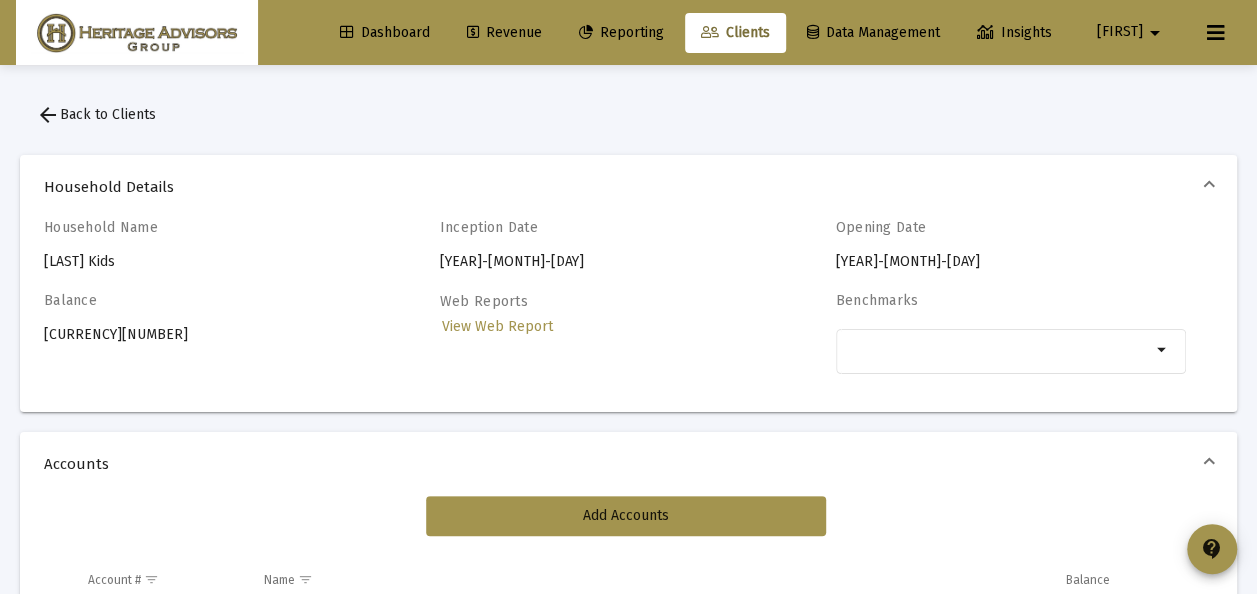 click on "arrow_back  Back to Clients" at bounding box center (96, 114) 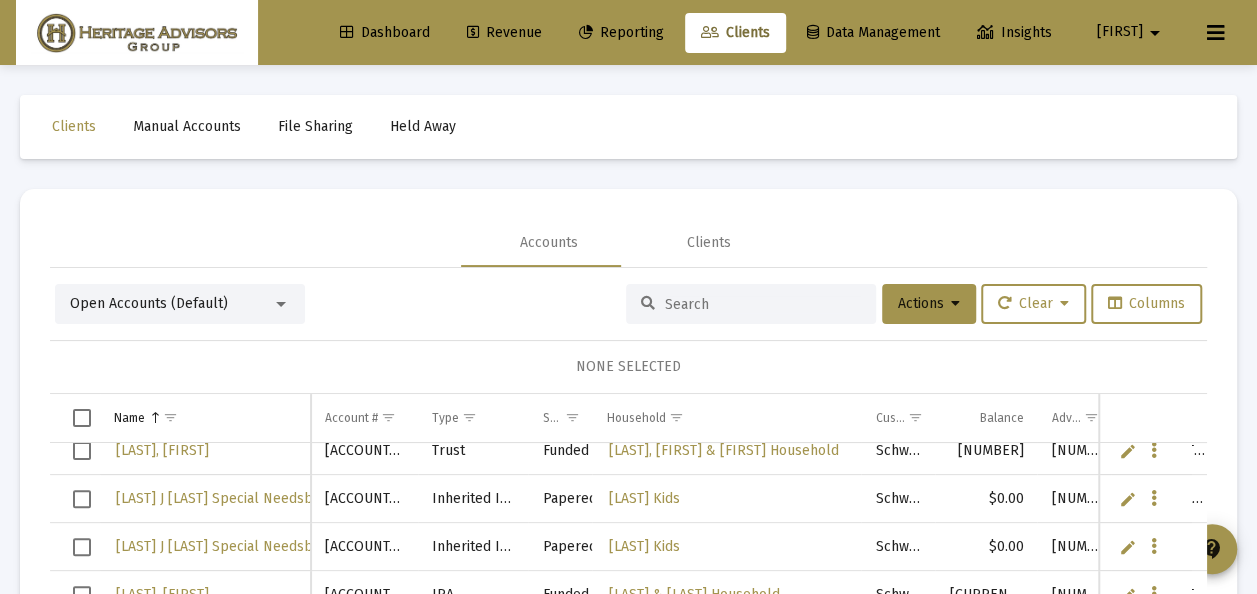 click at bounding box center [1128, 451] 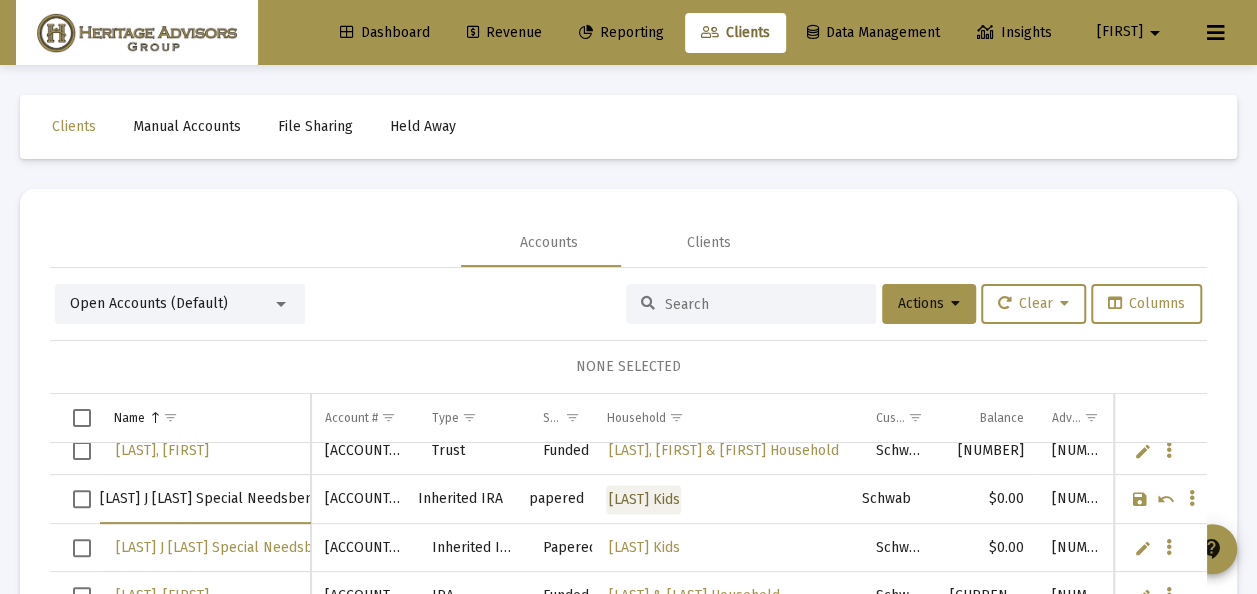 click on "[LAST] Kids" at bounding box center (643, 499) 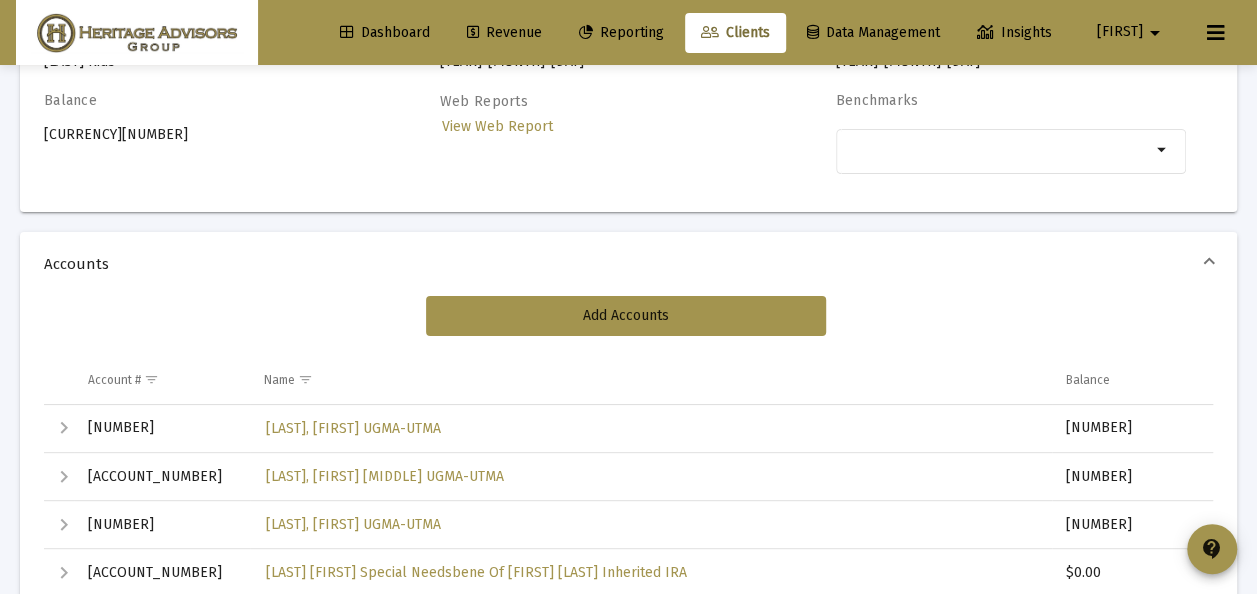 click at bounding box center (64, 428) 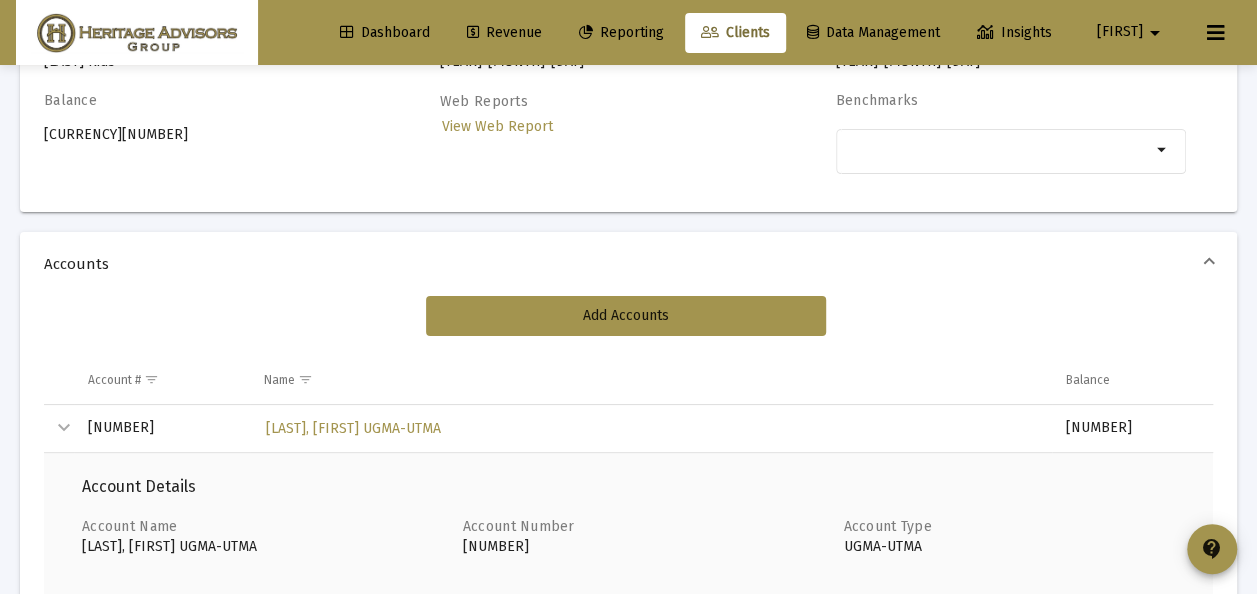 click at bounding box center (64, 428) 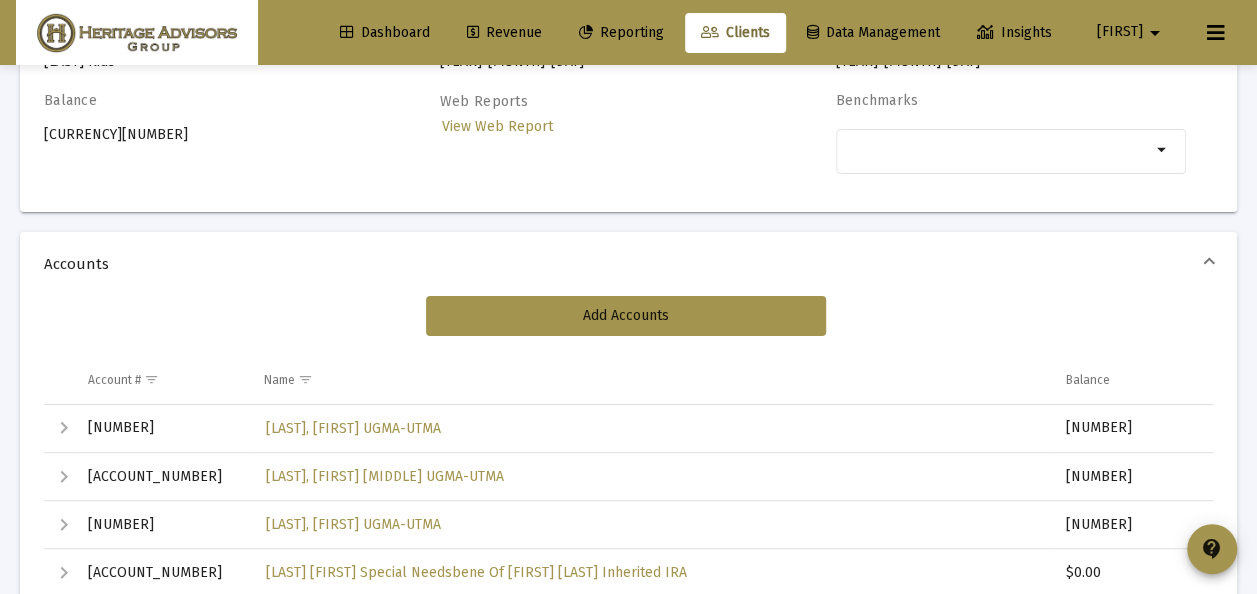 drag, startPoint x: 290, startPoint y: 429, endPoint x: 200, endPoint y: 432, distance: 90.04999 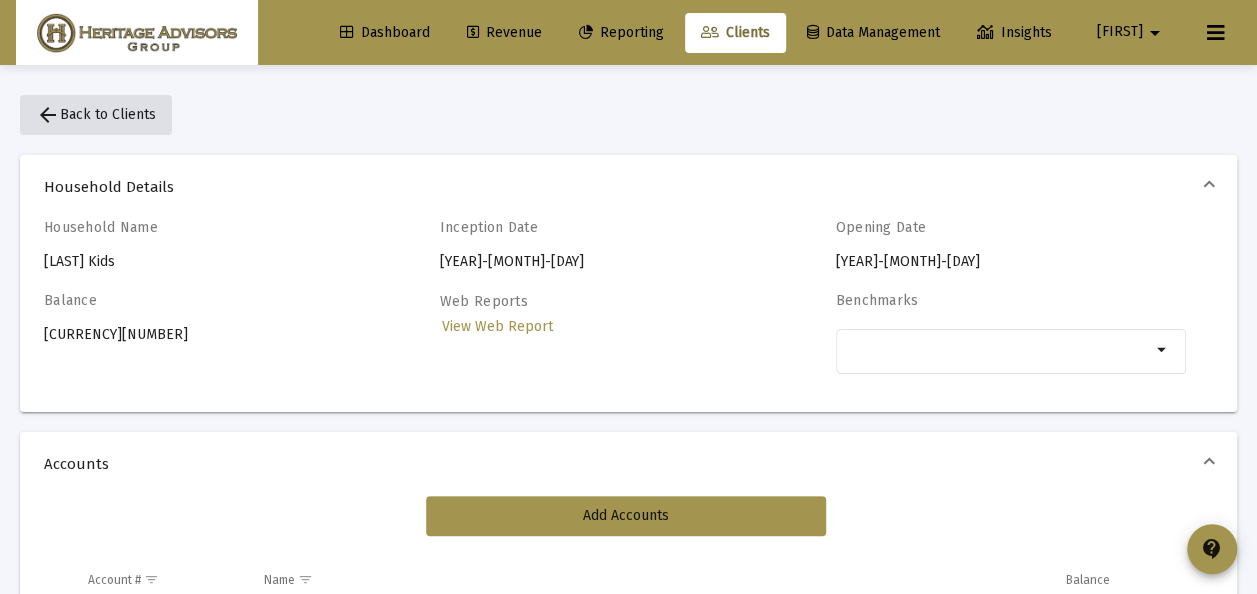 click on "arrow_back  Back to Clients" at bounding box center (96, 114) 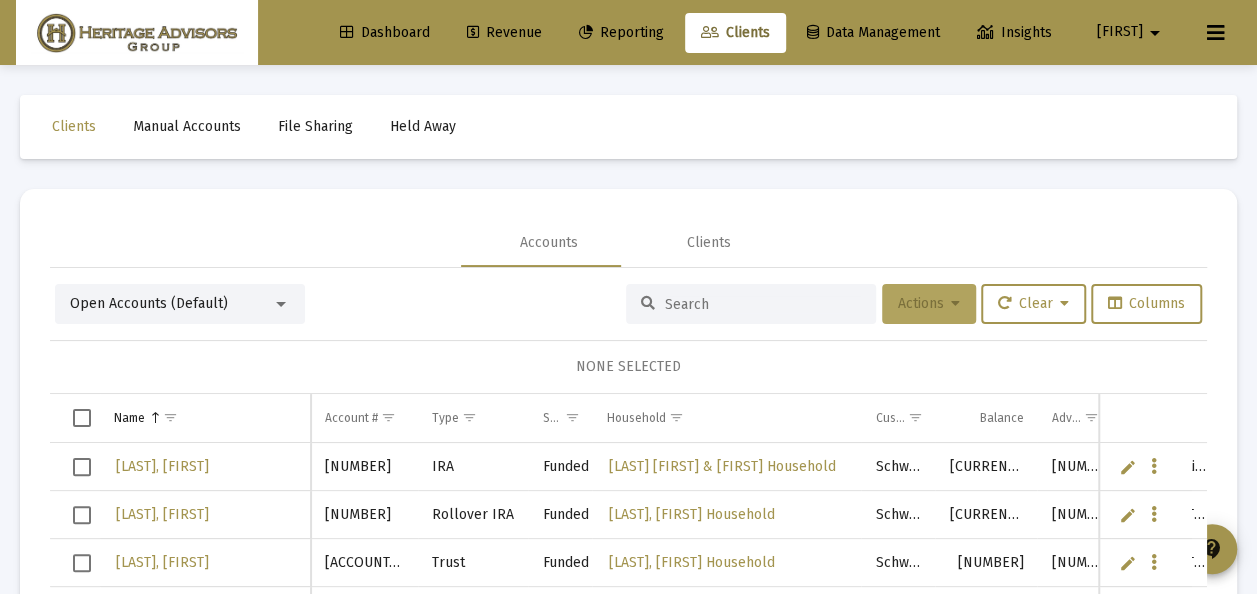 click at bounding box center [955, 304] 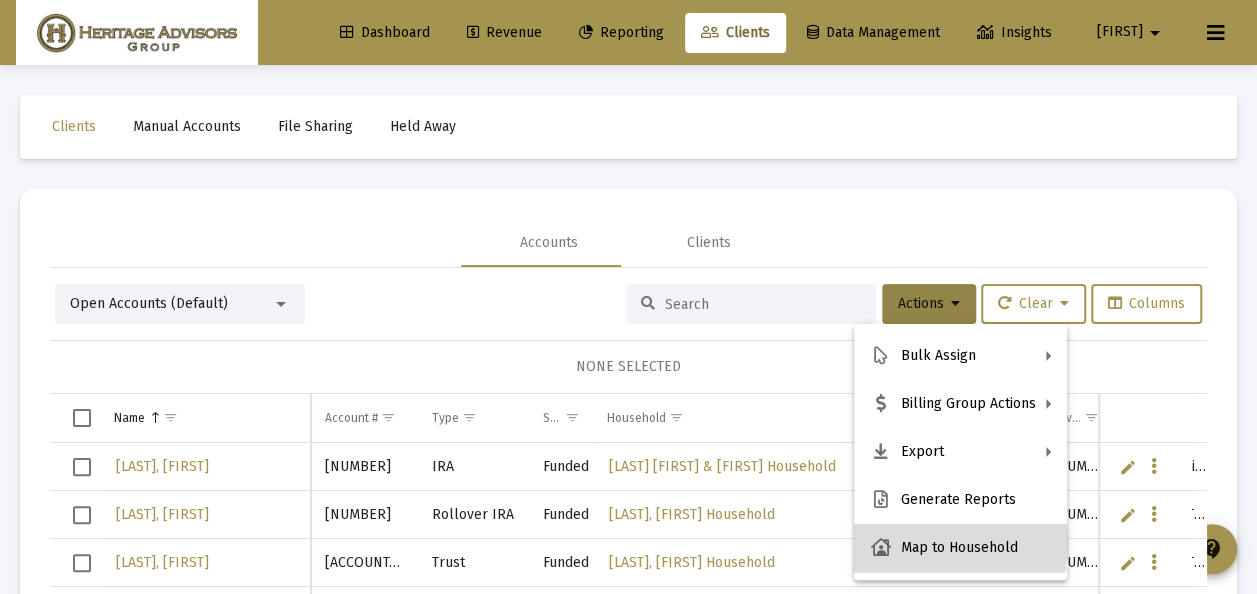 click on "Map to Household" at bounding box center (960, 548) 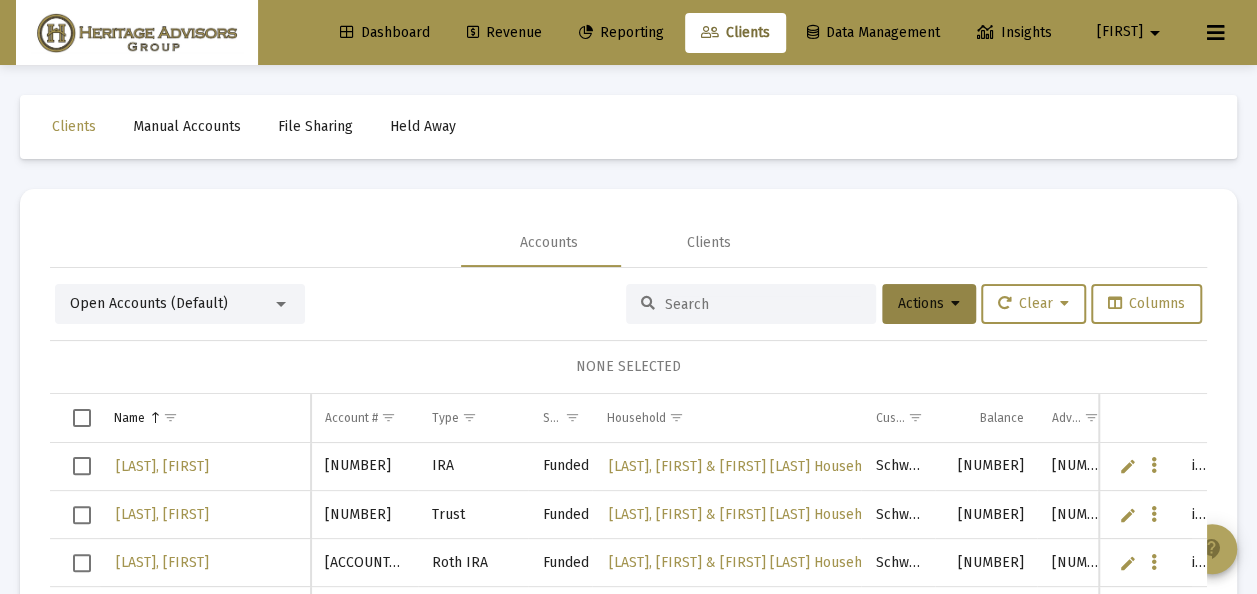 click on "contact_support" at bounding box center [1212, 549] 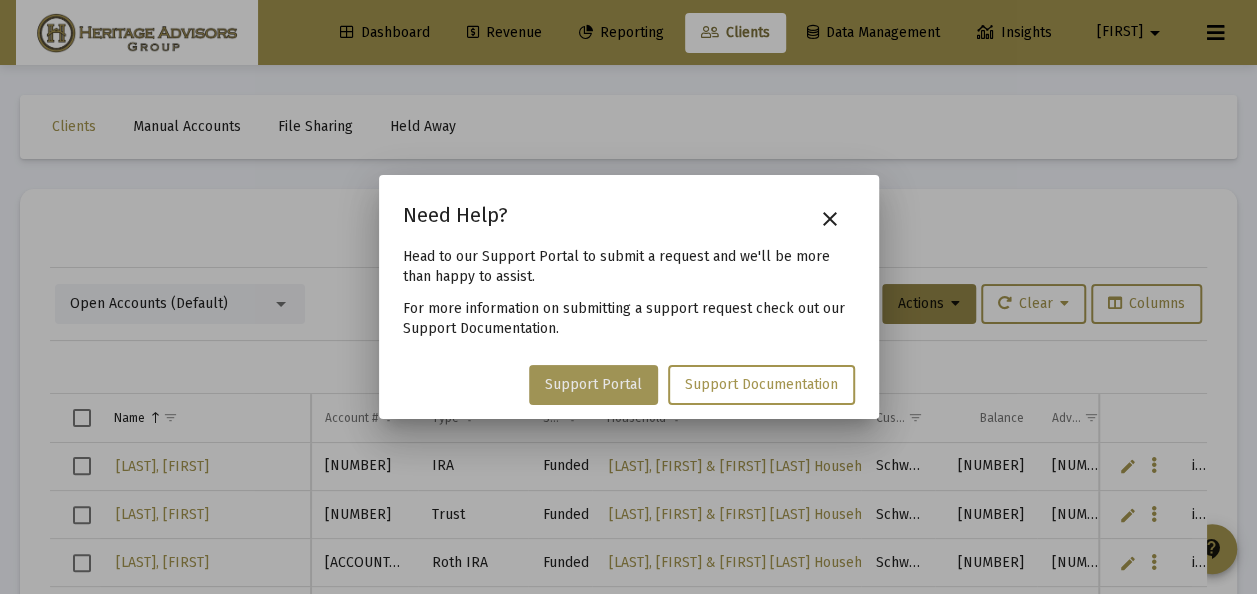 click on "Support Portal" at bounding box center [593, 384] 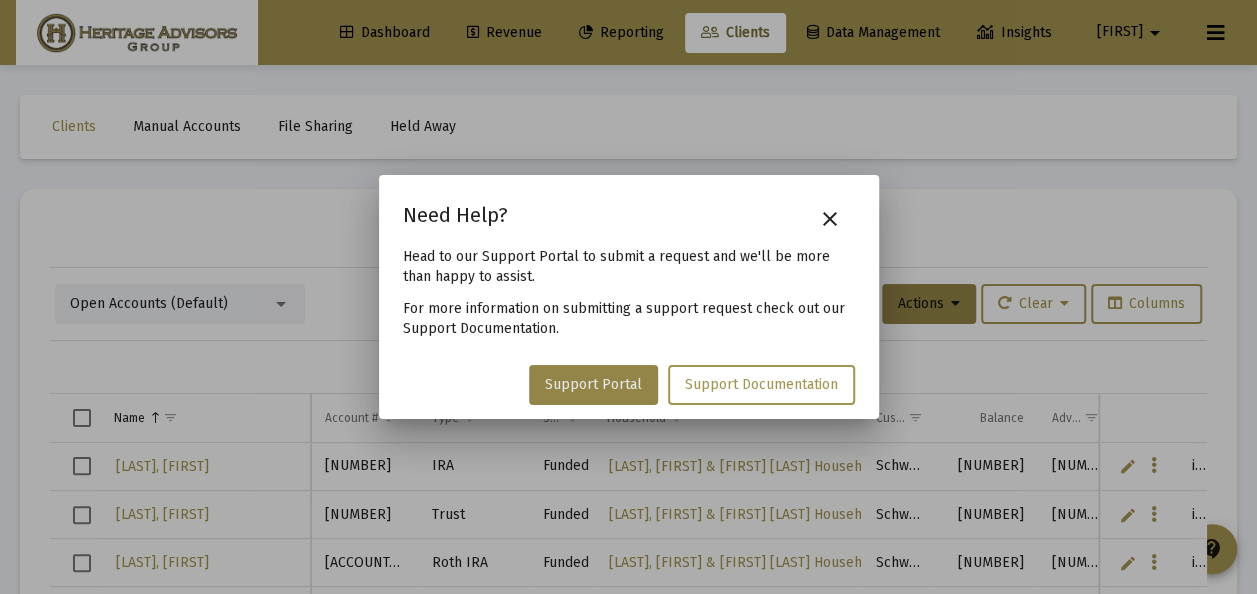 click on "close" at bounding box center (830, 219) 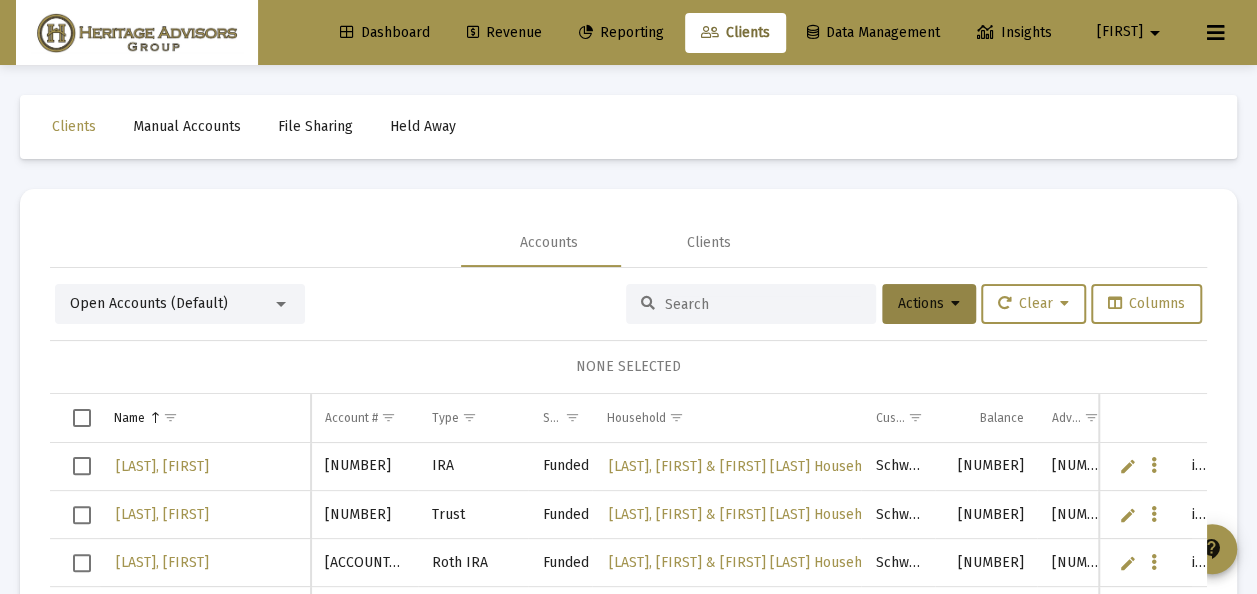 click at bounding box center (281, 304) 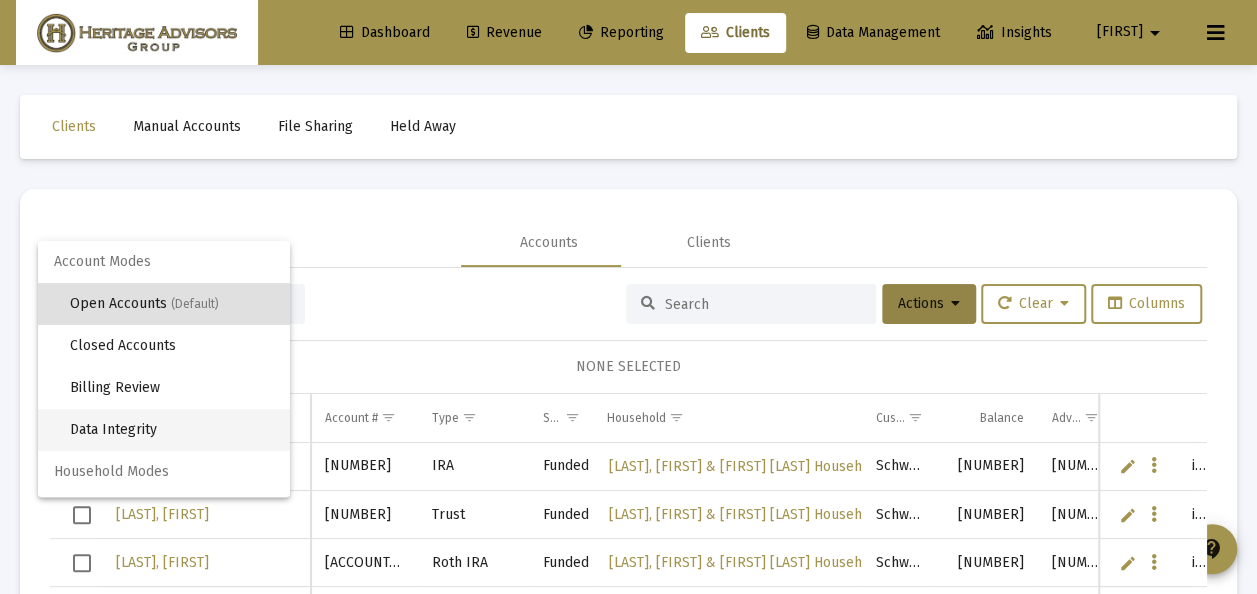 scroll, scrollTop: 38, scrollLeft: 0, axis: vertical 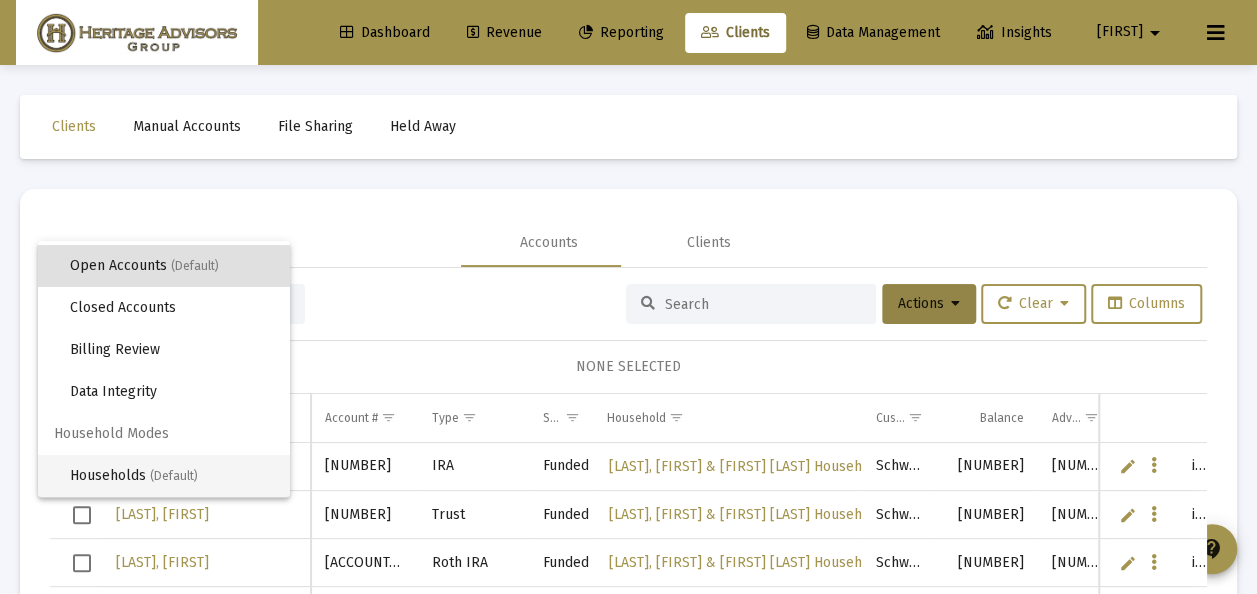 click on "Households  (Default)" at bounding box center (172, 476) 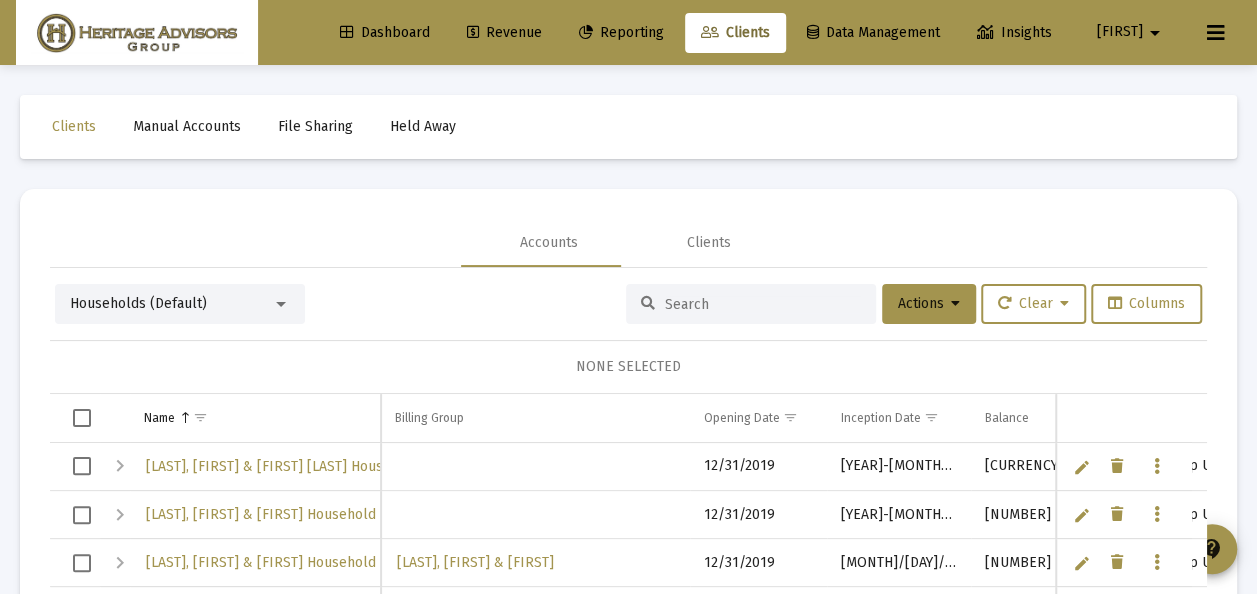 scroll, scrollTop: 100, scrollLeft: 0, axis: vertical 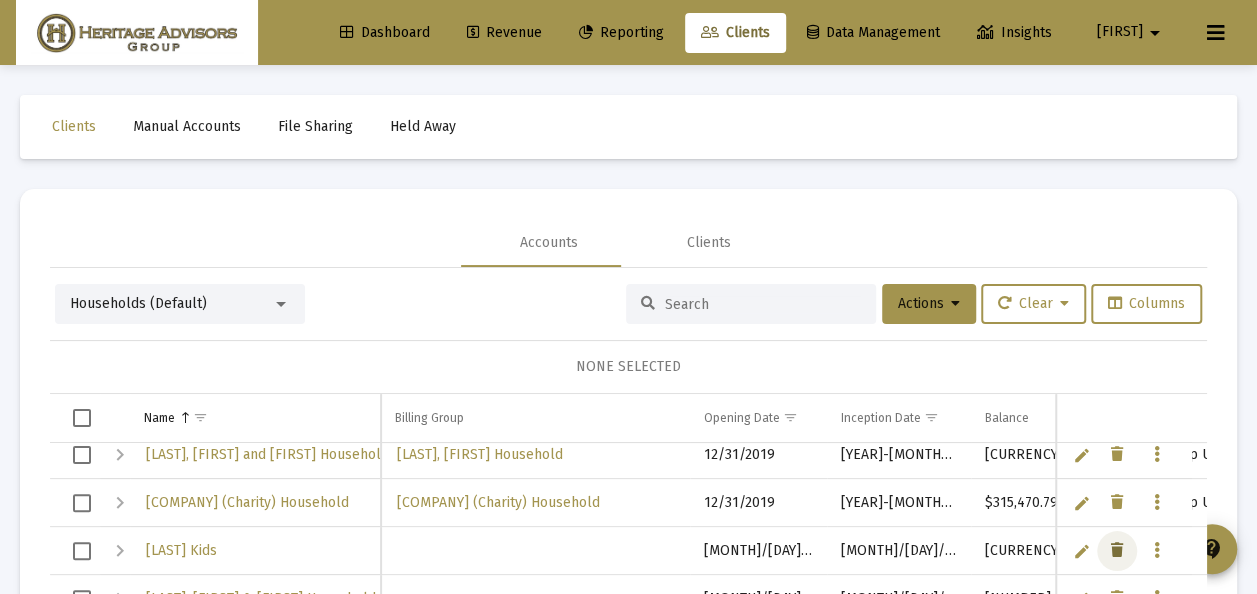 click at bounding box center [1117, 551] 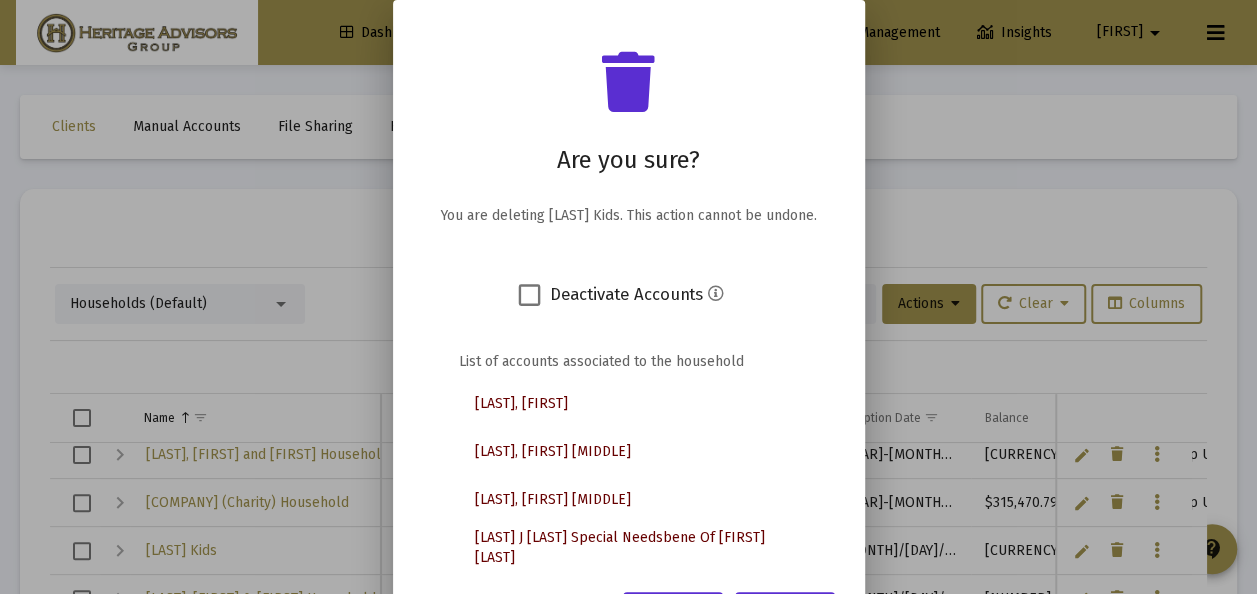 click at bounding box center [628, 297] 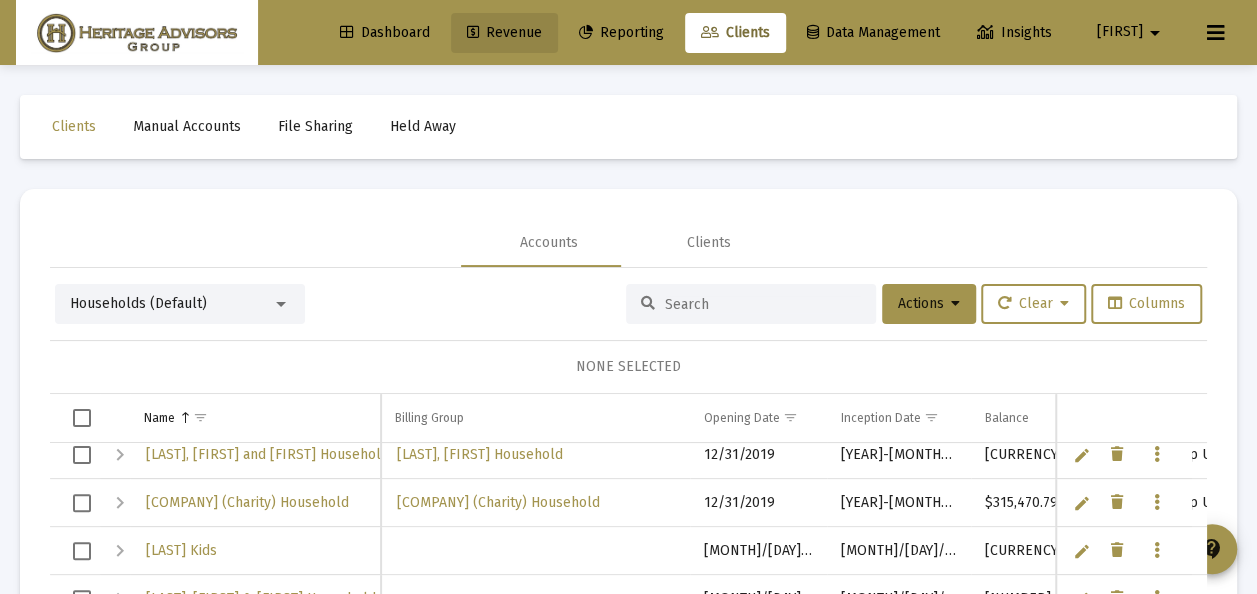click on "Revenue" at bounding box center [504, 32] 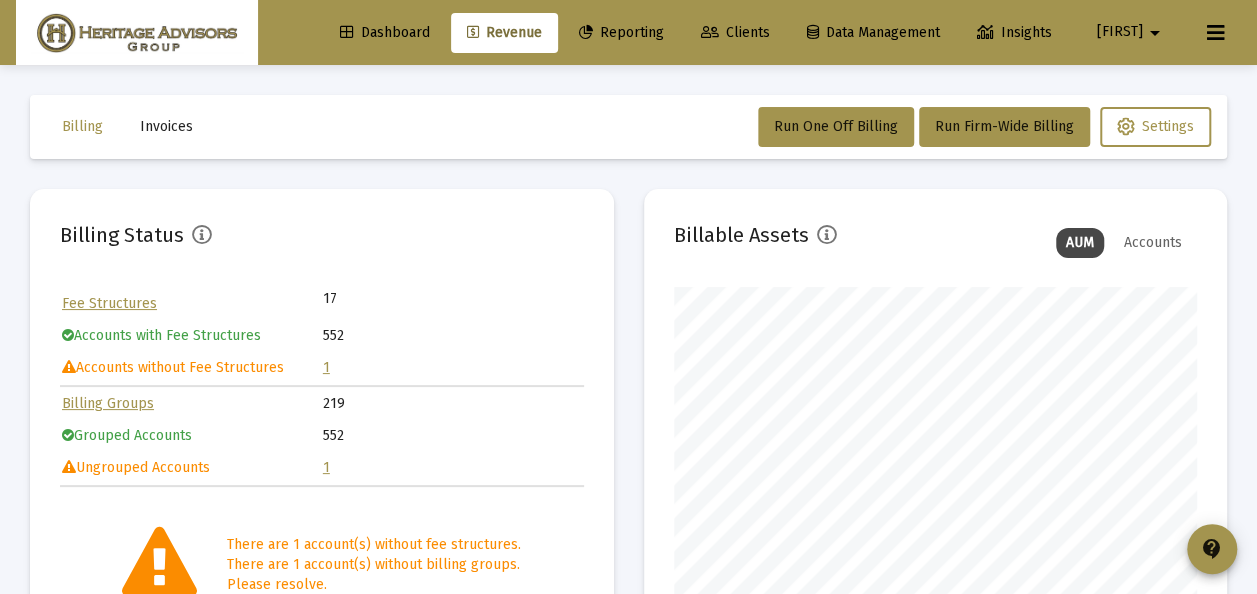 scroll, scrollTop: 999600, scrollLeft: 999476, axis: both 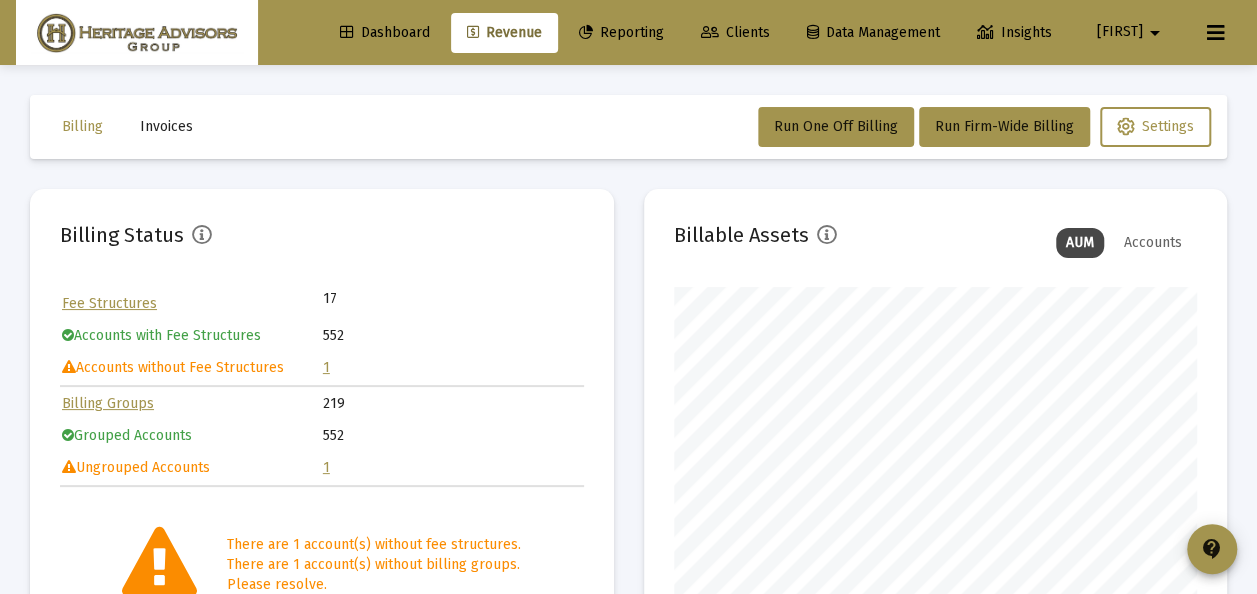 click on "Invoices" at bounding box center [82, 126] 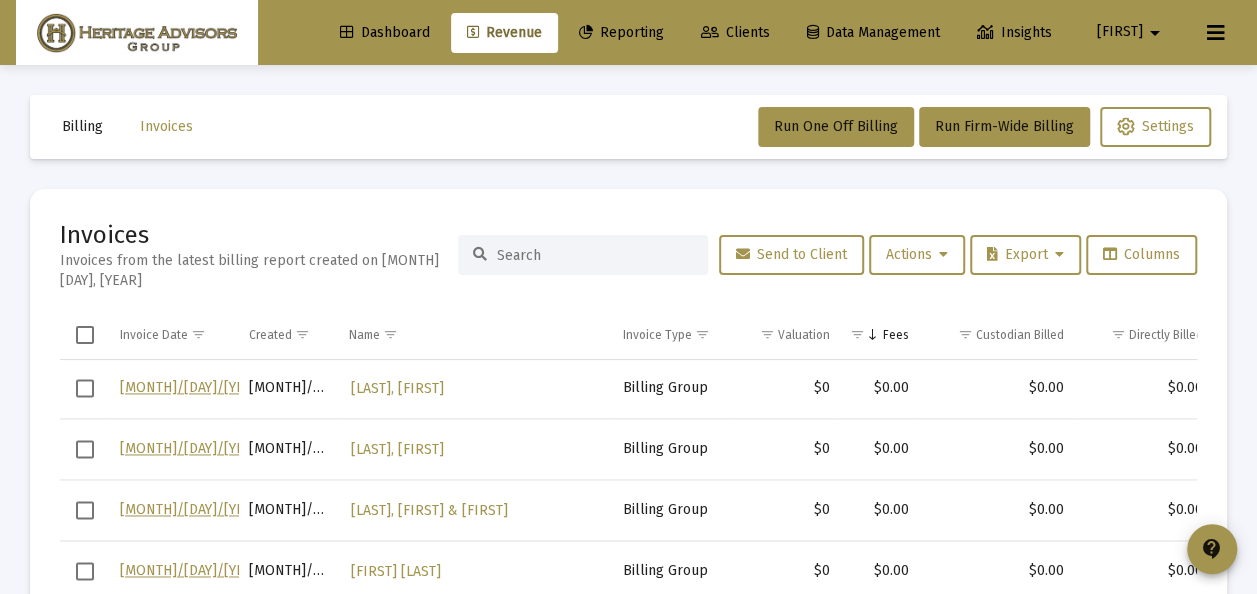 scroll, scrollTop: 8494, scrollLeft: 0, axis: vertical 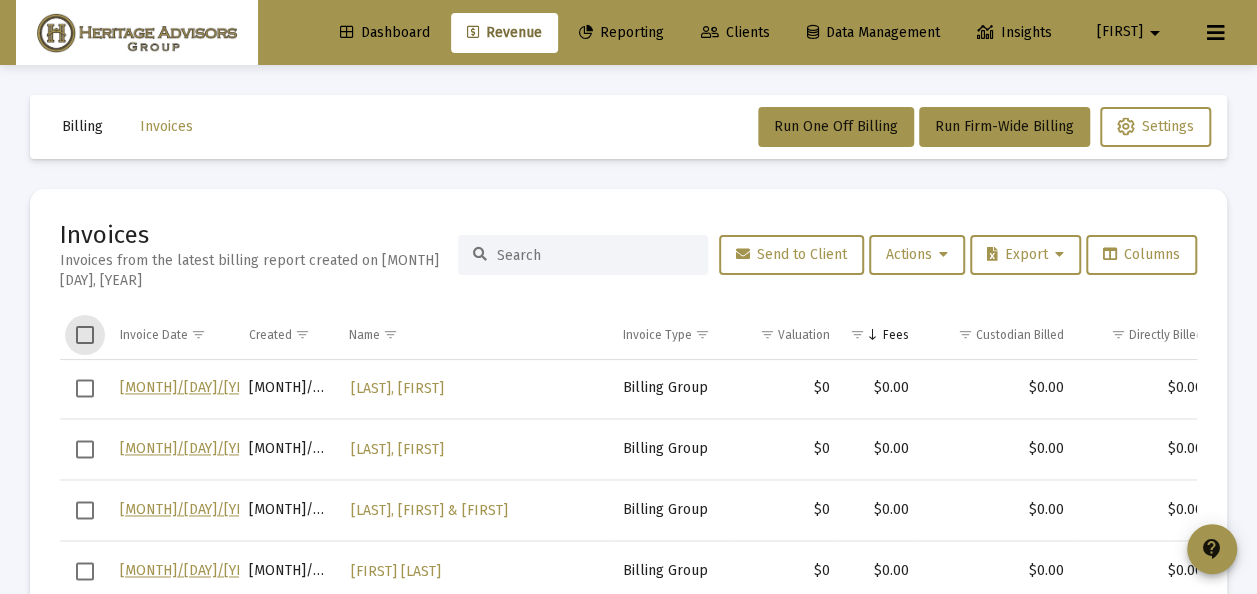 click at bounding box center [85, 335] 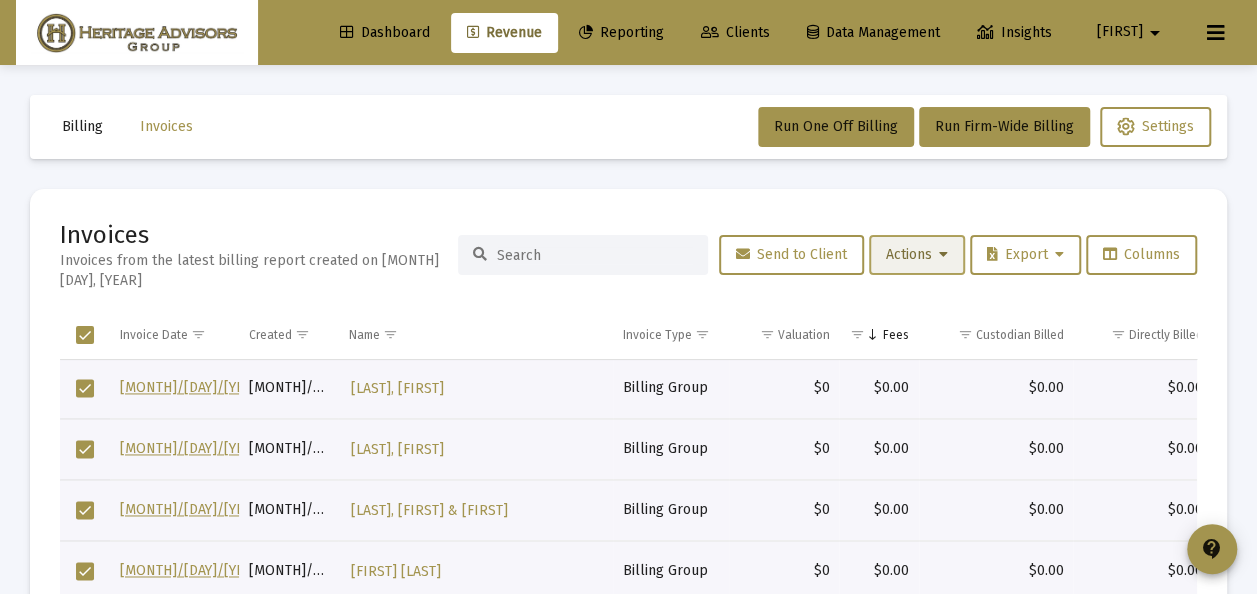 click on "Actions" at bounding box center [917, 254] 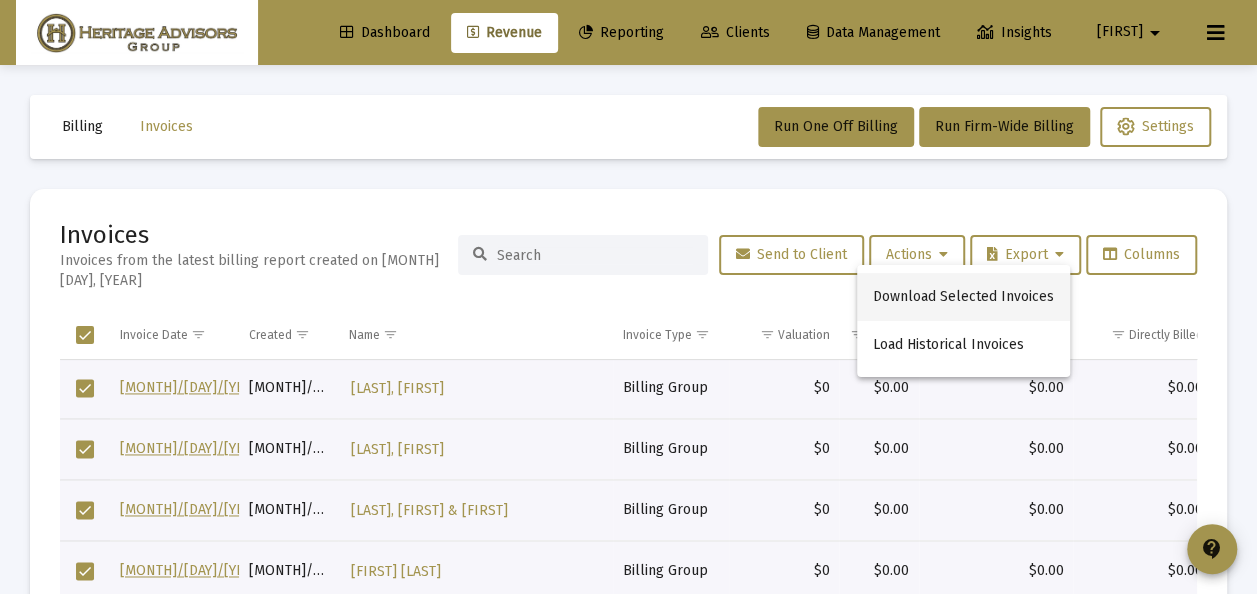 click on "Download Selected Invoices" at bounding box center (963, 297) 